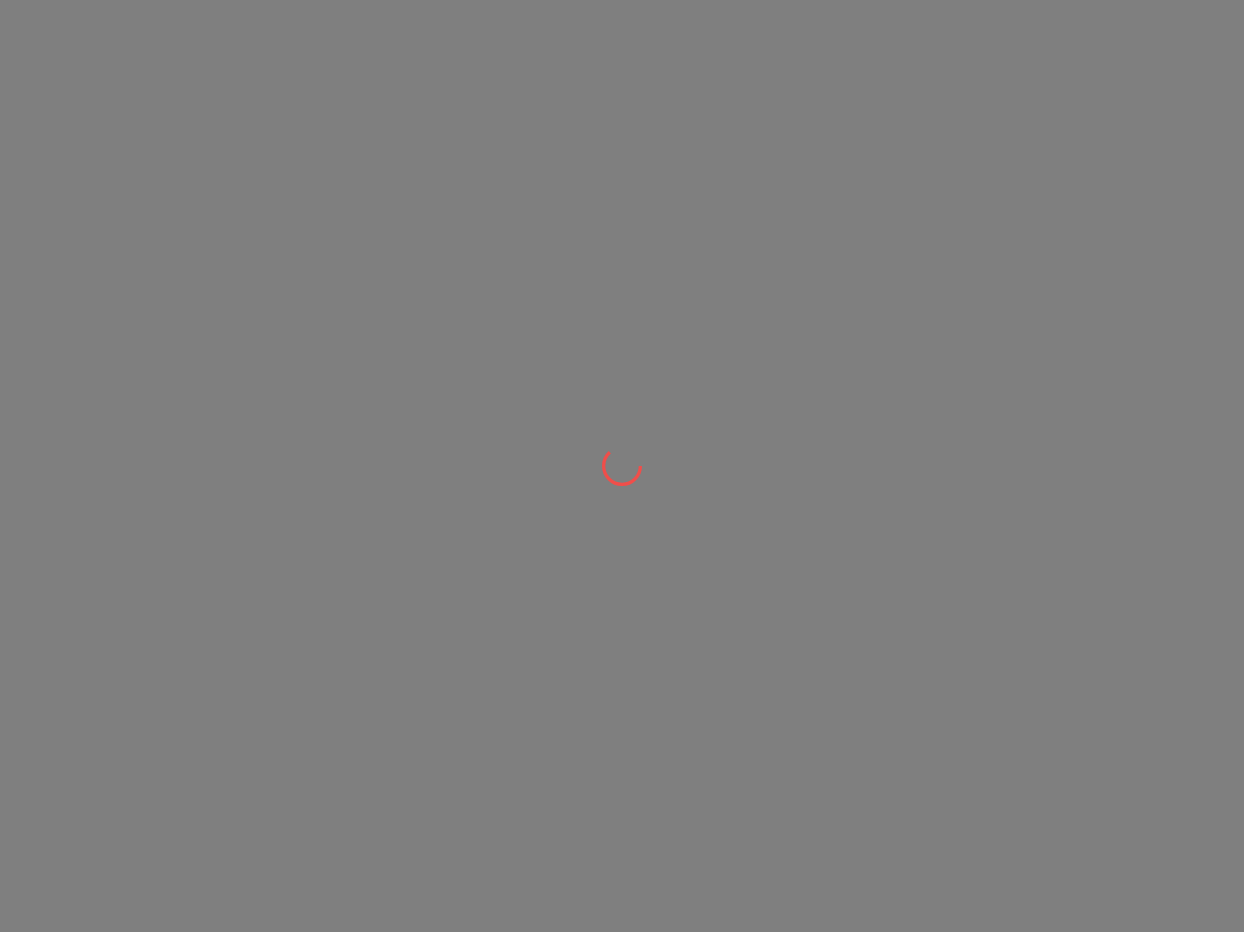scroll, scrollTop: 0, scrollLeft: 0, axis: both 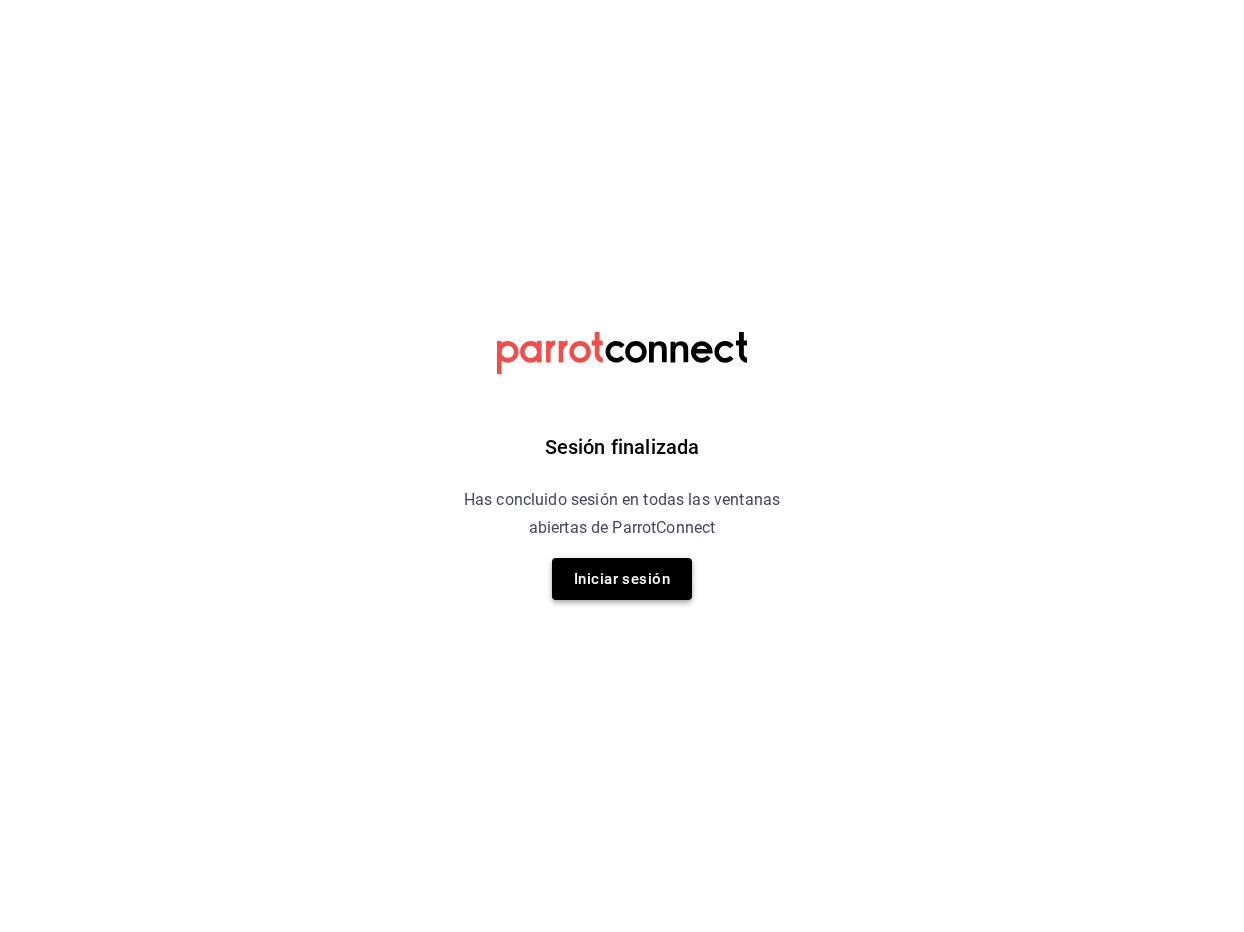 click on "Iniciar sesión" at bounding box center [622, 579] 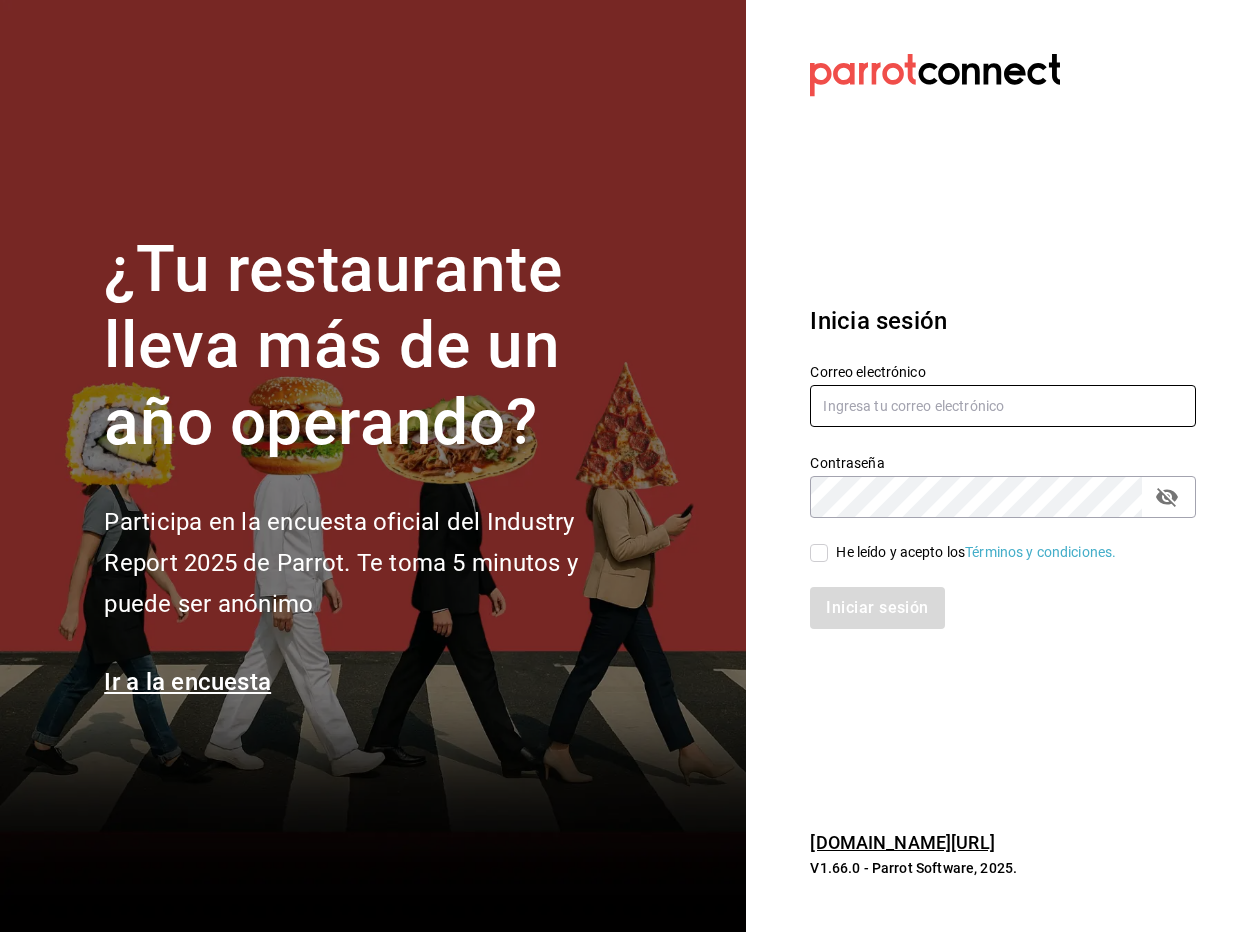 click at bounding box center (1003, 406) 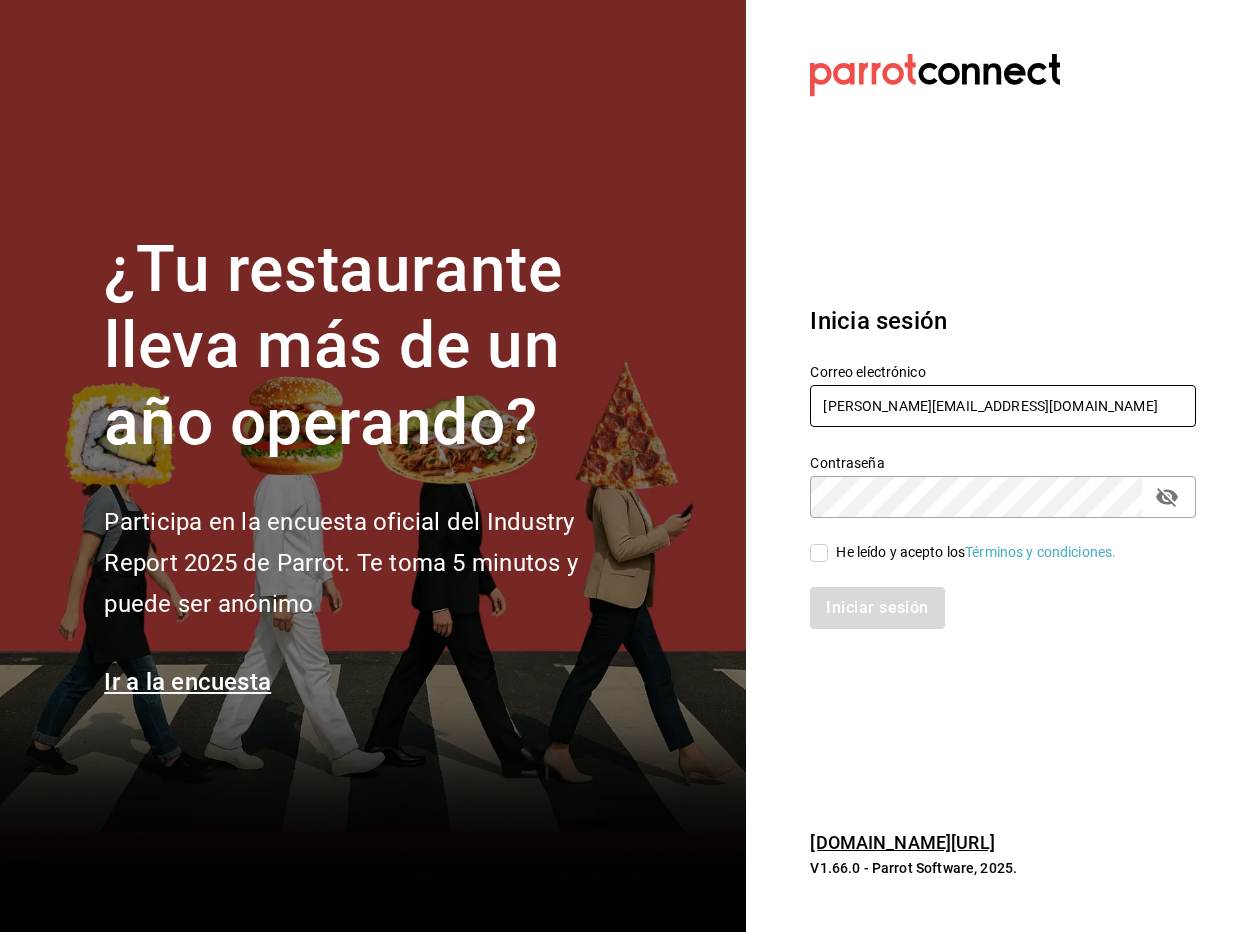 type on "[PERSON_NAME][EMAIL_ADDRESS][DOMAIN_NAME]" 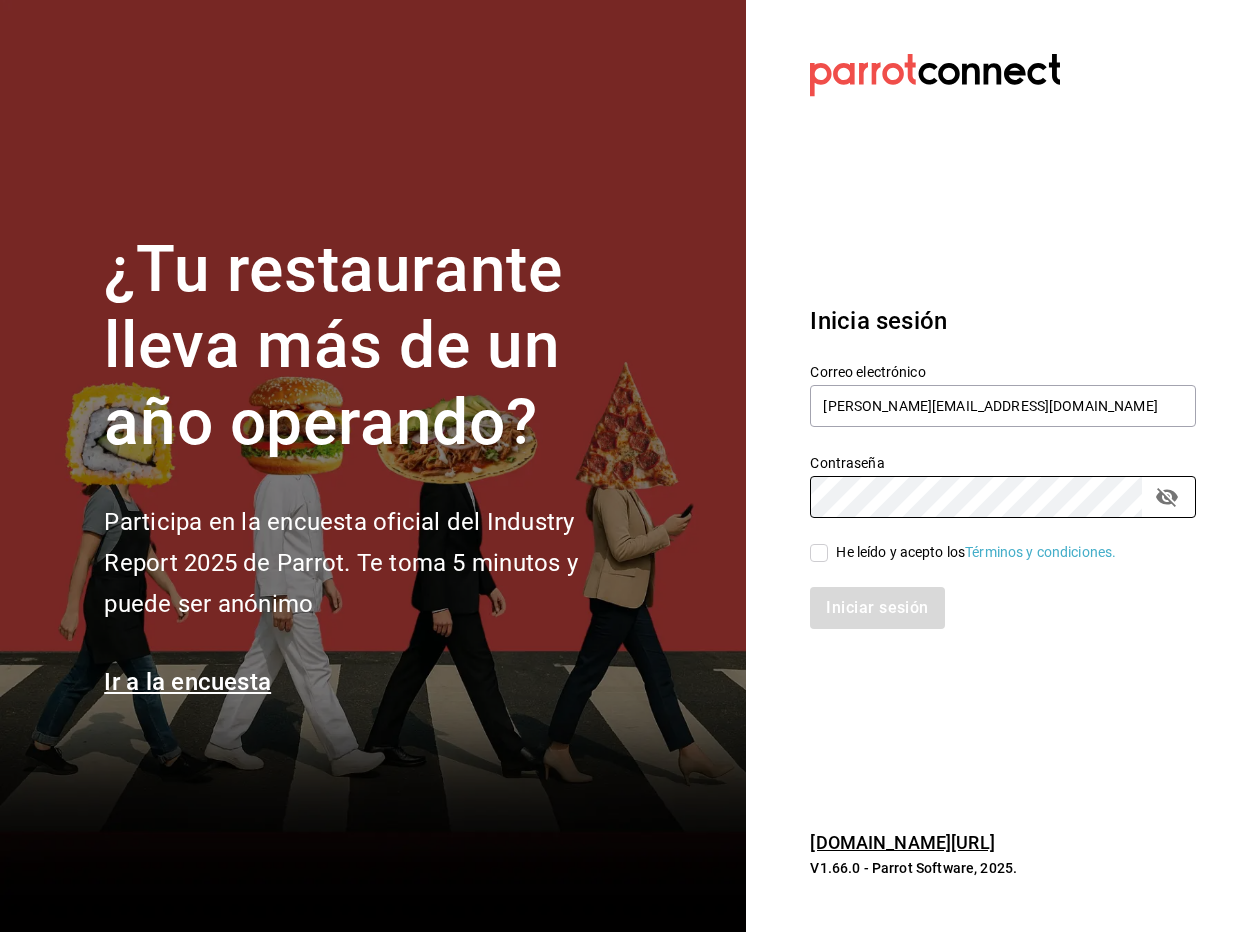 click on "He leído y acepto los  Términos y condiciones." at bounding box center [819, 553] 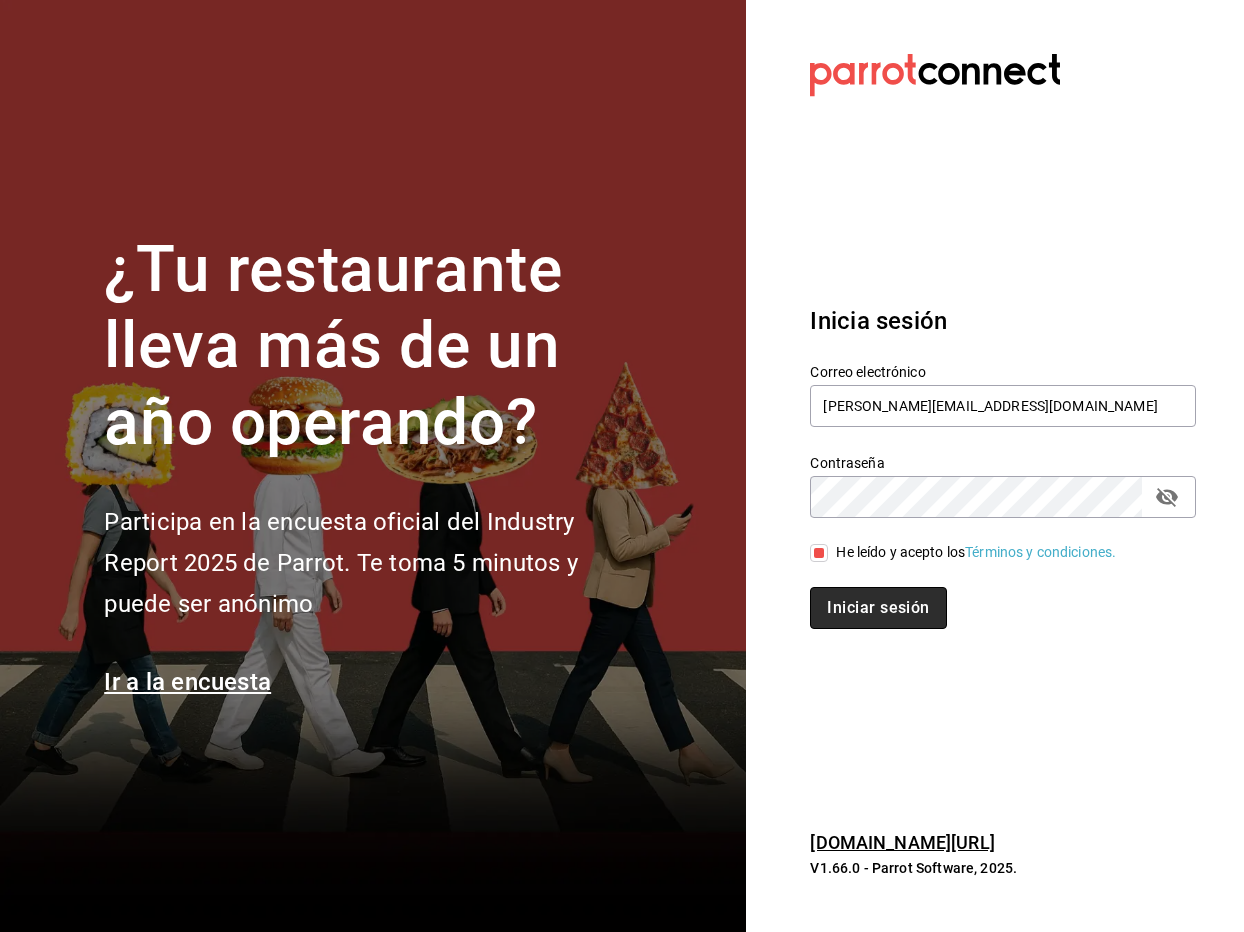 click on "Iniciar sesión" at bounding box center [878, 608] 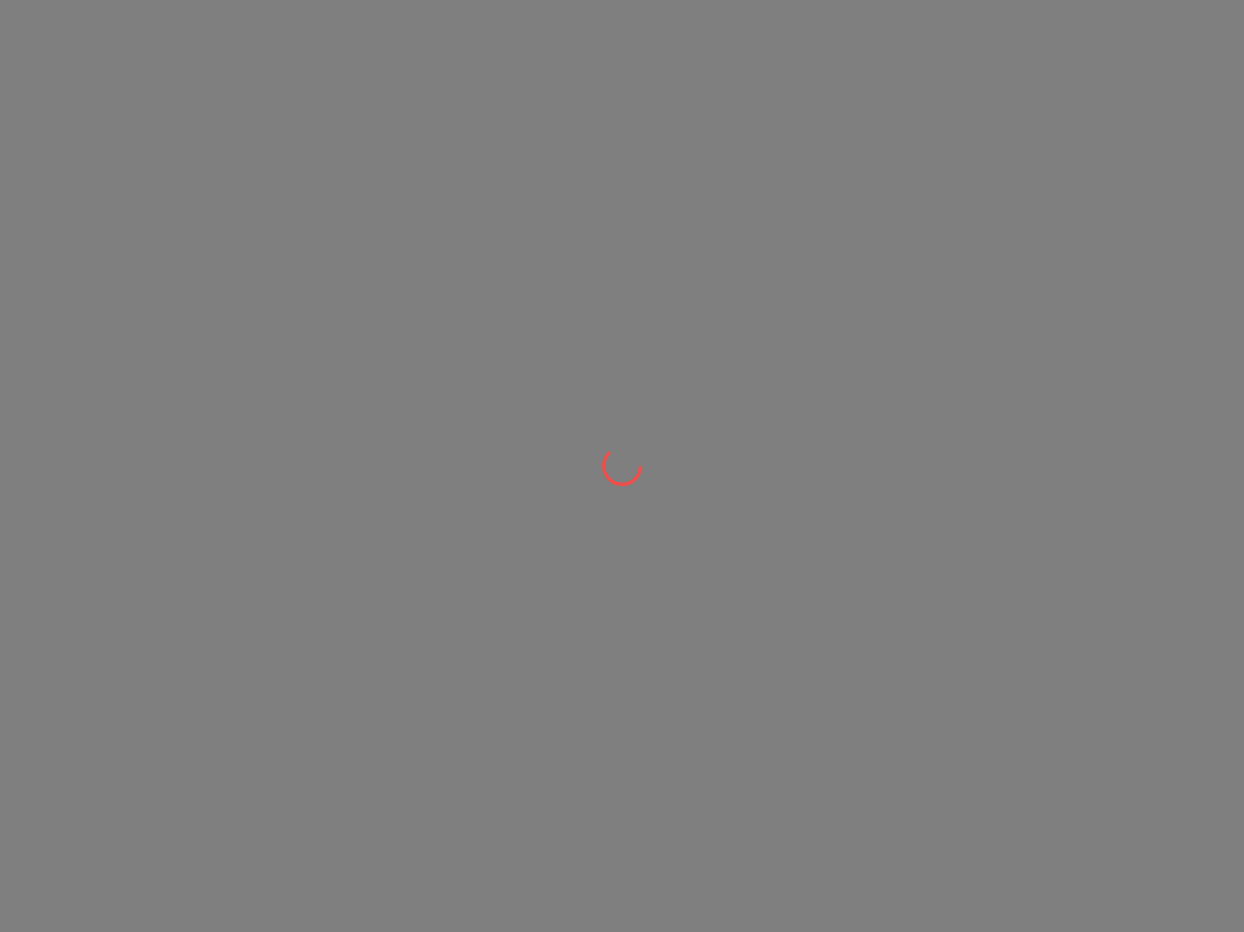 scroll, scrollTop: 0, scrollLeft: 0, axis: both 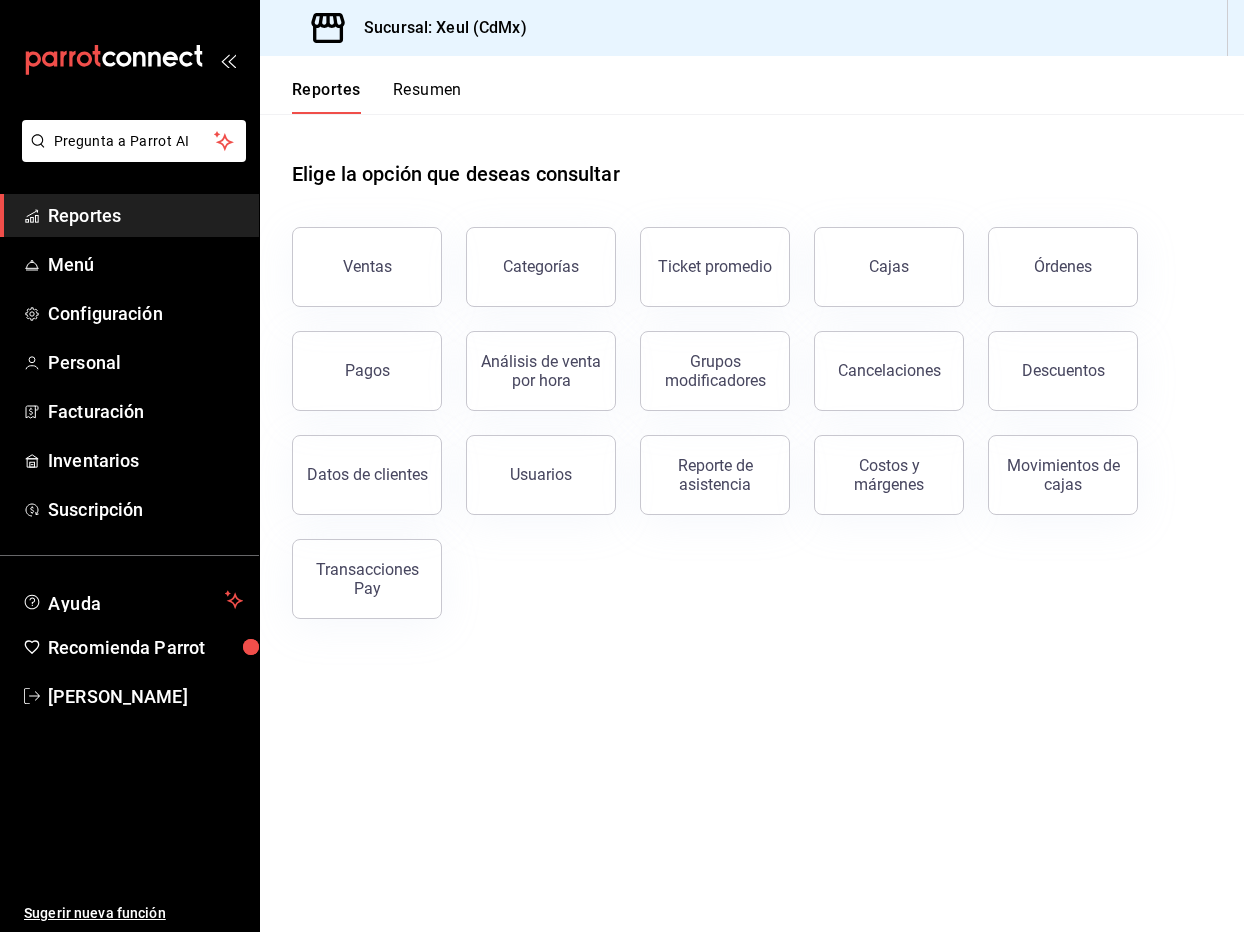 click on "Ventas Categorías Ticket promedio Cajas Órdenes Pagos Análisis de venta por hora Grupos modificadores Cancelaciones Descuentos Datos de clientes Usuarios Reporte de asistencia Costos y márgenes Movimientos [PERSON_NAME] Transacciones Pay" at bounding box center [740, 411] 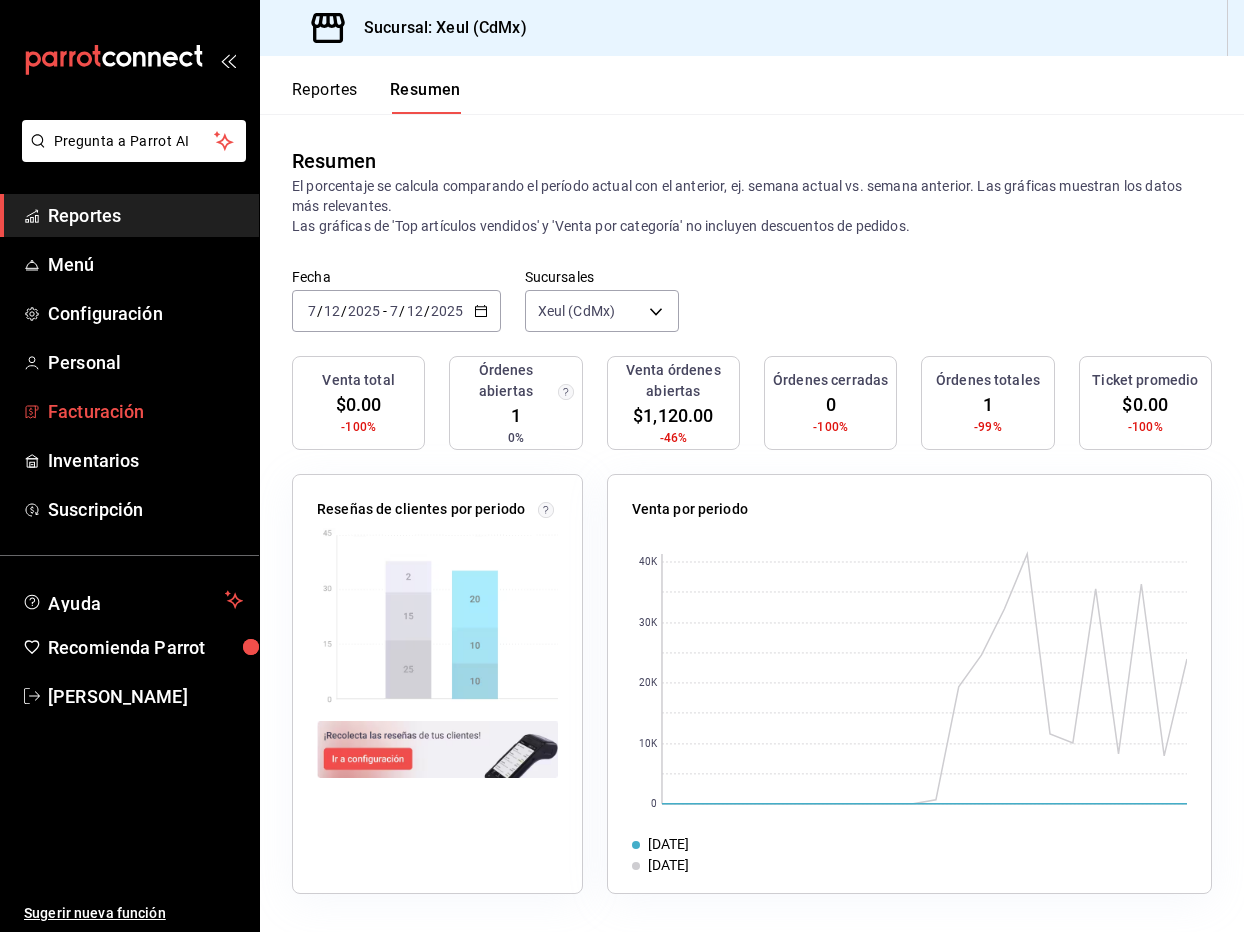click on "Facturación" at bounding box center (145, 411) 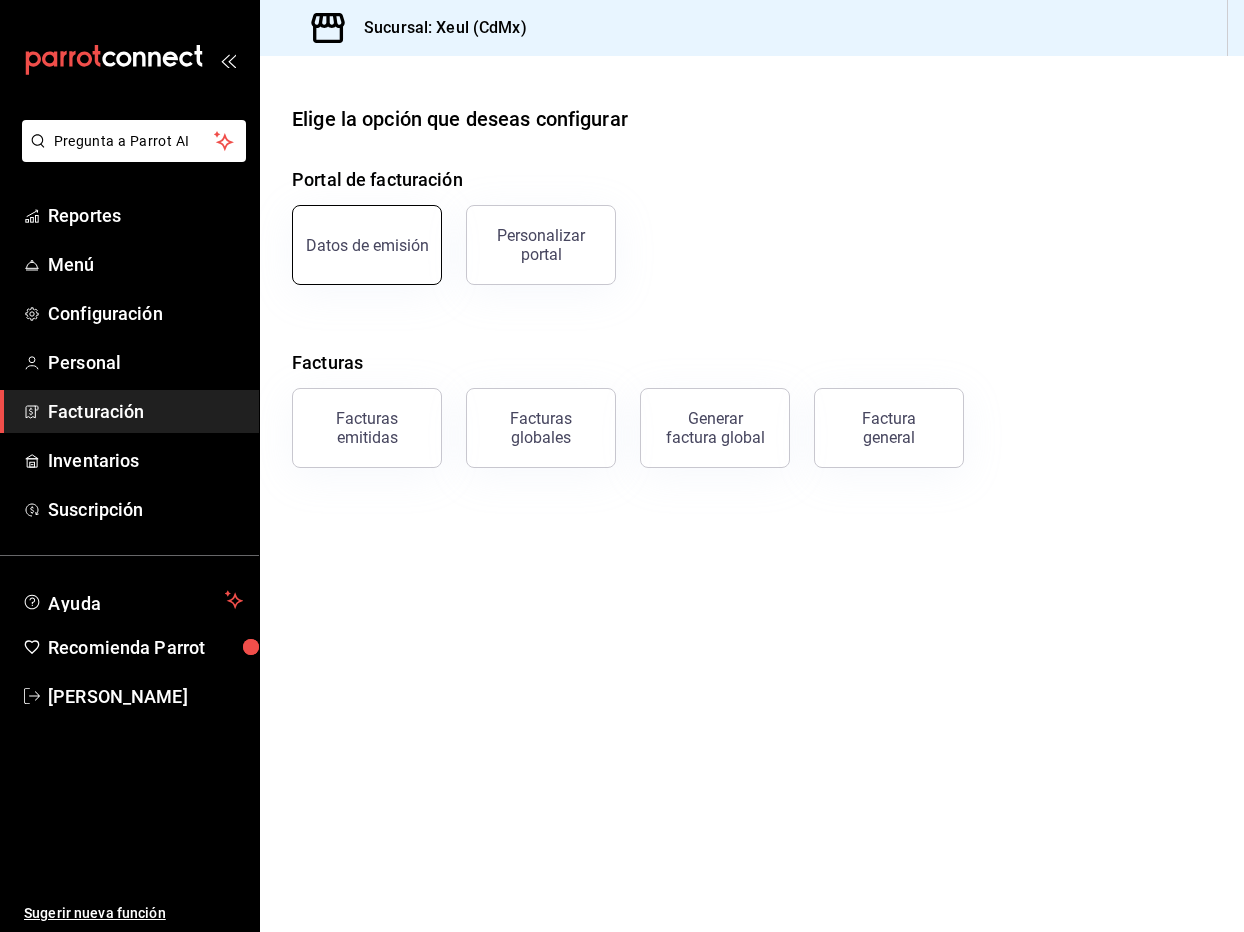 click on "Datos de emisión" at bounding box center [367, 245] 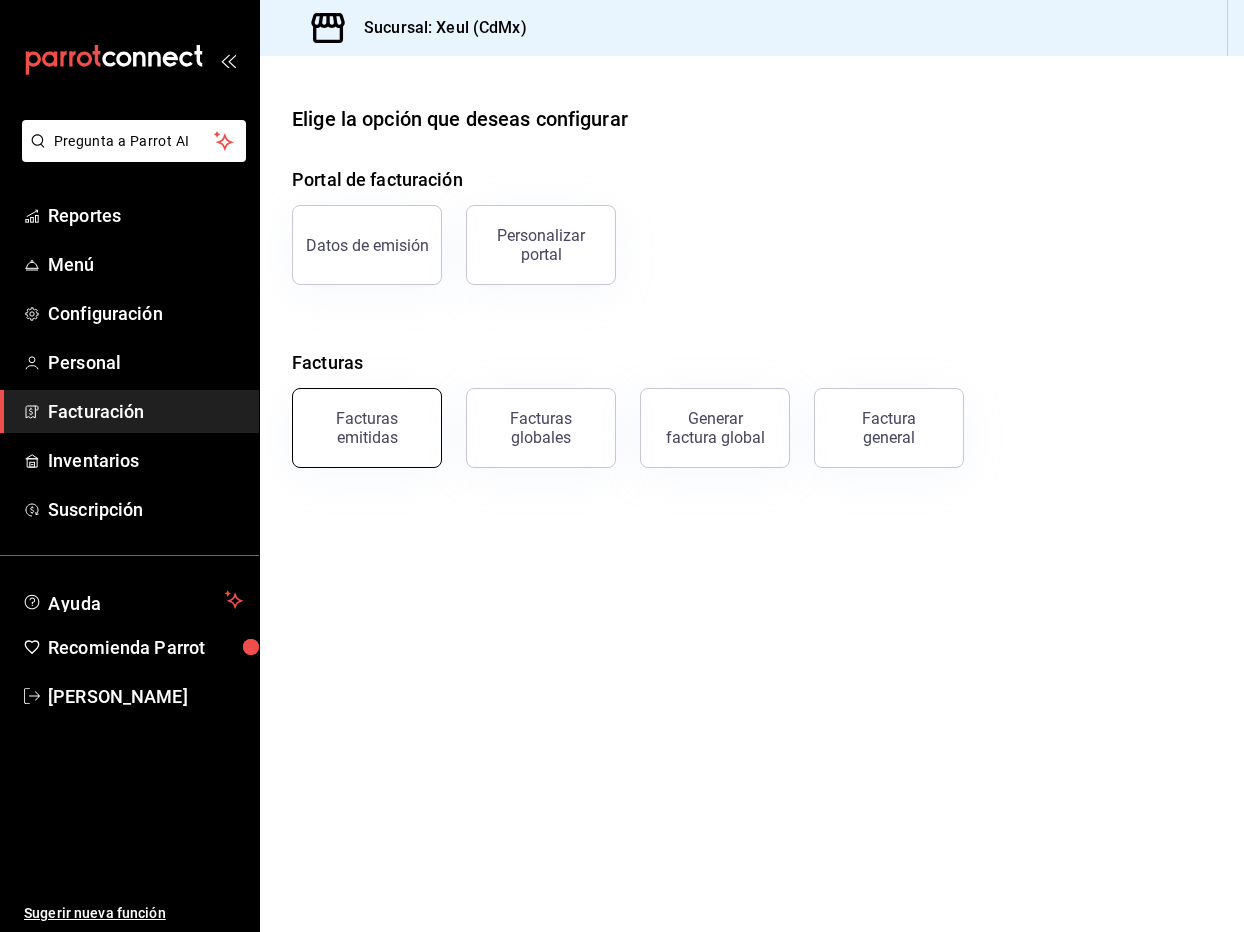 click on "Facturas emitidas" at bounding box center (367, 428) 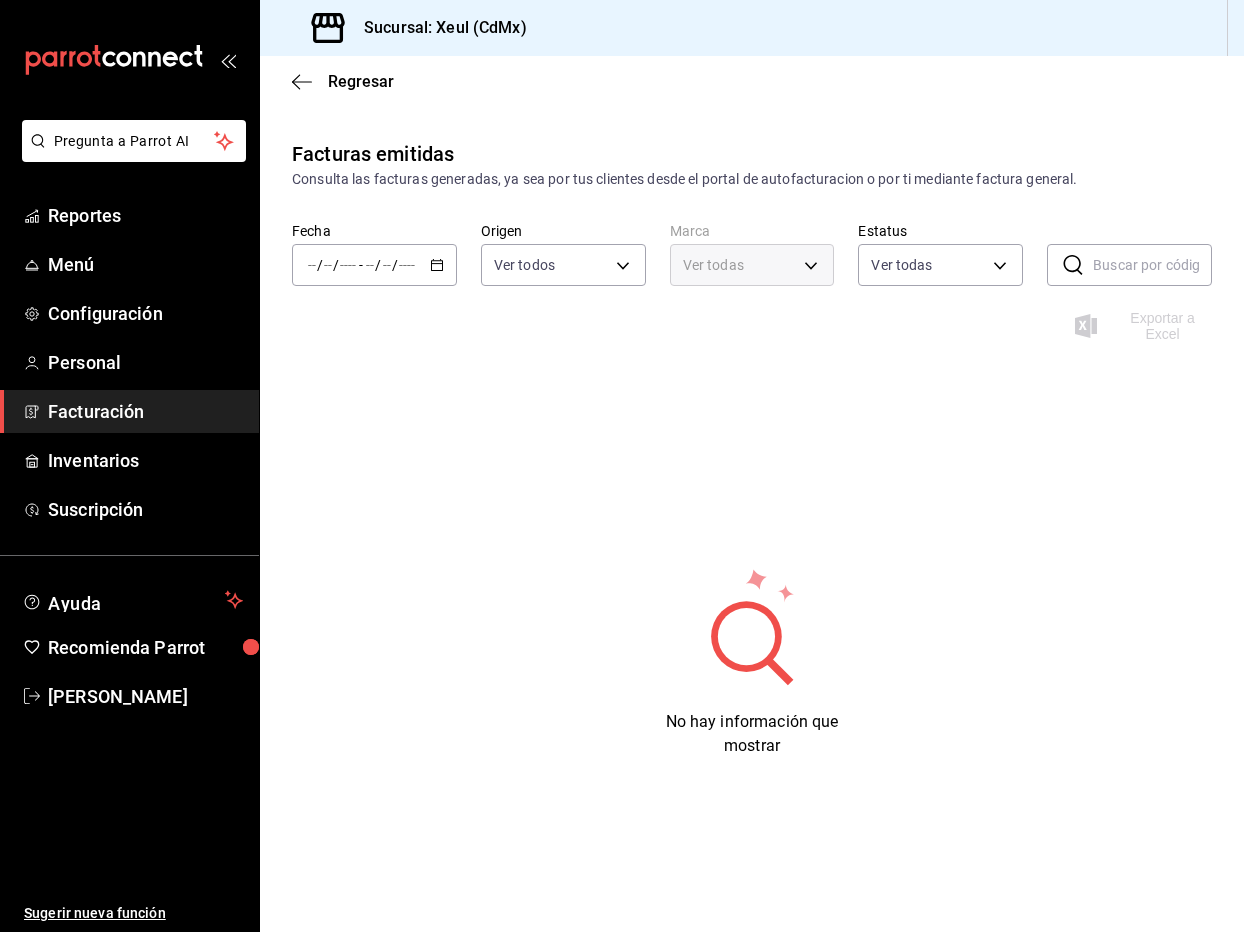 type on "556c56df-7d38-43a9-98c1-84be39c4f433" 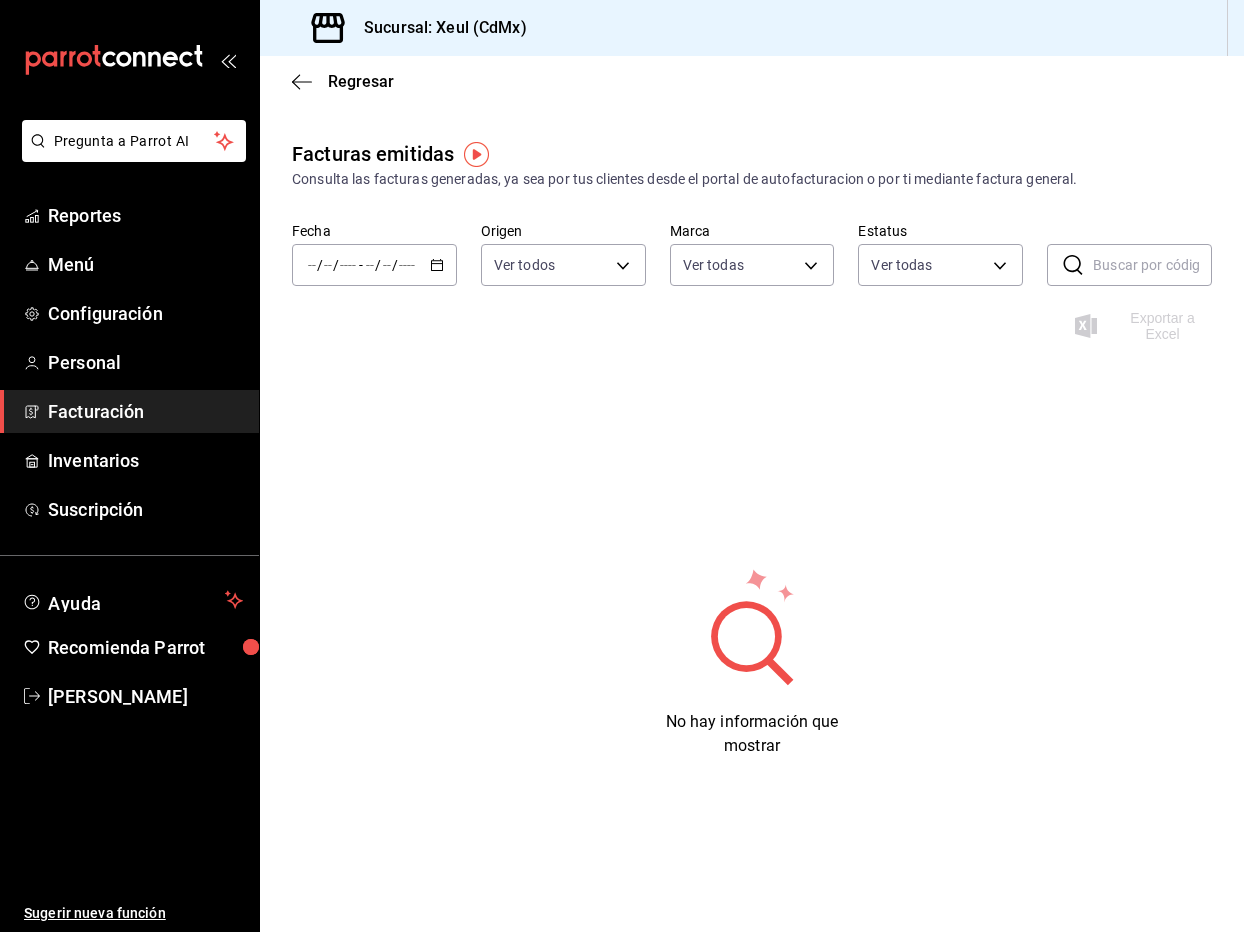 click 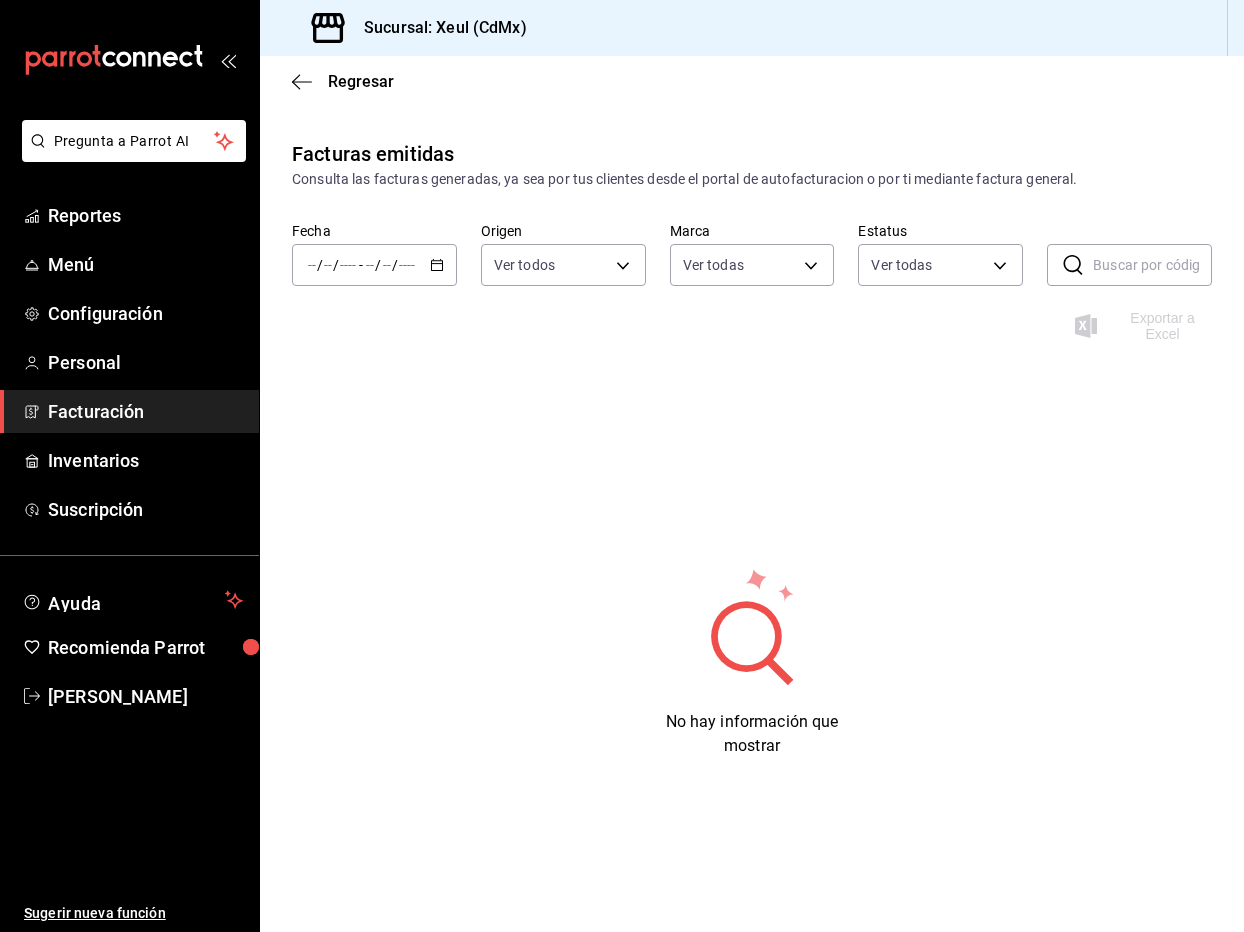 click on "Regresar" at bounding box center (752, 81) 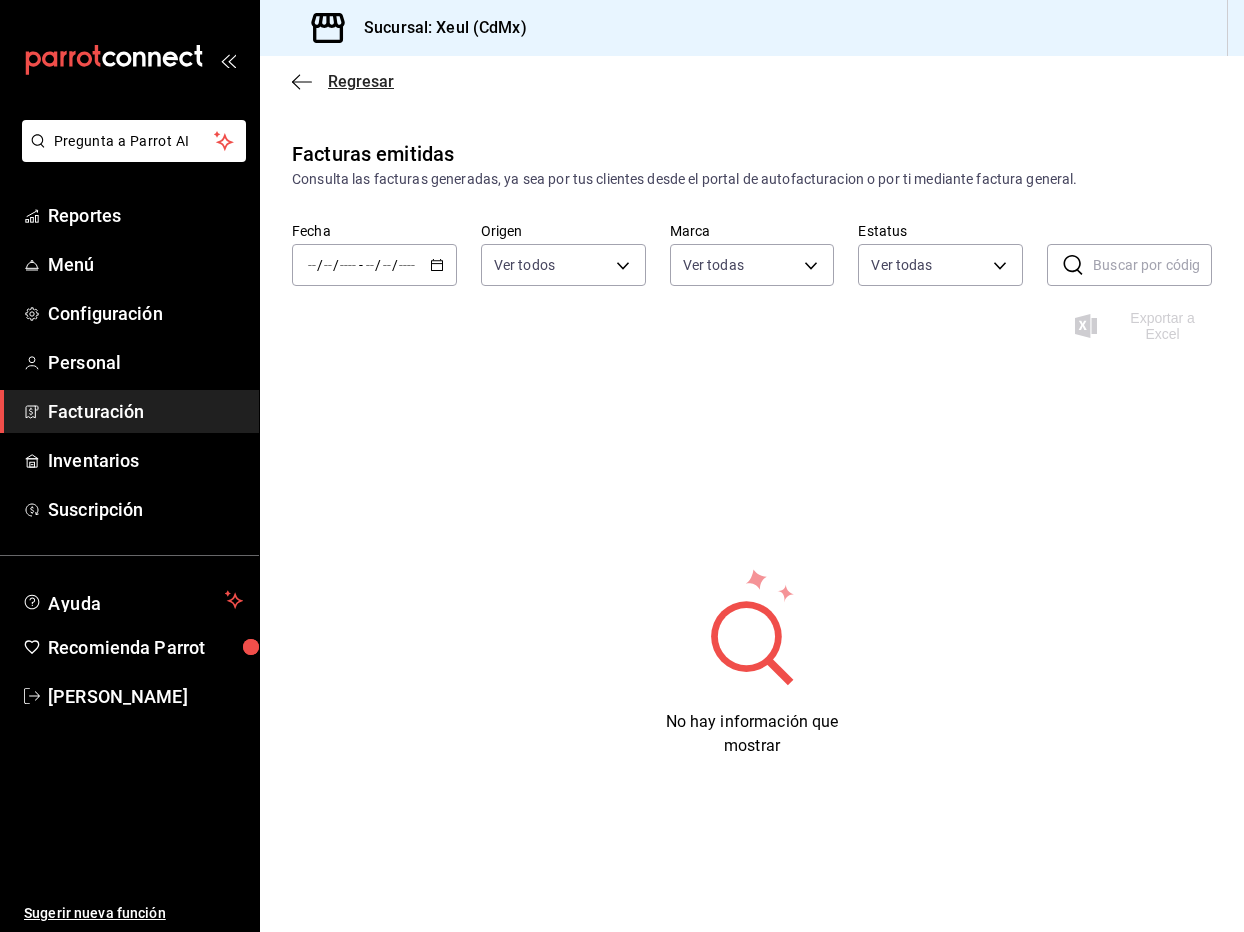 click 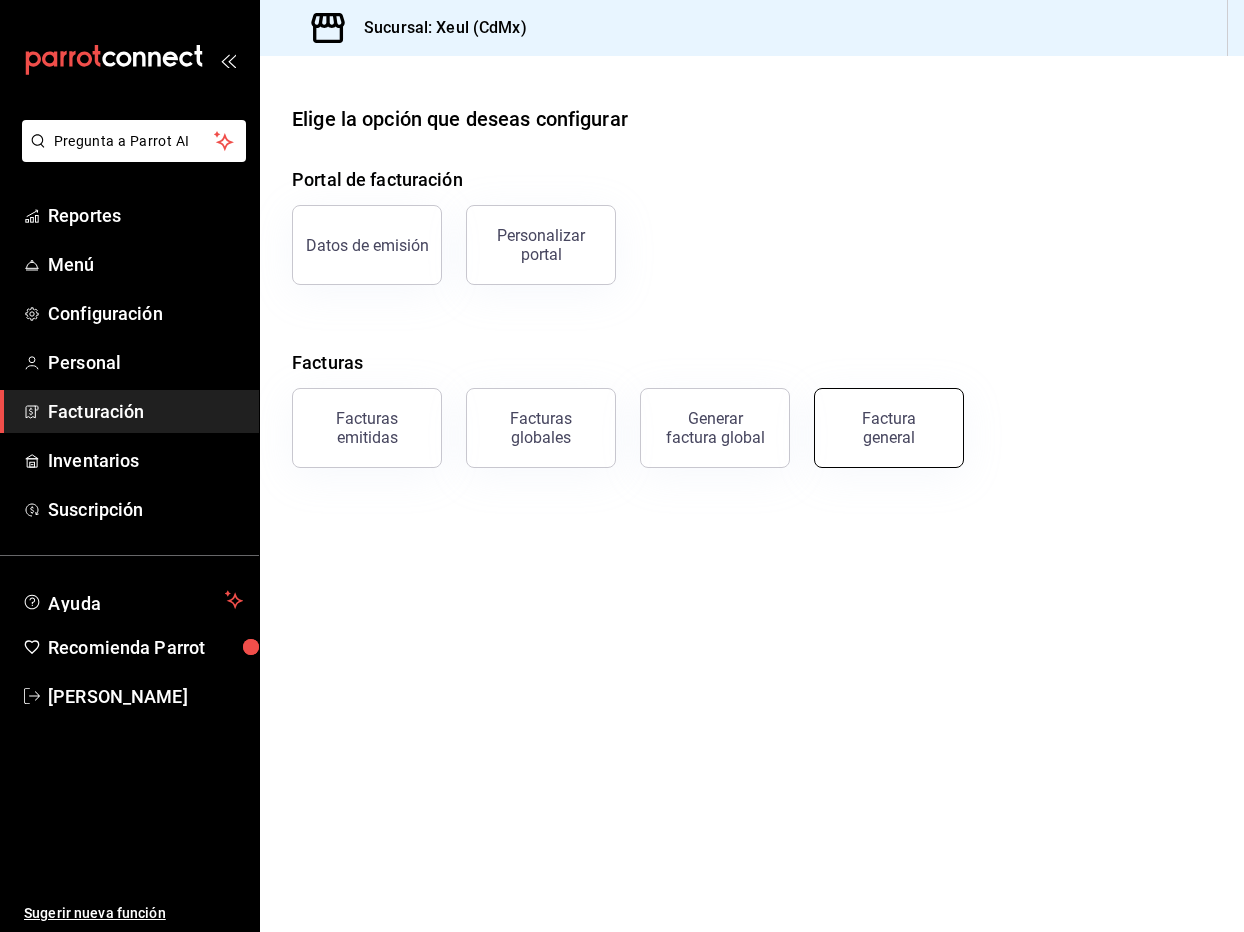 click on "Factura general" at bounding box center [889, 428] 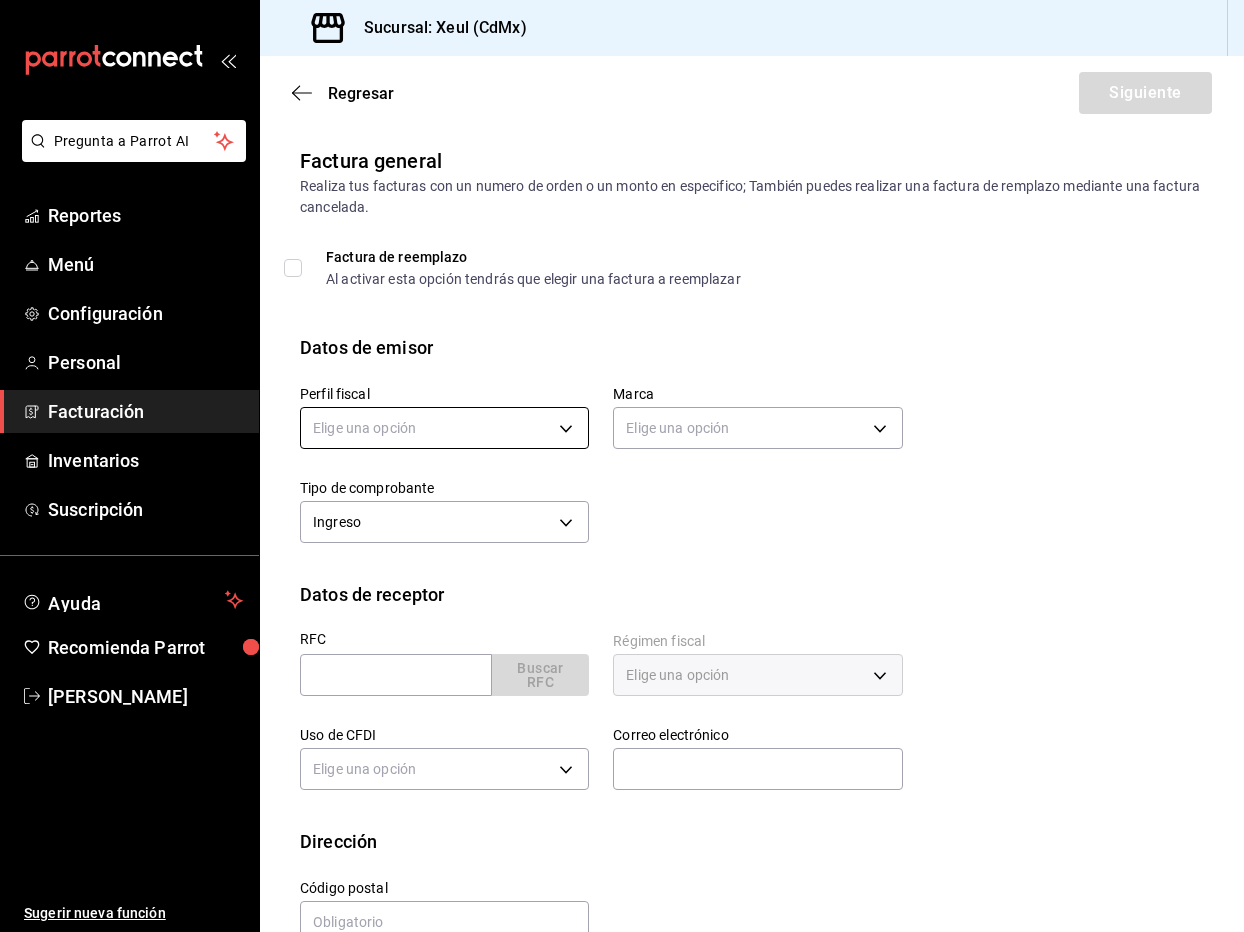 click on "Pregunta a Parrot AI Reportes   Menú   Configuración   Personal   Facturación   Inventarios   Suscripción   Ayuda Recomienda Parrot   [PERSON_NAME]   Sugerir nueva función   Sucursal: Xeul (CdMx) Regresar Siguiente Factura general Realiza tus facturas con un numero de orden o un monto en especifico; También puedes realizar una factura de remplazo mediante una factura cancelada. Factura de reemplazo Al activar esta opción tendrás que elegir una factura a reemplazar Datos de emisor Perfil fiscal Elige una opción Marca Elige una opción Tipo de comprobante Ingreso I Datos de receptor RFC Buscar RFC Régimen fiscal Elige una opción Uso de CFDI Elige una opción Correo electrónico Dirección Calle # exterior # interior Código postal Estado ​ Municipio ​ [GEOGRAPHIC_DATA] ​ GANA 1 MES GRATIS EN TU SUSCRIPCIÓN AQUÍ Pregunta a Parrot AI Reportes   Menú   Configuración   Personal   Facturación   Inventarios   Suscripción   Ayuda Recomienda Parrot   [PERSON_NAME] nueva función   [PHONE_NUMBER]" at bounding box center [622, 466] 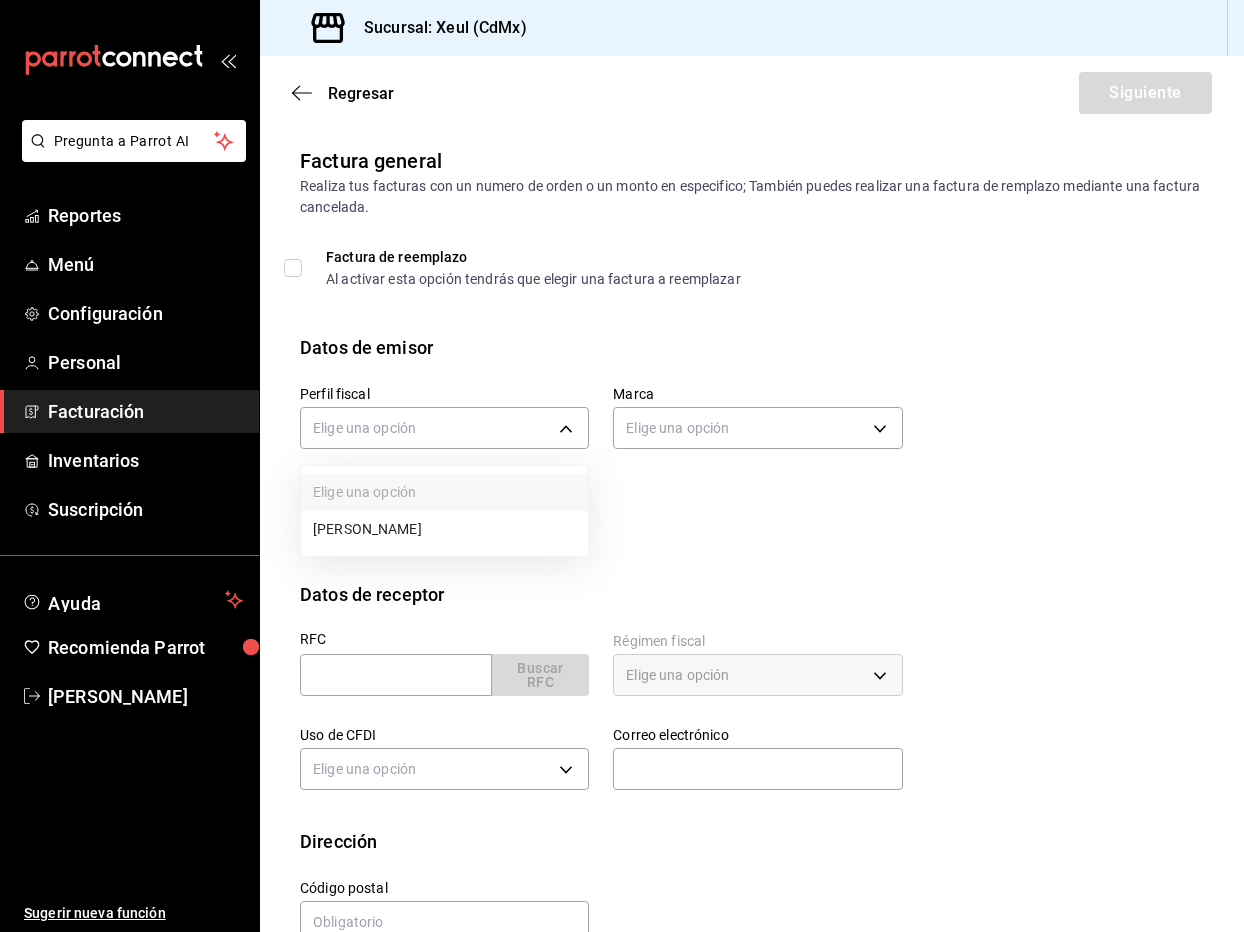 click on "Elige una opción [PERSON_NAME]" at bounding box center [444, 511] 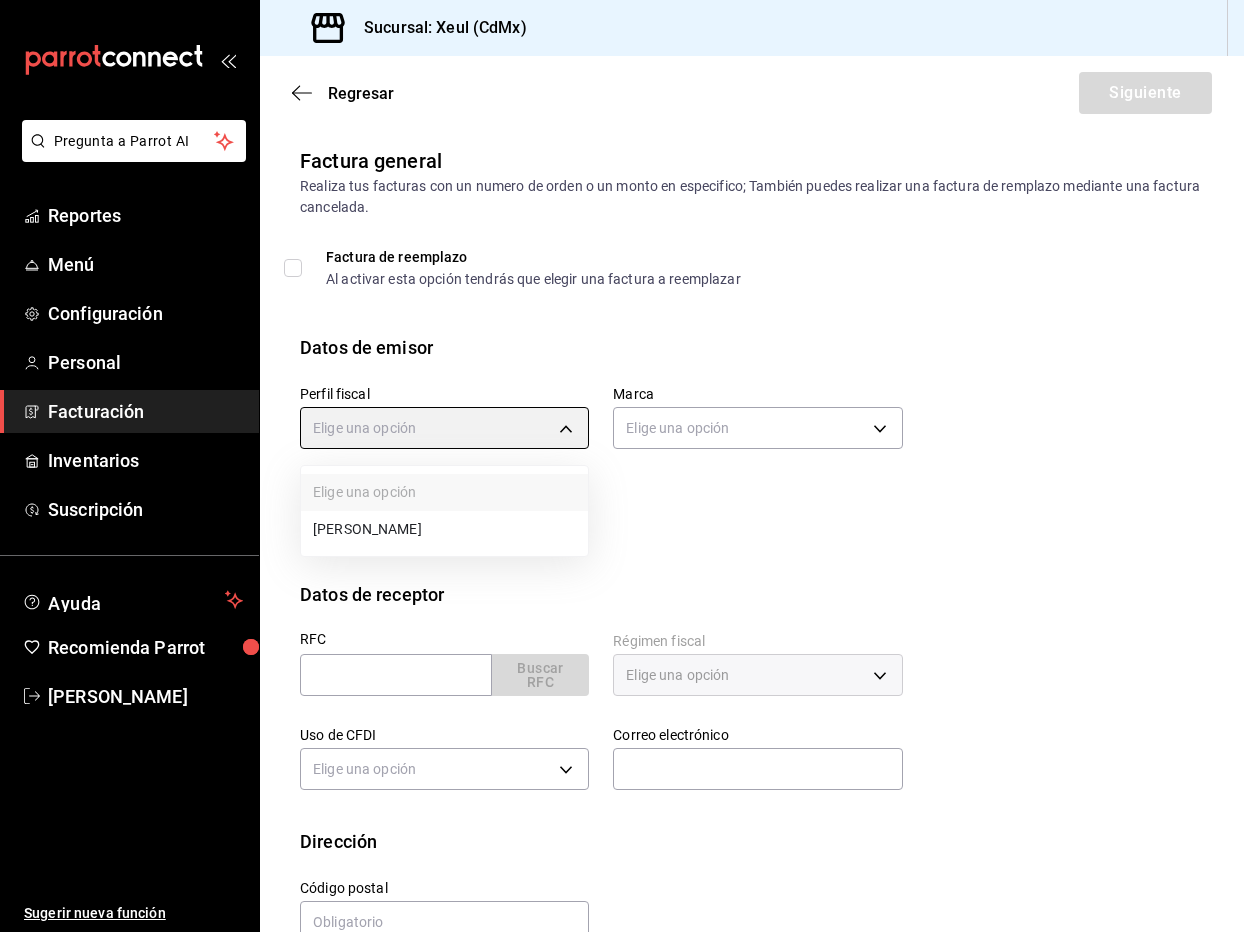 type on "554c110a-18dd-44f3-977d-186ab1f95351" 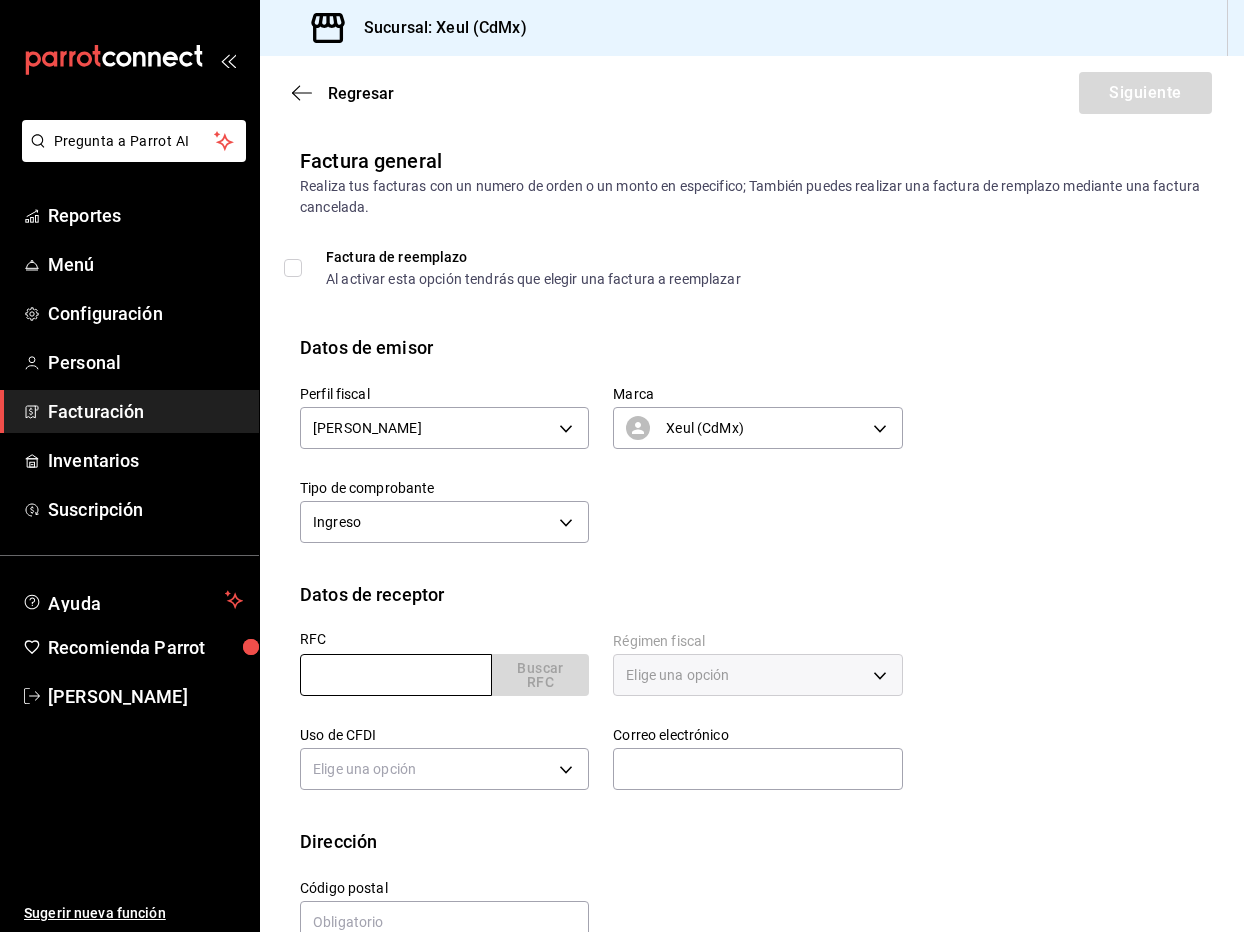 click at bounding box center [396, 675] 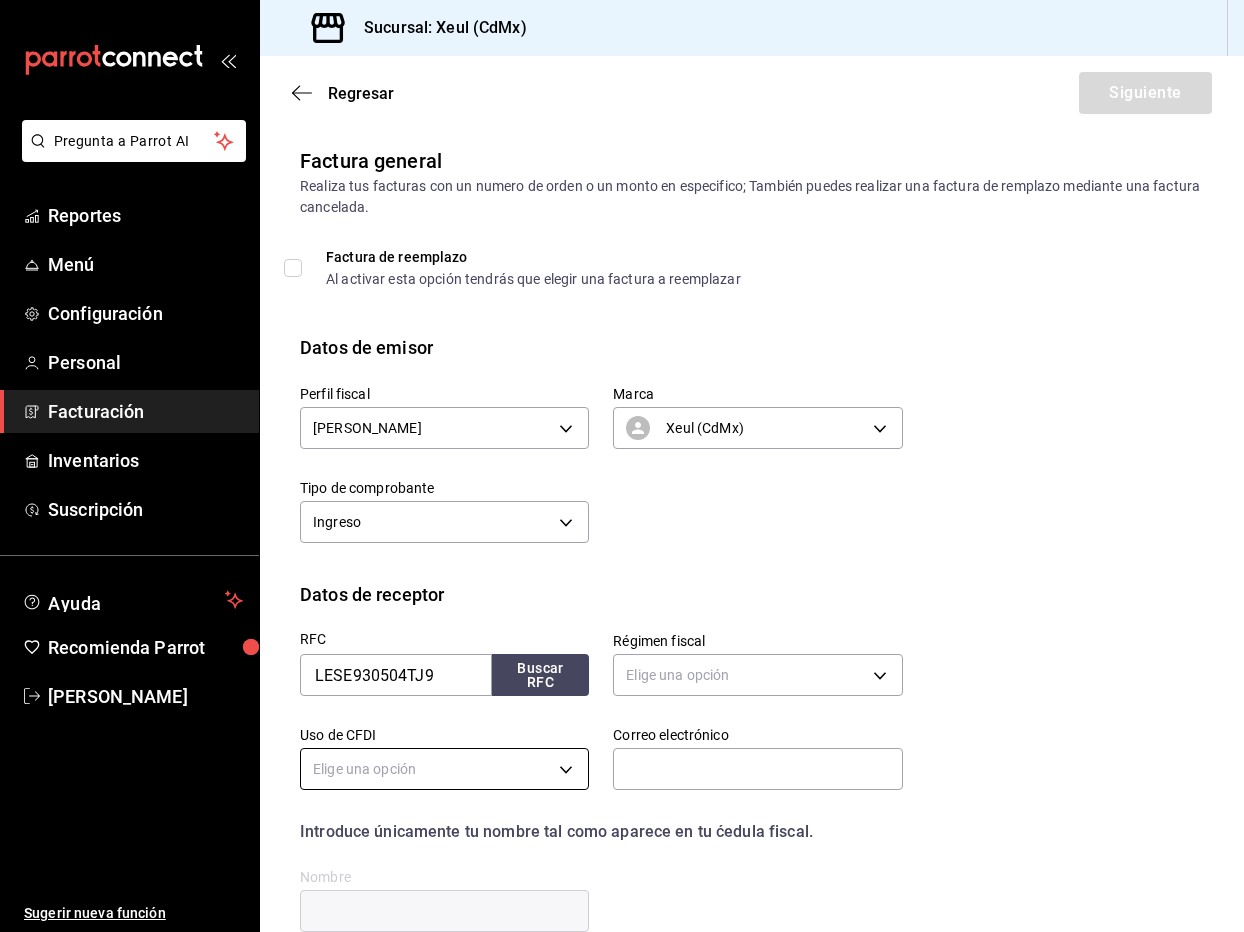 click on "Pregunta a Parrot AI Reportes   Menú   Configuración   Personal   Facturación   Inventarios   Suscripción   Ayuda Recomienda Parrot   [PERSON_NAME]   Sugerir nueva función   Sucursal: Xeul (CdMx) Regresar Siguiente Factura general Realiza tus facturas con un numero de orden o un monto en especifico; También puedes realizar una factura de remplazo mediante una factura cancelada. Factura de reemplazo Al activar esta opción tendrás que elegir una factura a reemplazar Datos de emisor Perfil fiscal [PERSON_NAME] 554c110a-18dd-44f3-977d-186ab1f95351 Marca Xeul (CdMx) 556c56df-7d38-43a9-98c1-84be39c4f433 Tipo de comprobante Ingreso I Datos de receptor RFC LESE930504TJ9 Buscar RFC Régimen fiscal Elige una opción Uso de CFDI Elige una opción Correo electrónico Introduce únicamente tu nombre tal como aparece en tu ćedula fiscal. person Nombre Dirección Calle # exterior # interior Código postal Estado ​ Municipio ​ [GEOGRAPHIC_DATA] ​ GANA 1 MES GRATIS EN TU SUSCRIPCIÓN AQUÍ Pregunta a Parrot AI Reportes" at bounding box center (622, 466) 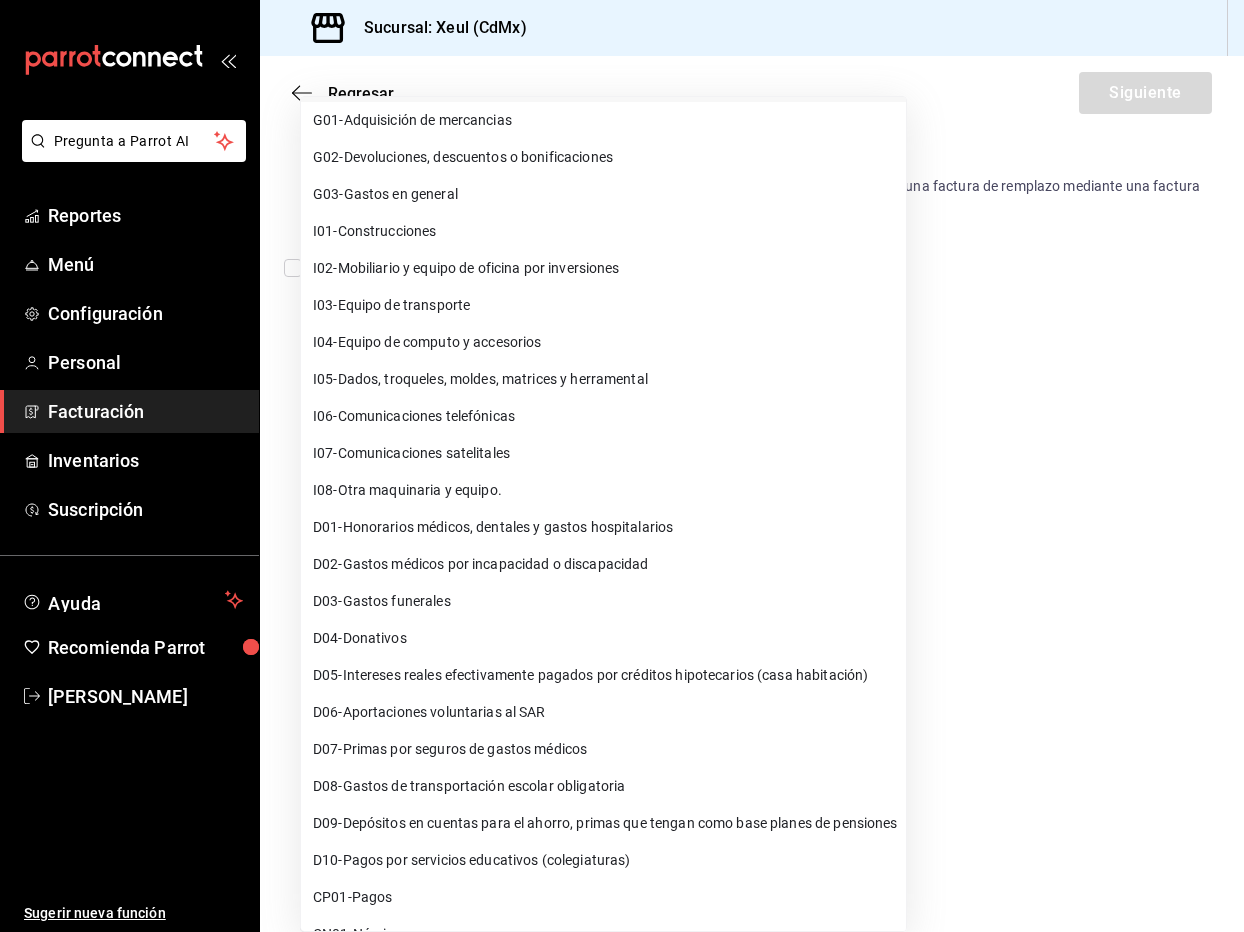 scroll, scrollTop: 51, scrollLeft: 0, axis: vertical 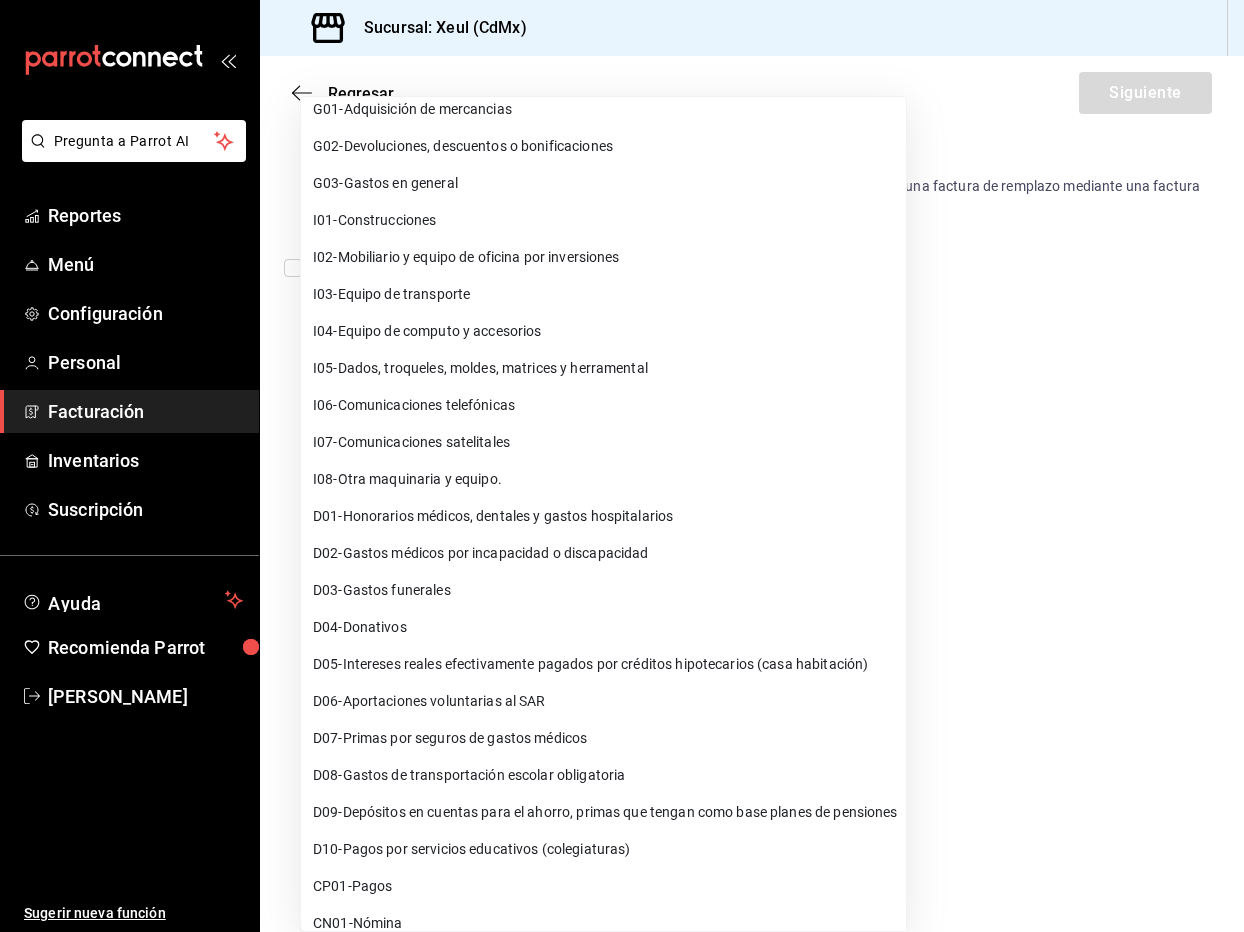 click on "G03  -  Gastos en general" at bounding box center [603, 183] 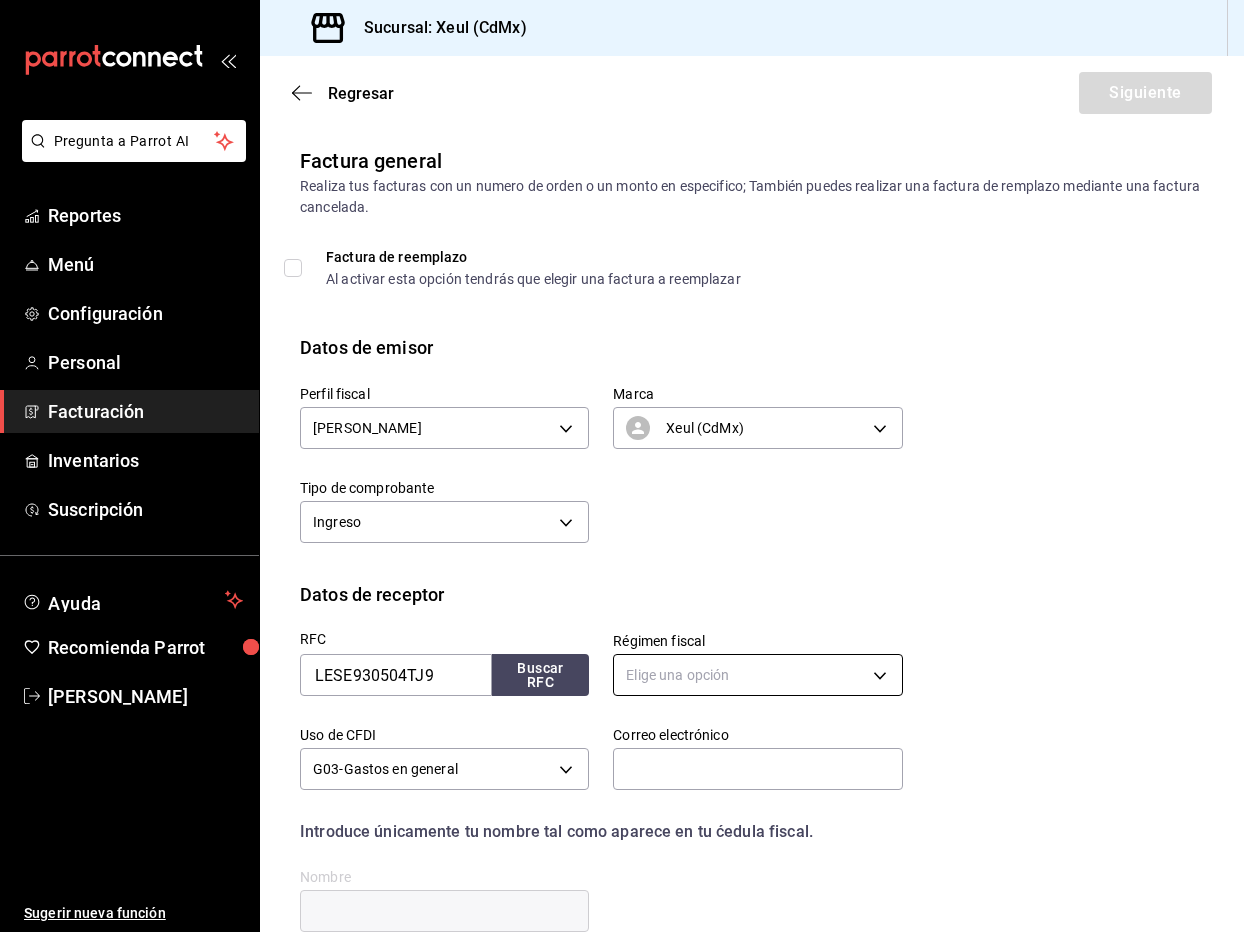 click on "Pregunta a Parrot AI Reportes   Menú   Configuración   Personal   Facturación   Inventarios   Suscripción   Ayuda Recomienda Parrot   [PERSON_NAME]   Sugerir nueva función   Sucursal: Xeul (CdMx) Regresar Siguiente Factura general Realiza tus facturas con un numero de orden o un monto en especifico; También puedes realizar una factura de remplazo mediante una factura cancelada. Factura de reemplazo Al activar esta opción tendrás que elegir una factura a reemplazar Datos de emisor Perfil fiscal [PERSON_NAME] 554c110a-18dd-44f3-977d-186ab1f95351 Marca Xeul (CdMx) 556c56df-7d38-43a9-98c1-84be39c4f433 Tipo de comprobante Ingreso I Datos de receptor RFC LESE930504TJ9 Buscar RFC Régimen fiscal Elige una opción Uso de CFDI G03  -  Gastos en general G03 Correo electrónico Introduce únicamente tu nombre tal como aparece en tu ćedula fiscal. person Nombre Dirección Calle # exterior # interior Código postal Estado ​ Municipio ​ [GEOGRAPHIC_DATA] ​ GANA 1 MES GRATIS EN TU SUSCRIPCIÓN AQUÍ Pregunta a Parrot AI" at bounding box center (622, 466) 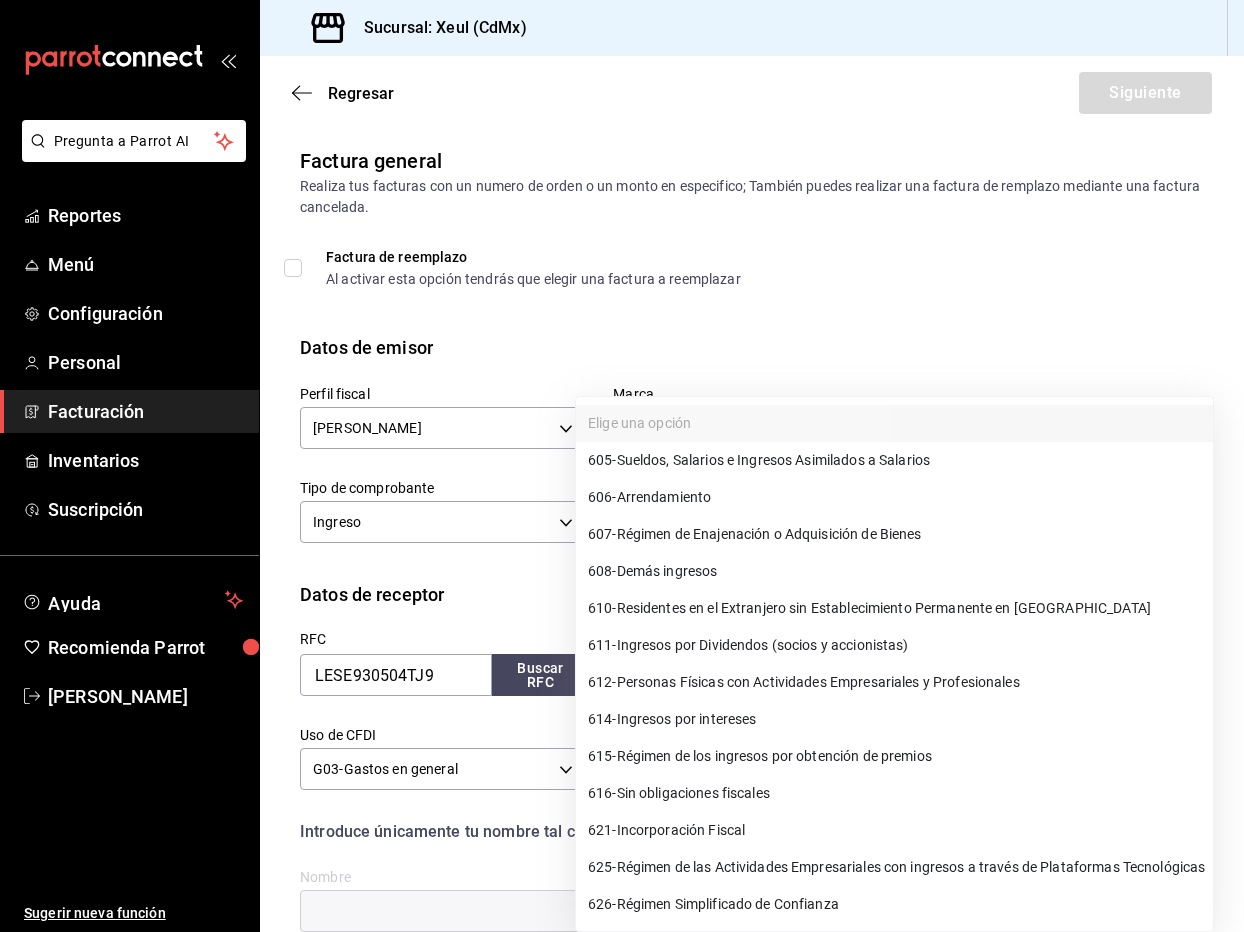 click on "614  -  Ingresos por intereses" at bounding box center (894, 719) 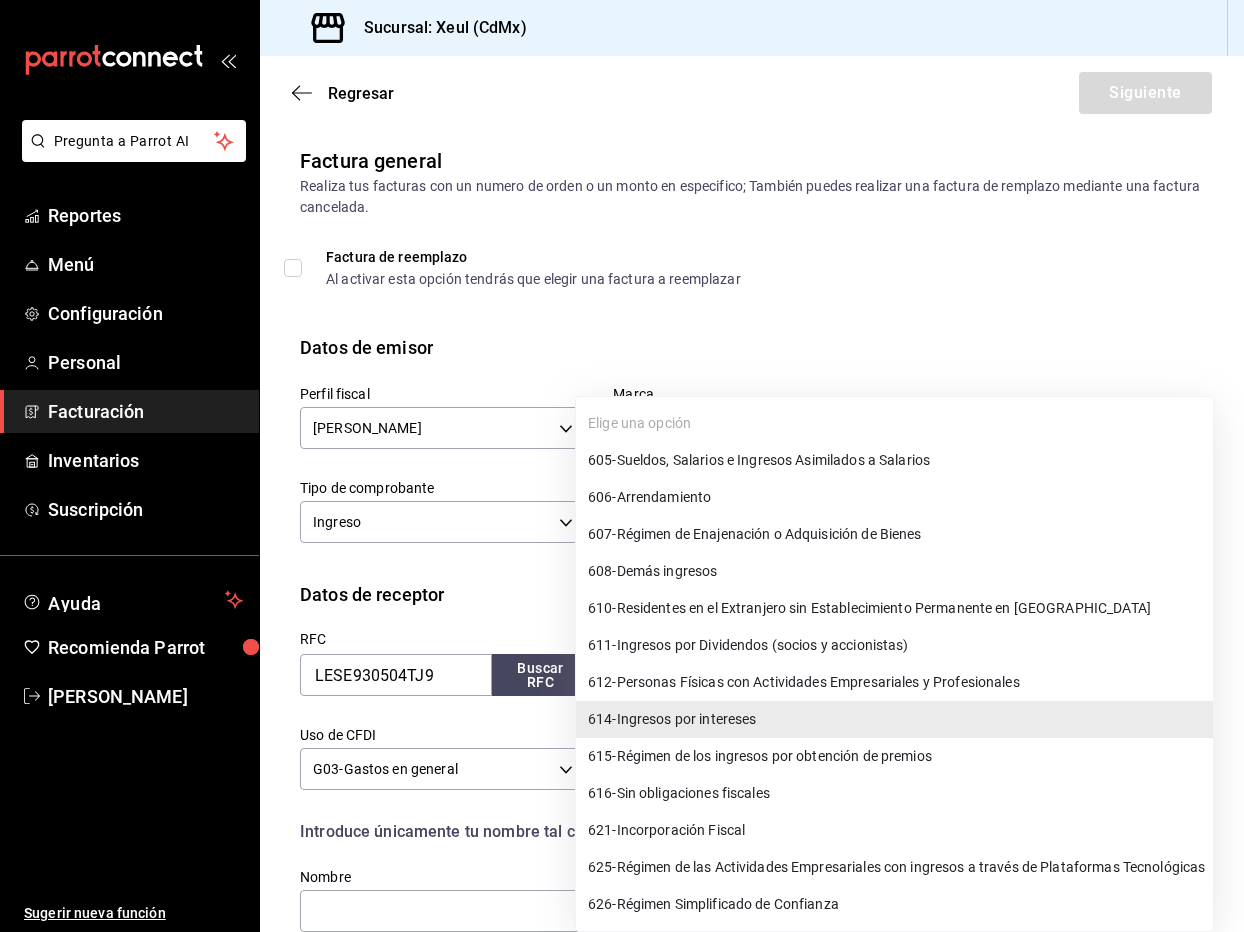 click on "Pregunta a Parrot AI Reportes   Menú   Configuración   Personal   Facturación   Inventarios   Suscripción   Ayuda Recomienda Parrot   [PERSON_NAME]   Sugerir nueva función   Sucursal: Xeul (CdMx) Regresar Siguiente Factura general Realiza tus facturas con un numero de orden o un monto en especifico; También puedes realizar una factura de remplazo mediante una factura cancelada. Factura de reemplazo Al activar esta opción tendrás que elegir una factura a reemplazar Datos de emisor Perfil fiscal [PERSON_NAME] 554c110a-18dd-44f3-977d-186ab1f95351 Marca Xeul (CdMx) 556c56df-7d38-43a9-98c1-84be39c4f433 Tipo de comprobante Ingreso I Datos de receptor RFC LESE930504TJ9 Buscar RFC Régimen fiscal 614  -  Ingresos por intereses 614 Uso de CFDI G03  -  Gastos en general G03 Correo electrónico Introduce únicamente tu nombre tal como aparece en tu ćedula fiscal. person Nombre Dirección Calle # exterior # interior Código postal Estado ​ Municipio ​ [GEOGRAPHIC_DATA] ​ GANA 1 MES GRATIS EN TU SUSCRIPCIÓN AQUÍ" at bounding box center (622, 466) 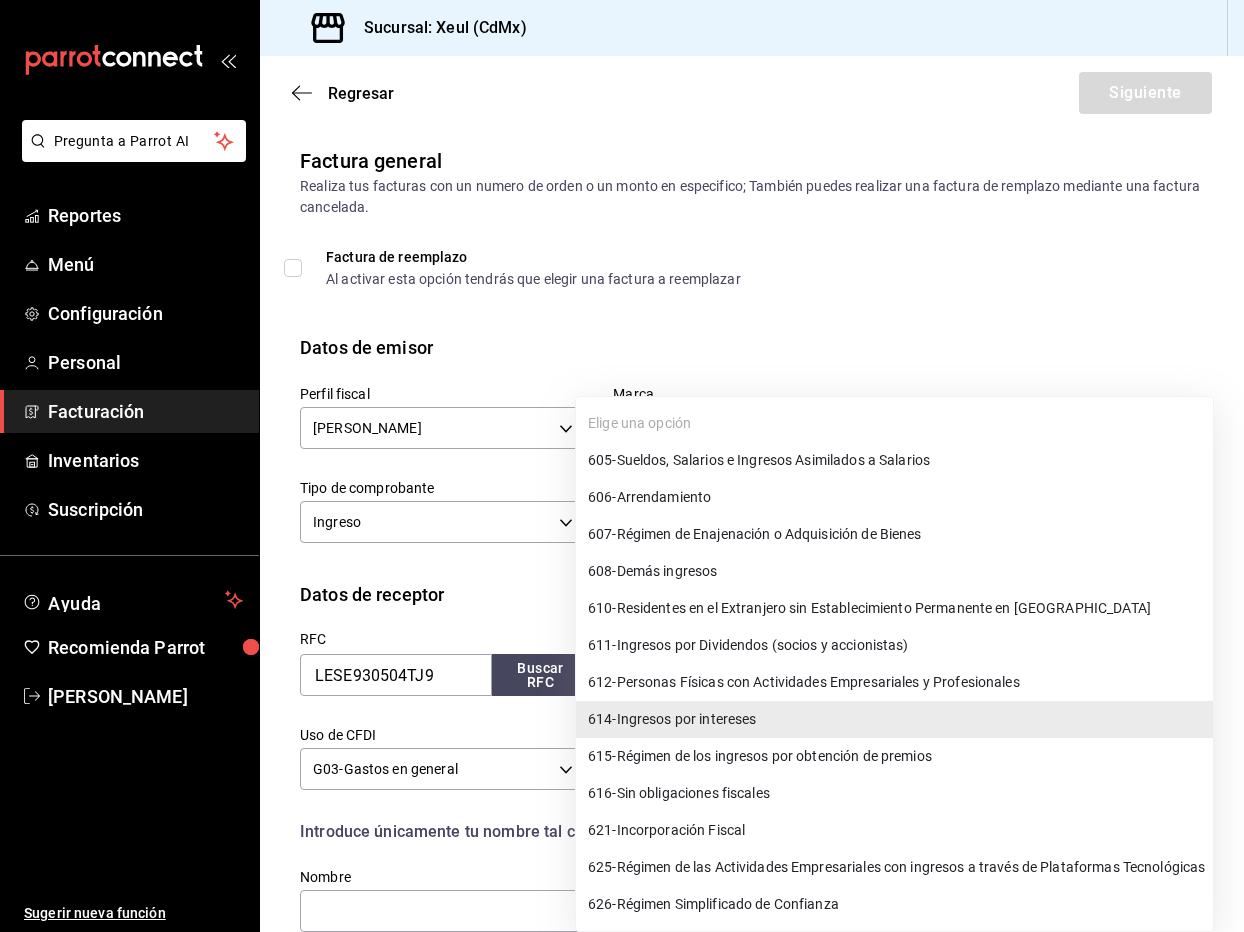 click on "612  -  Personas Físicas con Actividades Empresariales y Profesionales" at bounding box center [804, 682] 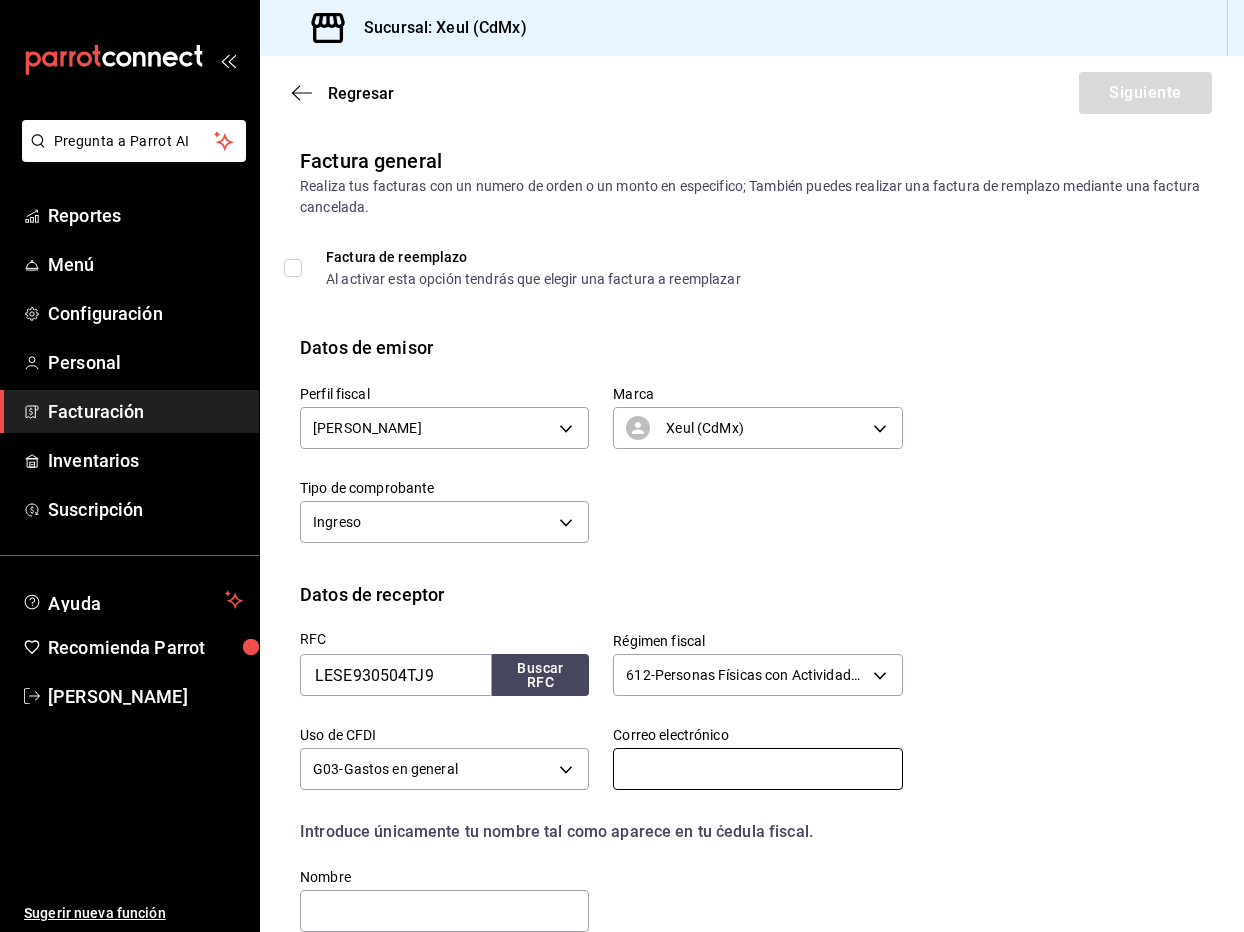 click at bounding box center (757, 769) 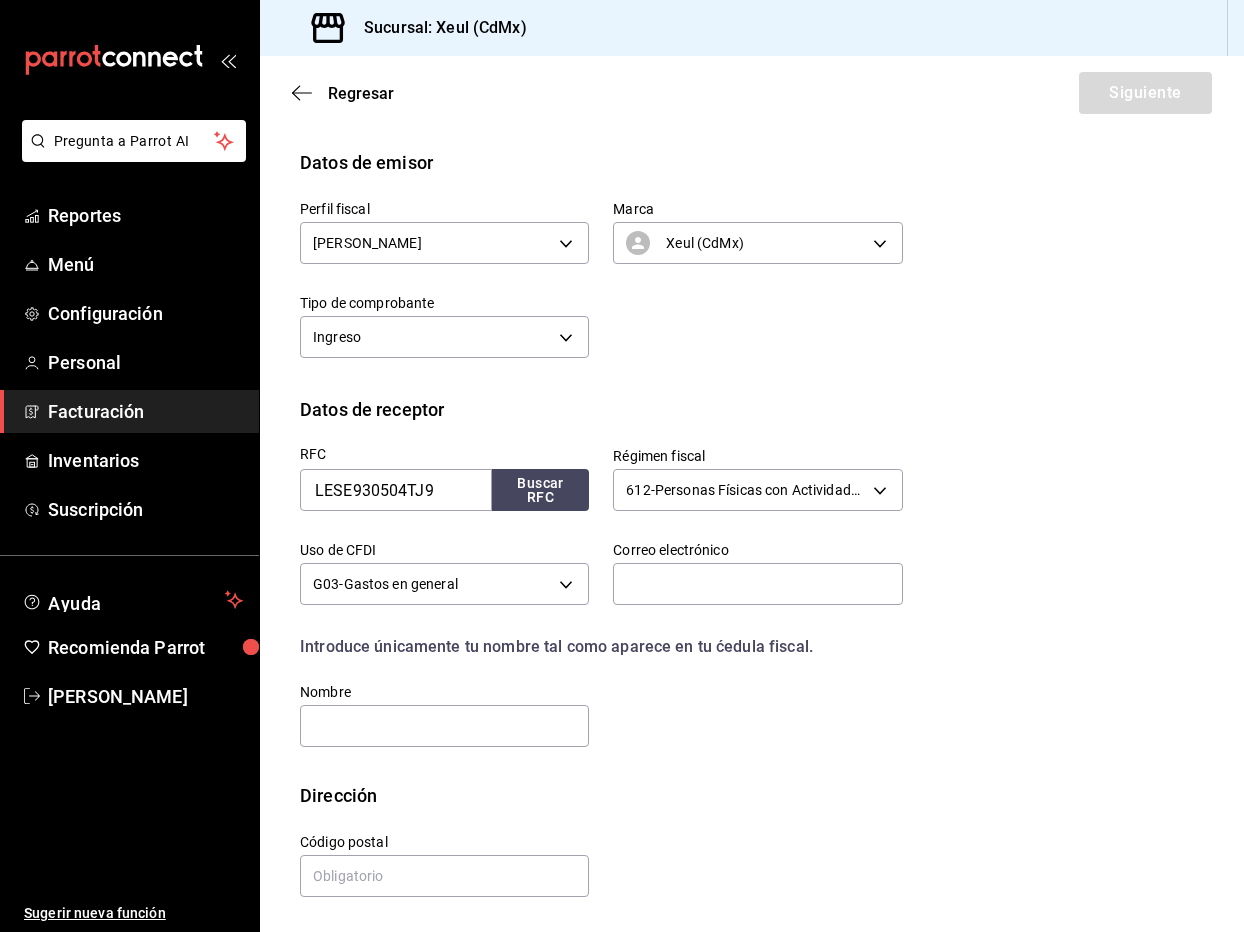 click on "RFC LESE930504TJ9 Buscar RFC Régimen fiscal 612  -  Personas Físicas con Actividades Empresariales y Profesionales 612 Uso de CFDI G03  -  Gastos en general G03 Correo electrónico Introduce únicamente tu nombre tal como aparece en tu ćedula fiscal. person Nombre" at bounding box center (589, 586) 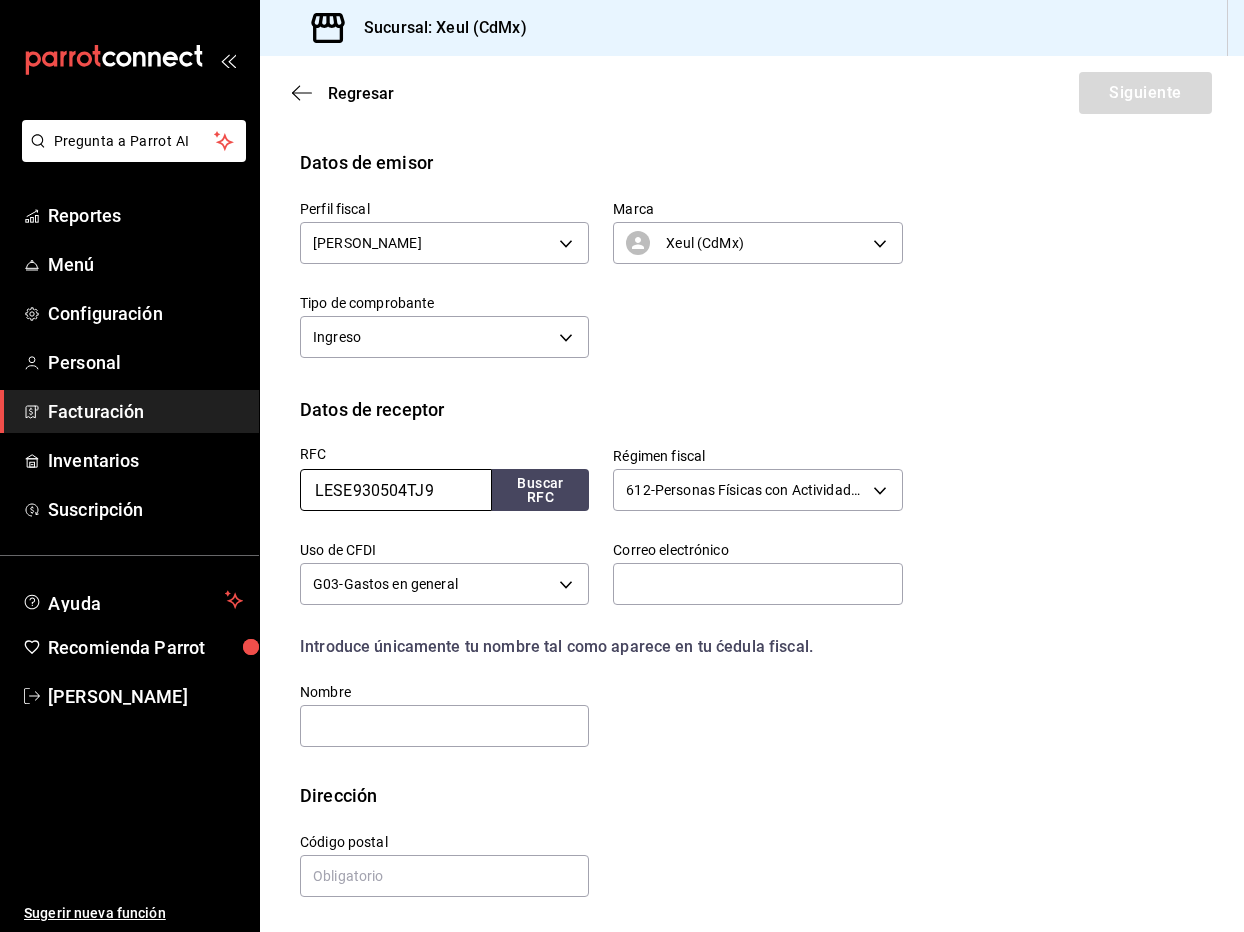 click on "LESE930504TJ9" at bounding box center (396, 490) 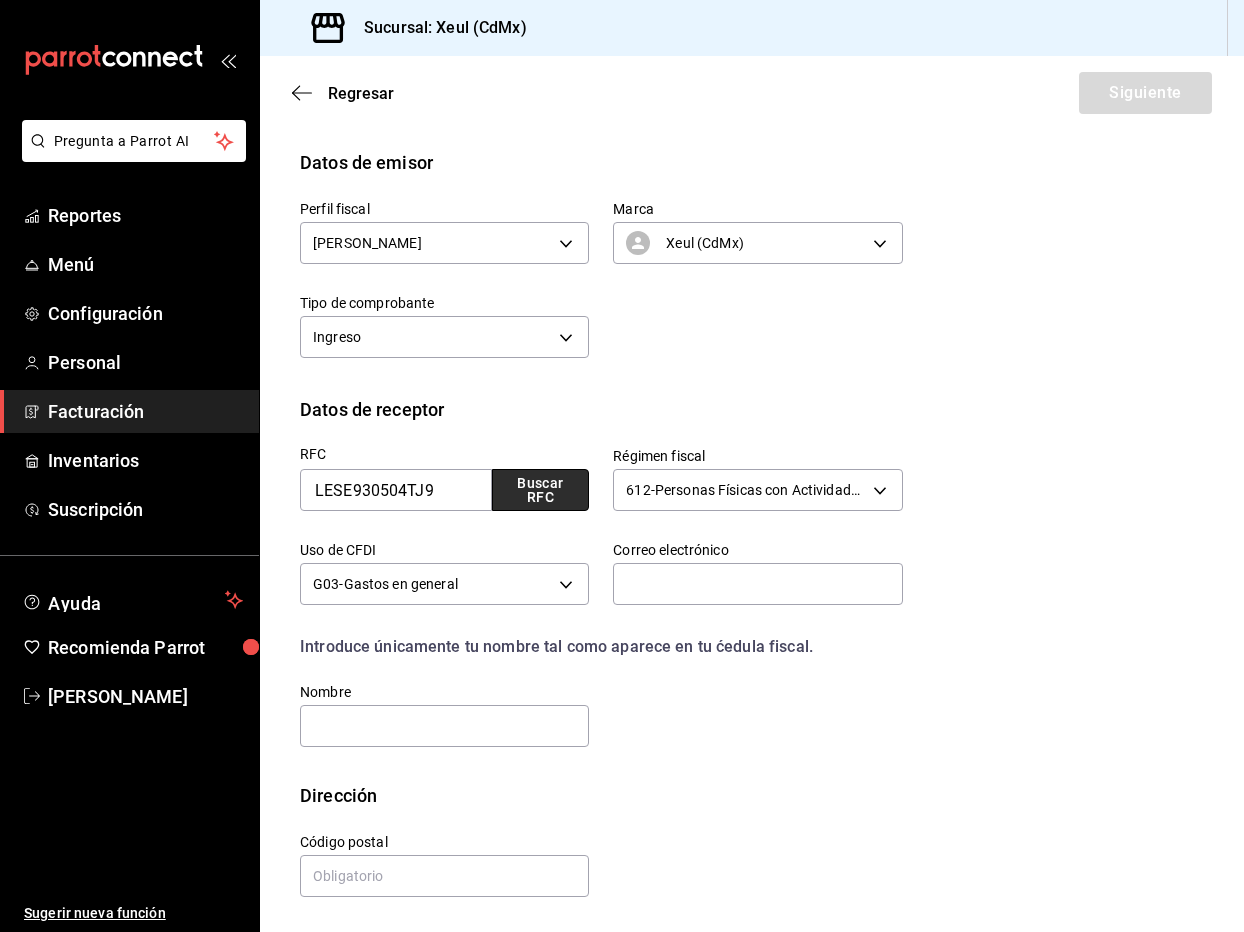 click on "Buscar RFC" at bounding box center [541, 490] 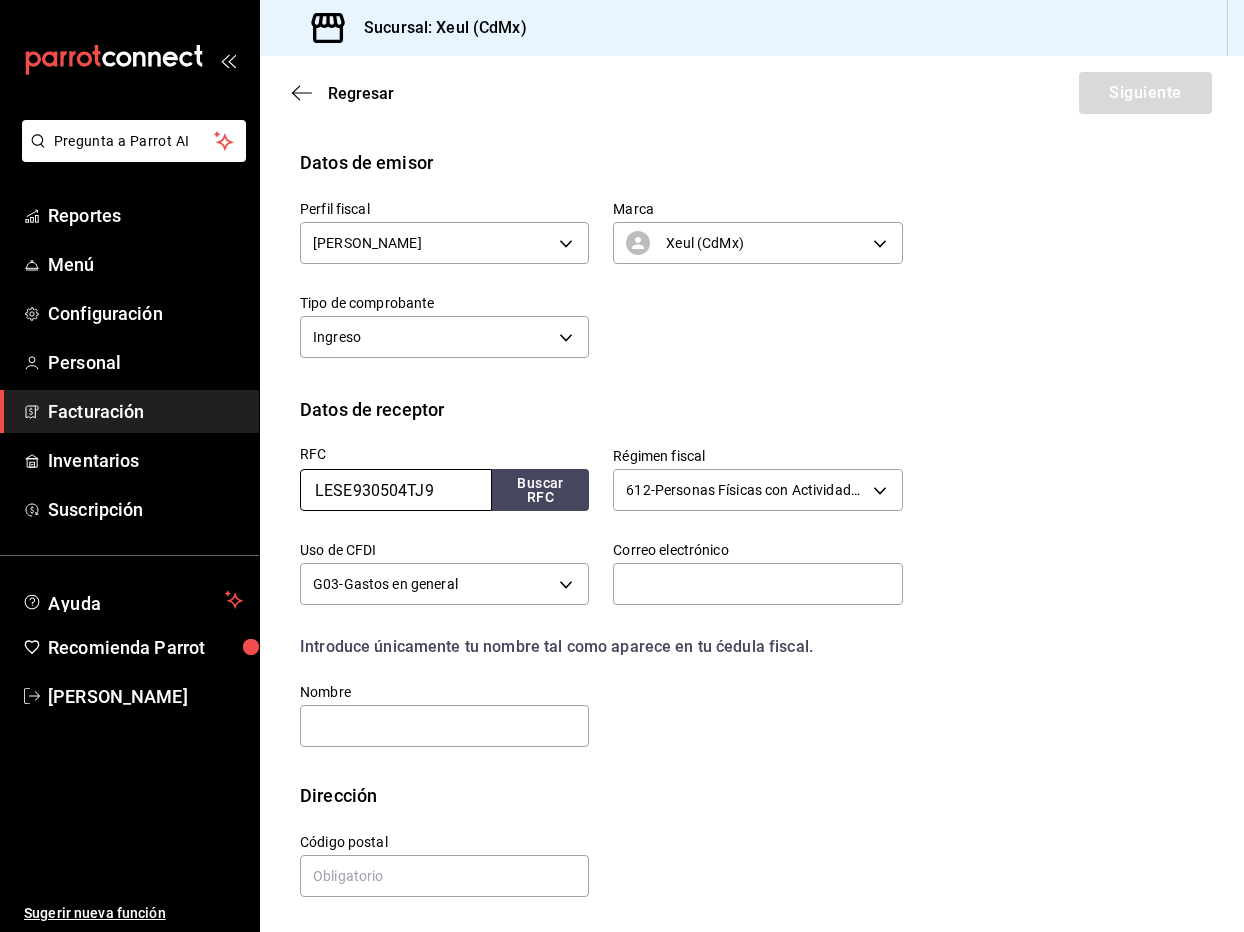 click on "LESE930504TJ9" at bounding box center [396, 490] 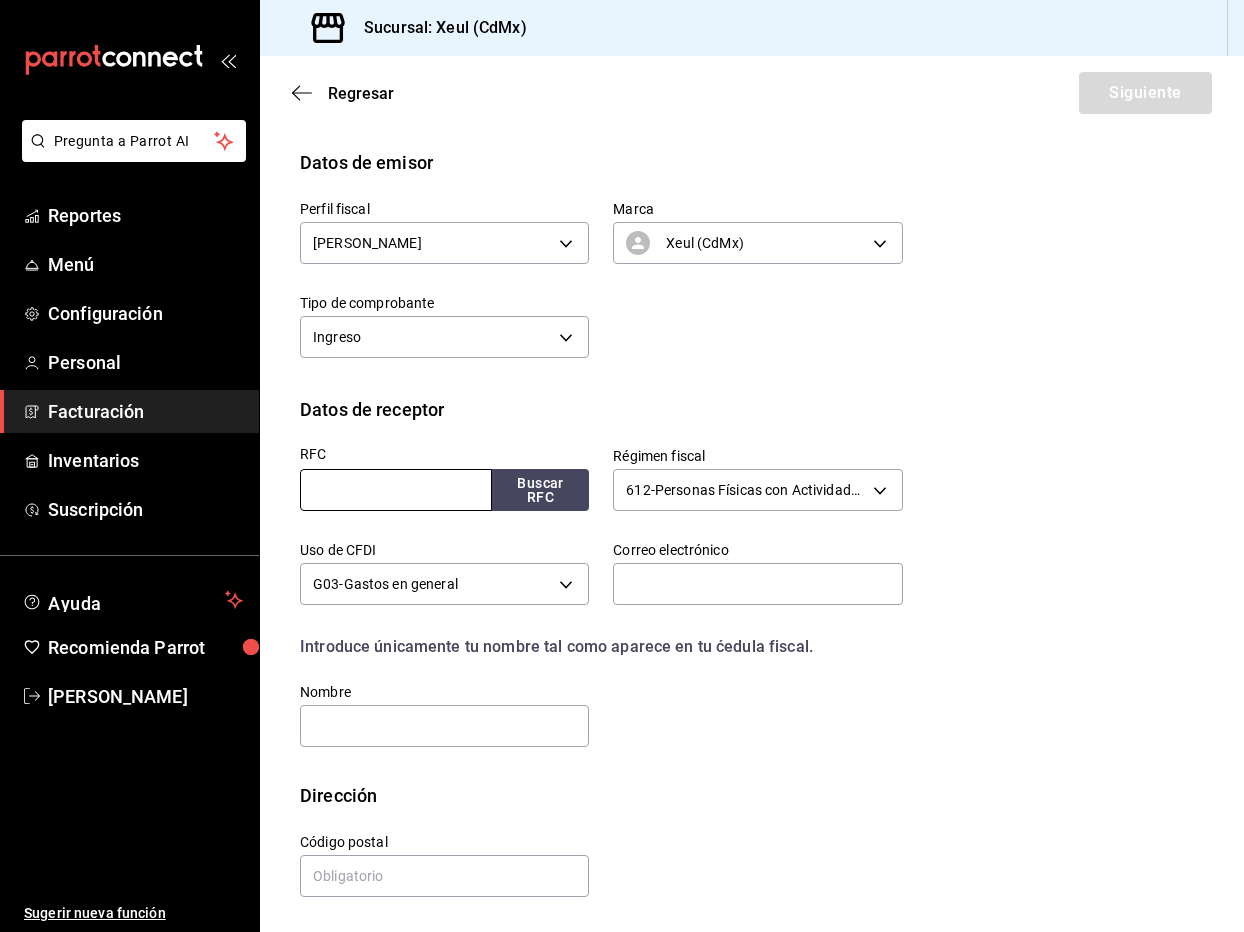 type 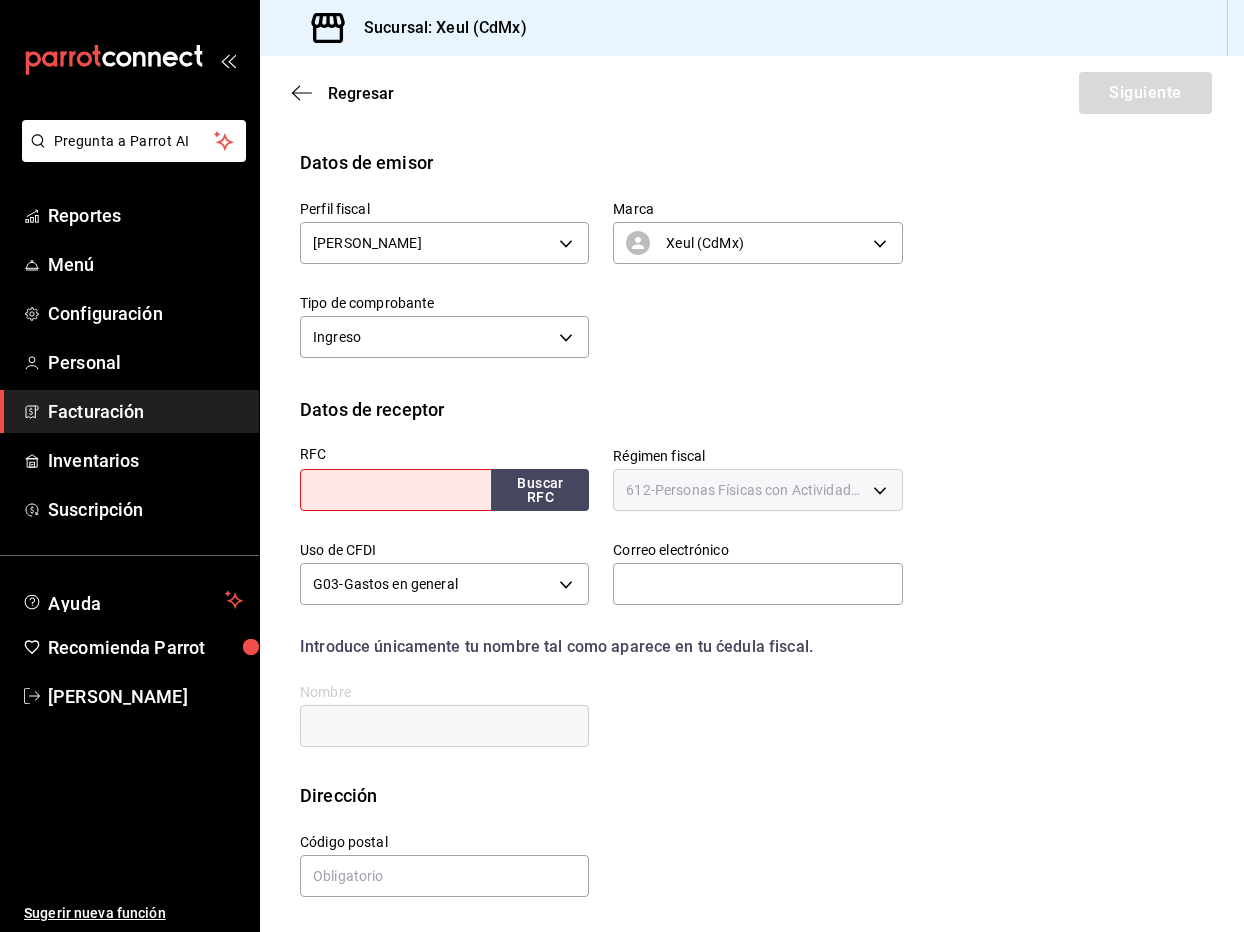 scroll, scrollTop: 69, scrollLeft: 0, axis: vertical 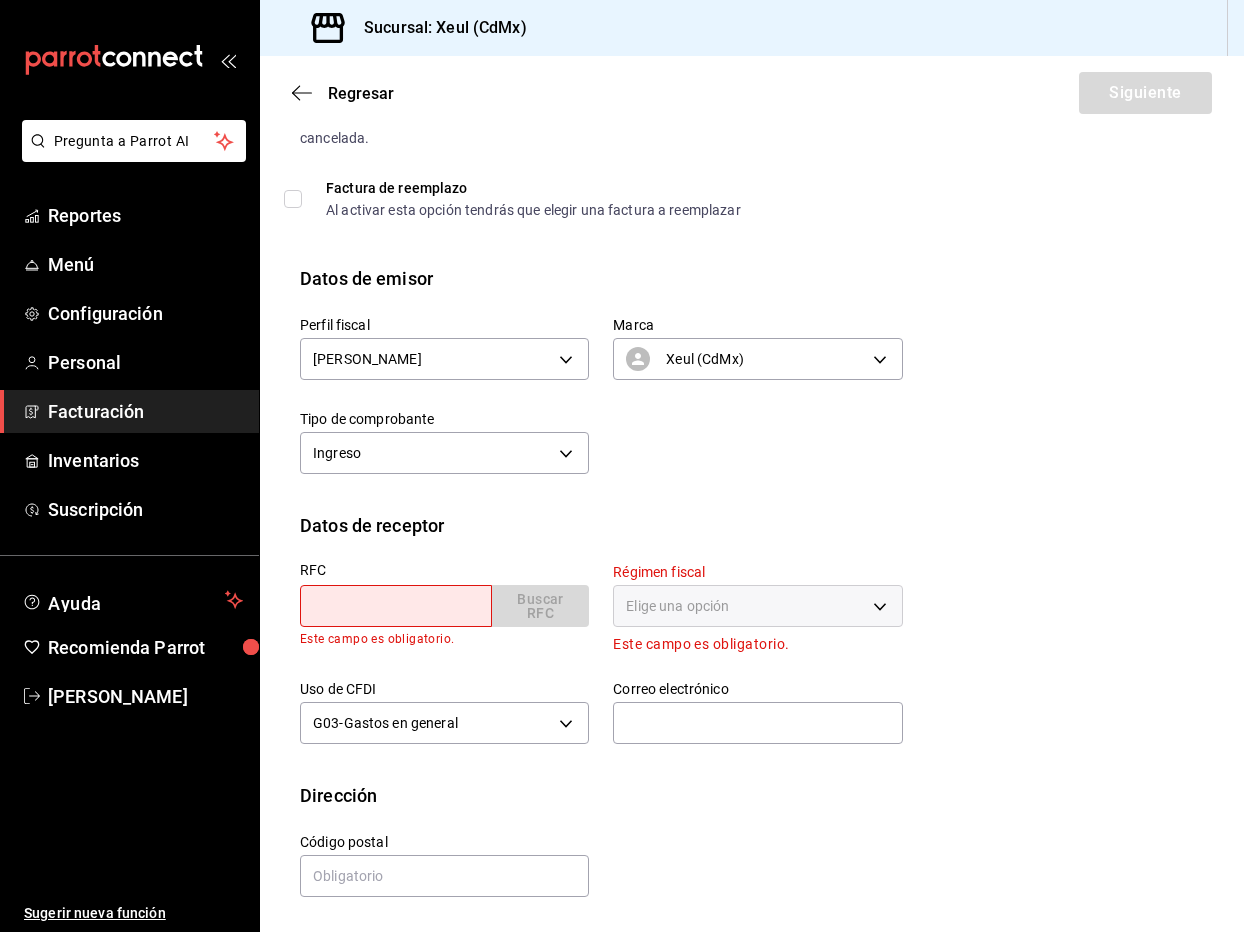 click at bounding box center [396, 606] 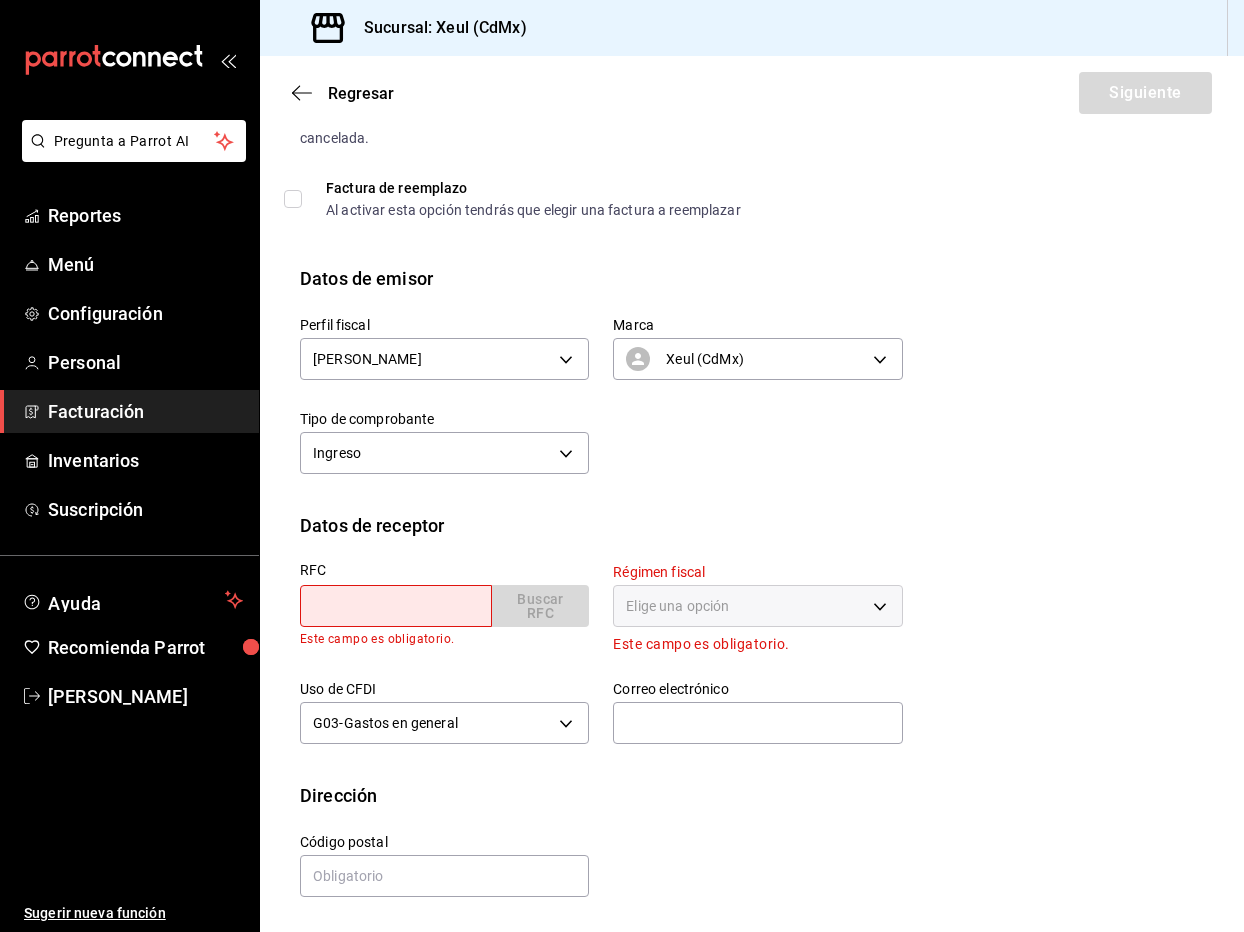 type on "BRA9208103U1" 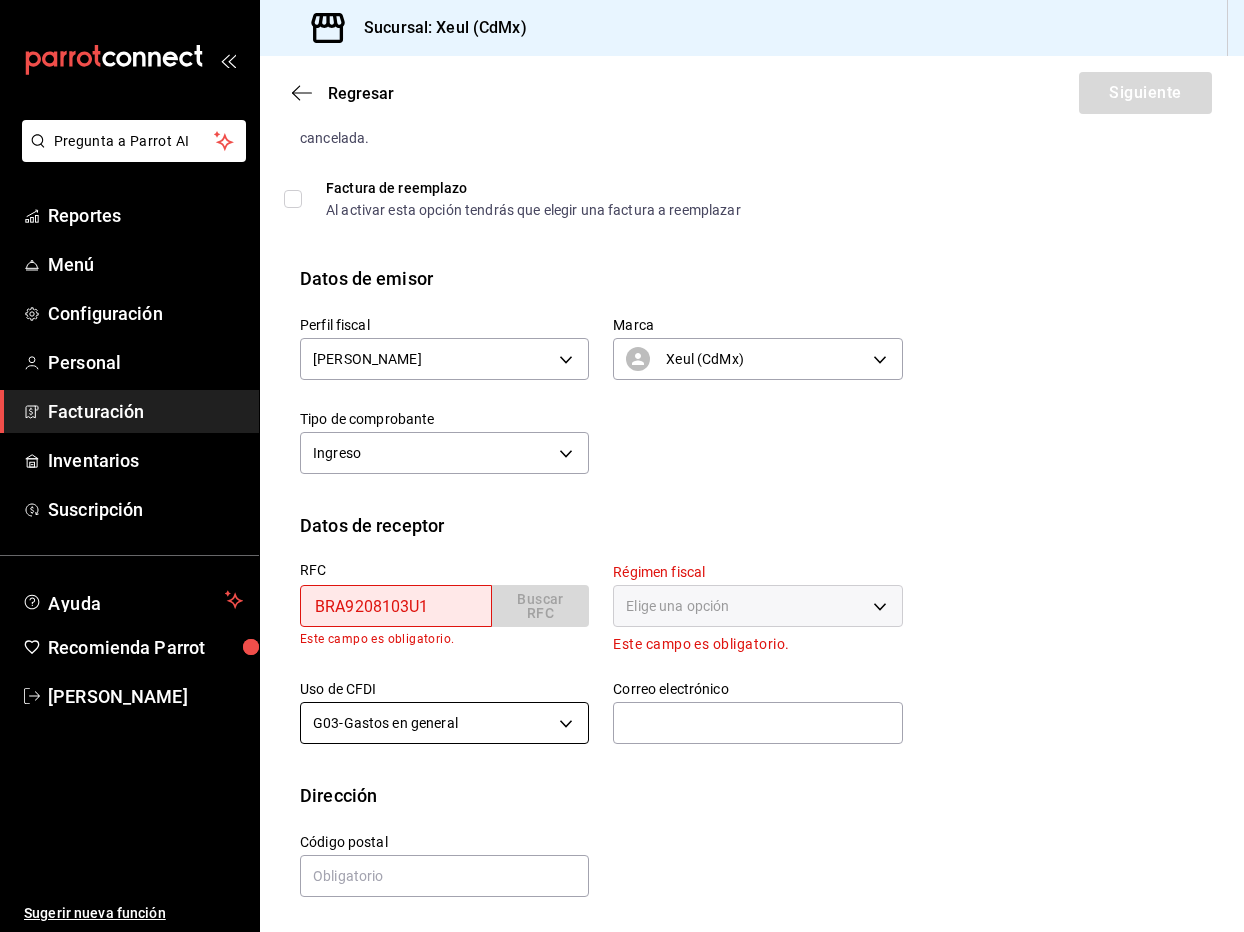 type 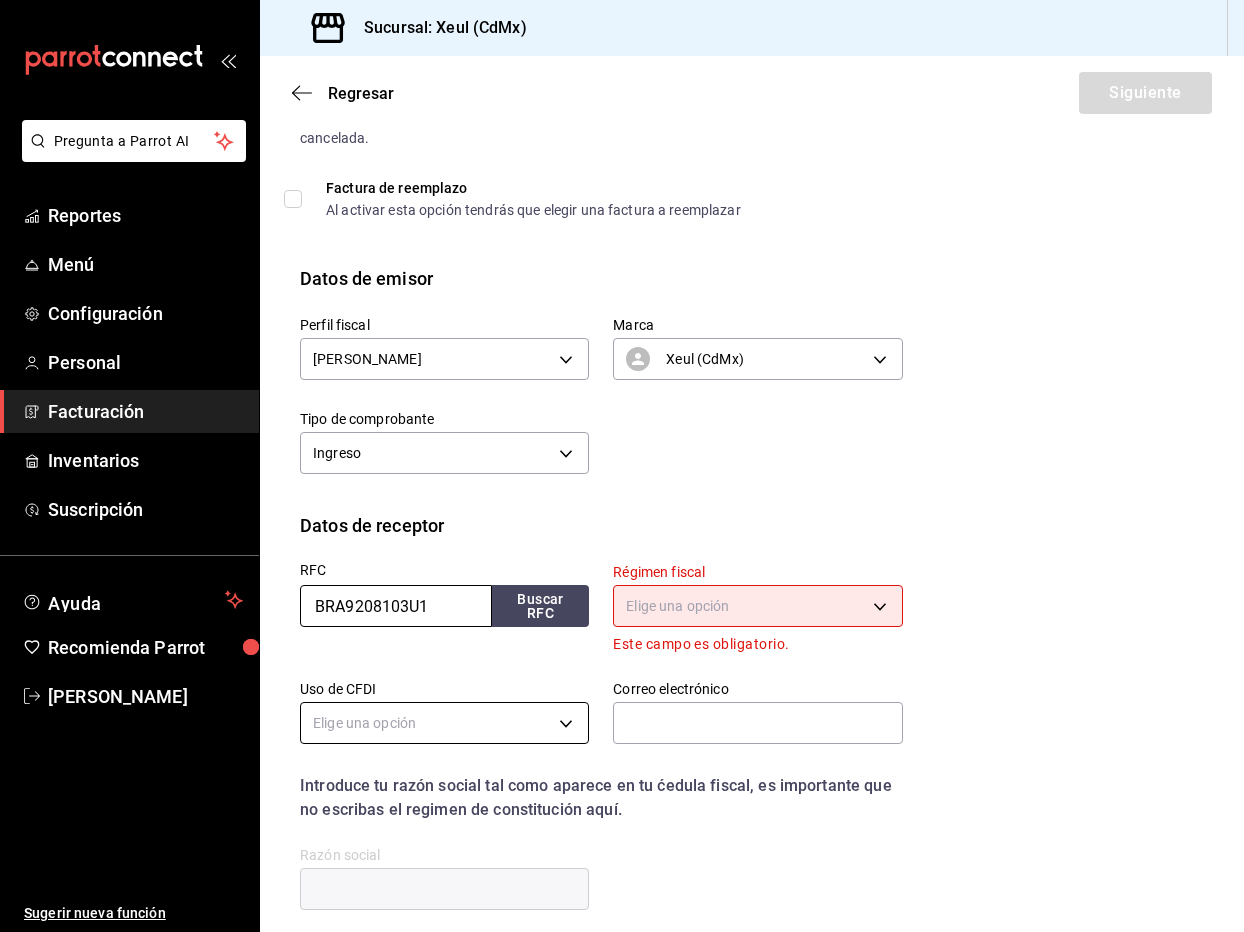 scroll, scrollTop: 185, scrollLeft: 0, axis: vertical 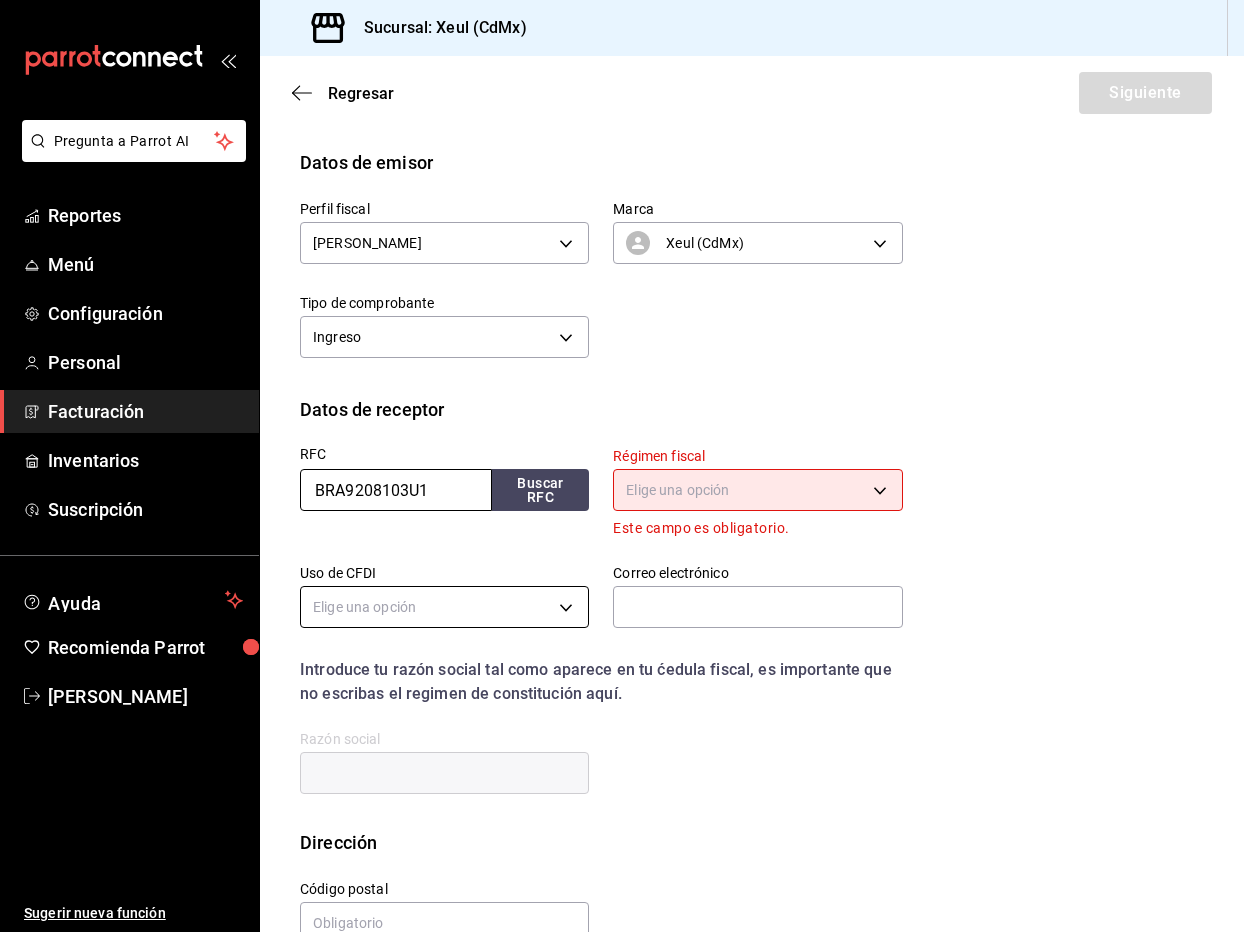 click on "BRA9208103U1" at bounding box center (396, 490) 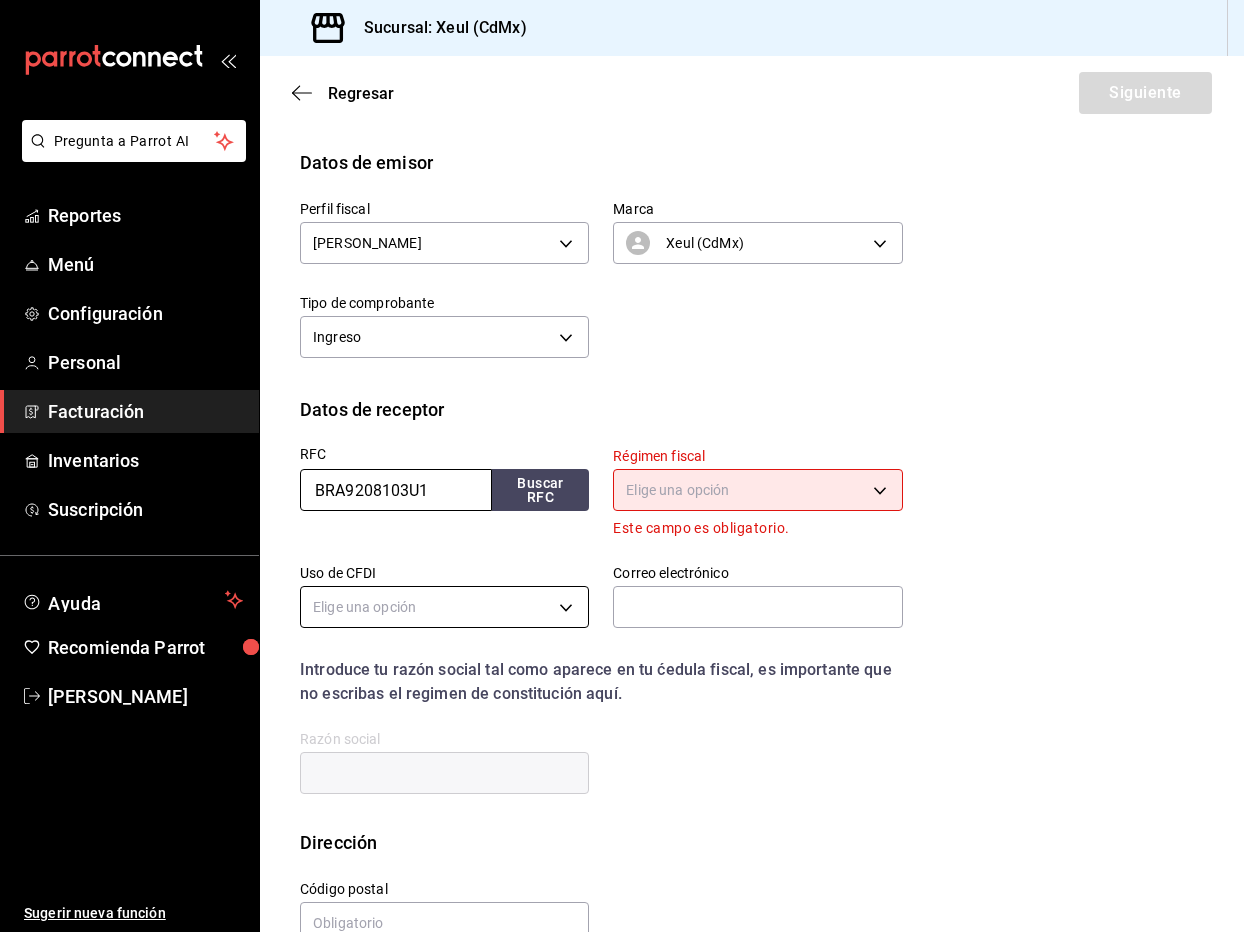 click on "BRA9208103U1" at bounding box center [396, 490] 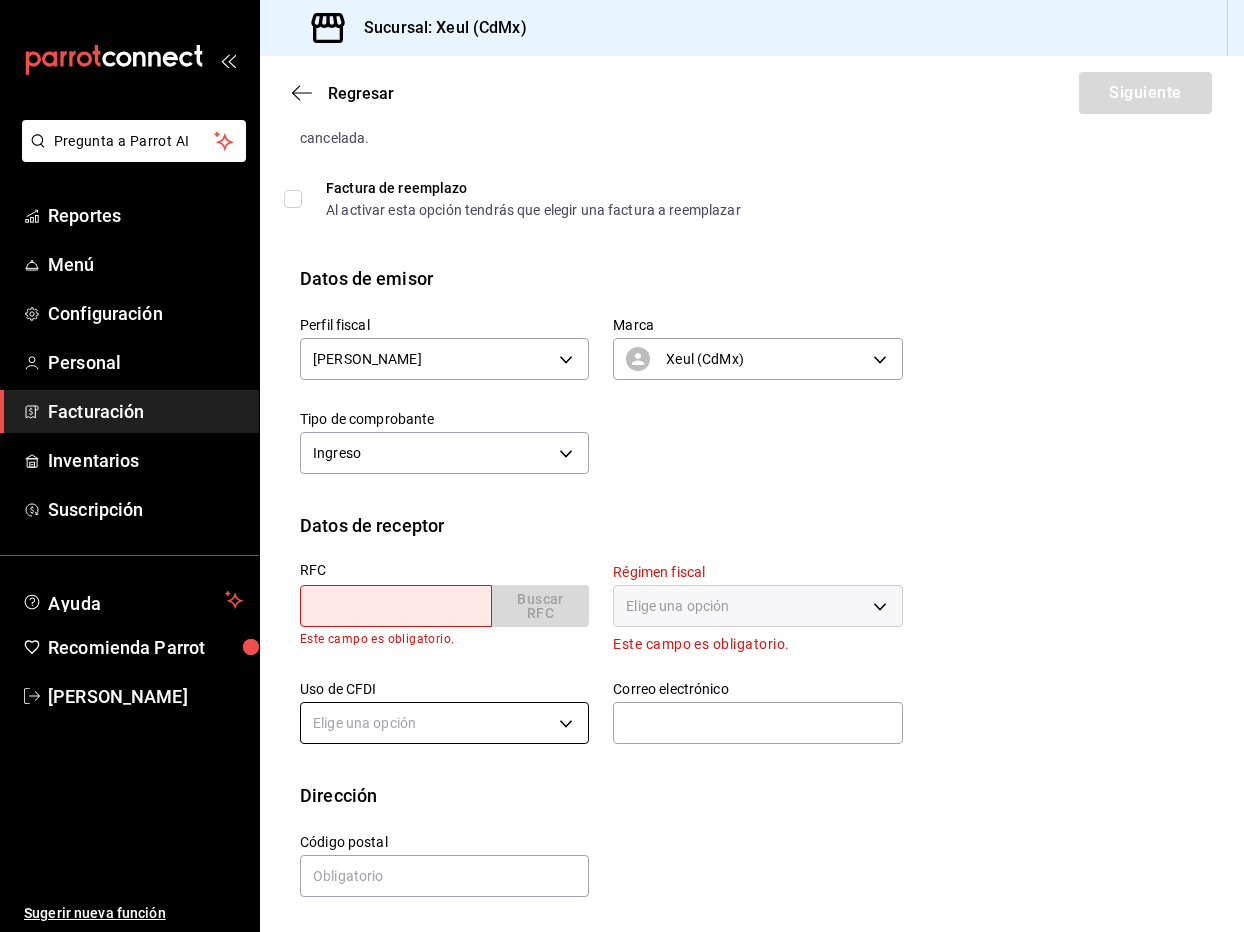 scroll, scrollTop: 69, scrollLeft: 0, axis: vertical 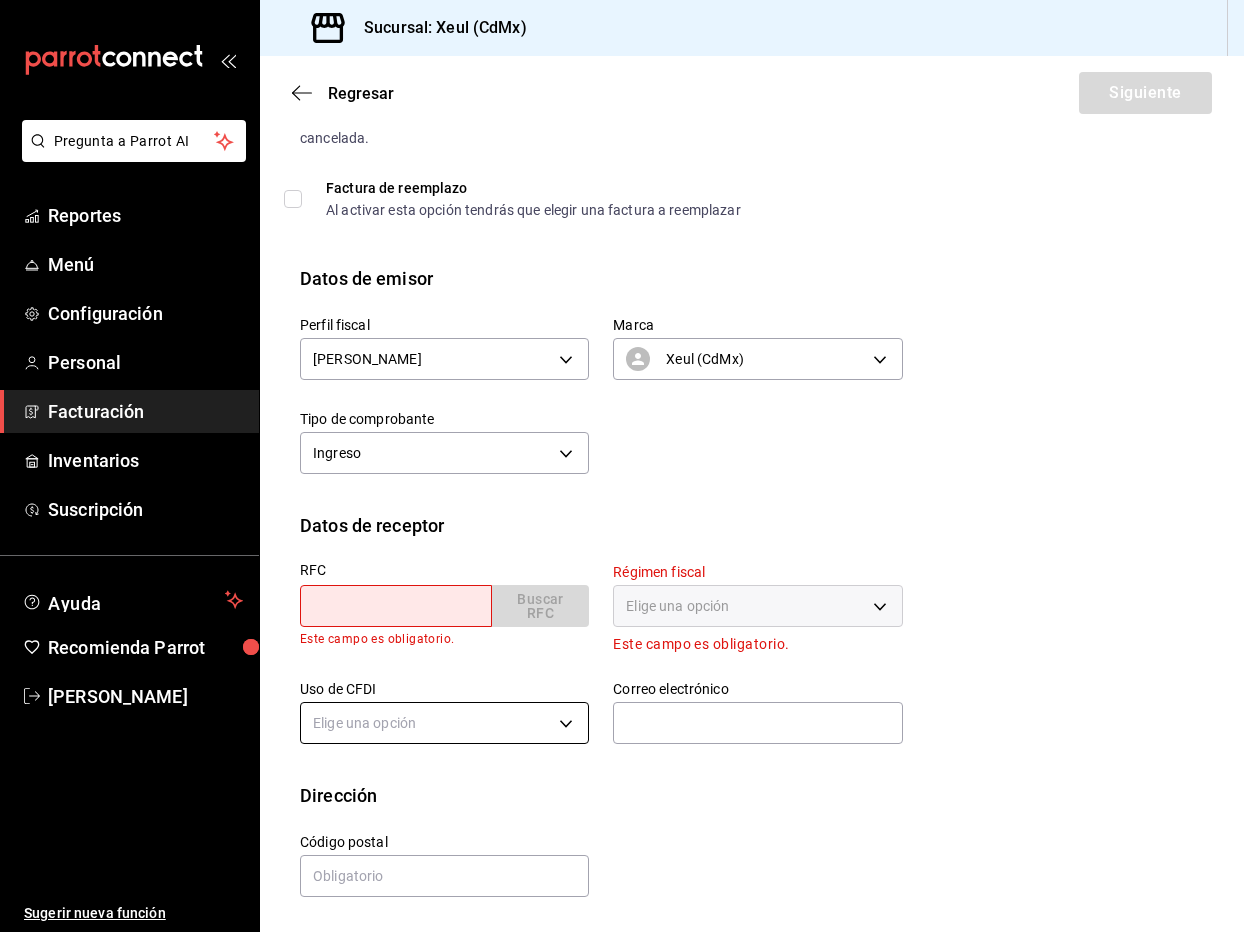 click on "Perfil fiscal [PERSON_NAME] 554c110a-18dd-44f3-977d-186ab1f95351 Marca Xeul (CdMx) 556c56df-7d38-43a9-98c1-84be39c4f433 Tipo de comprobante Ingreso I" at bounding box center [752, 402] 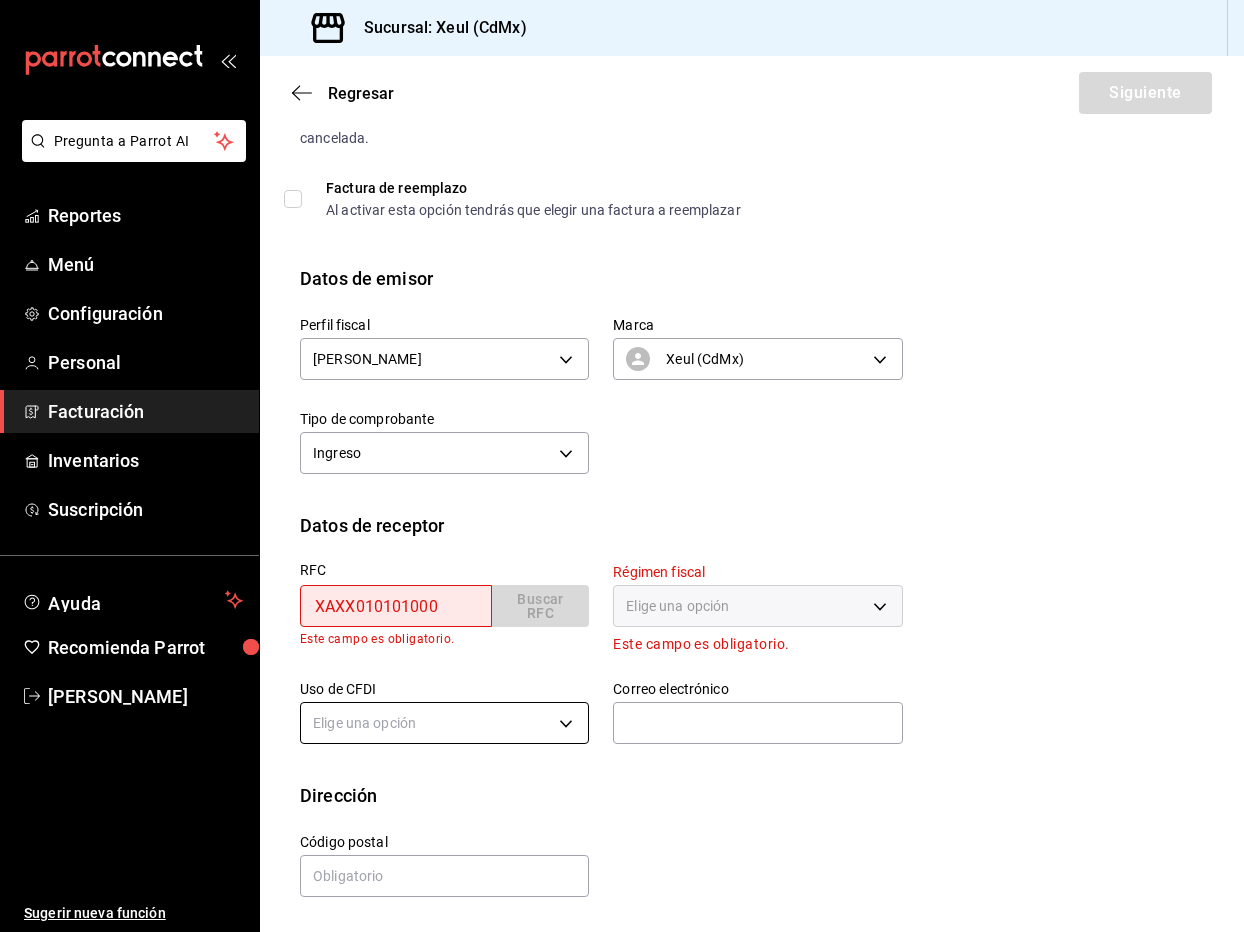 type on "11000" 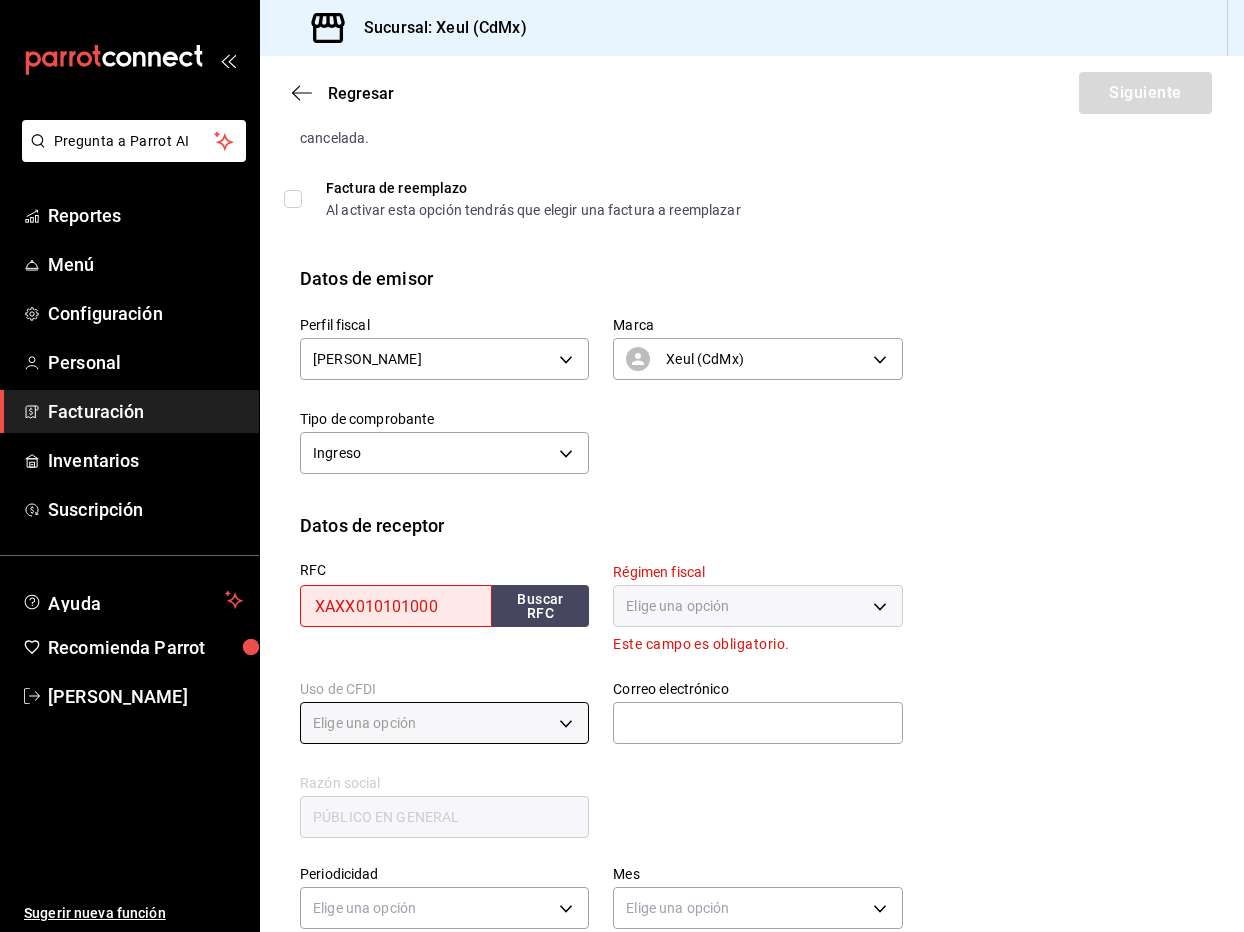 type on "616" 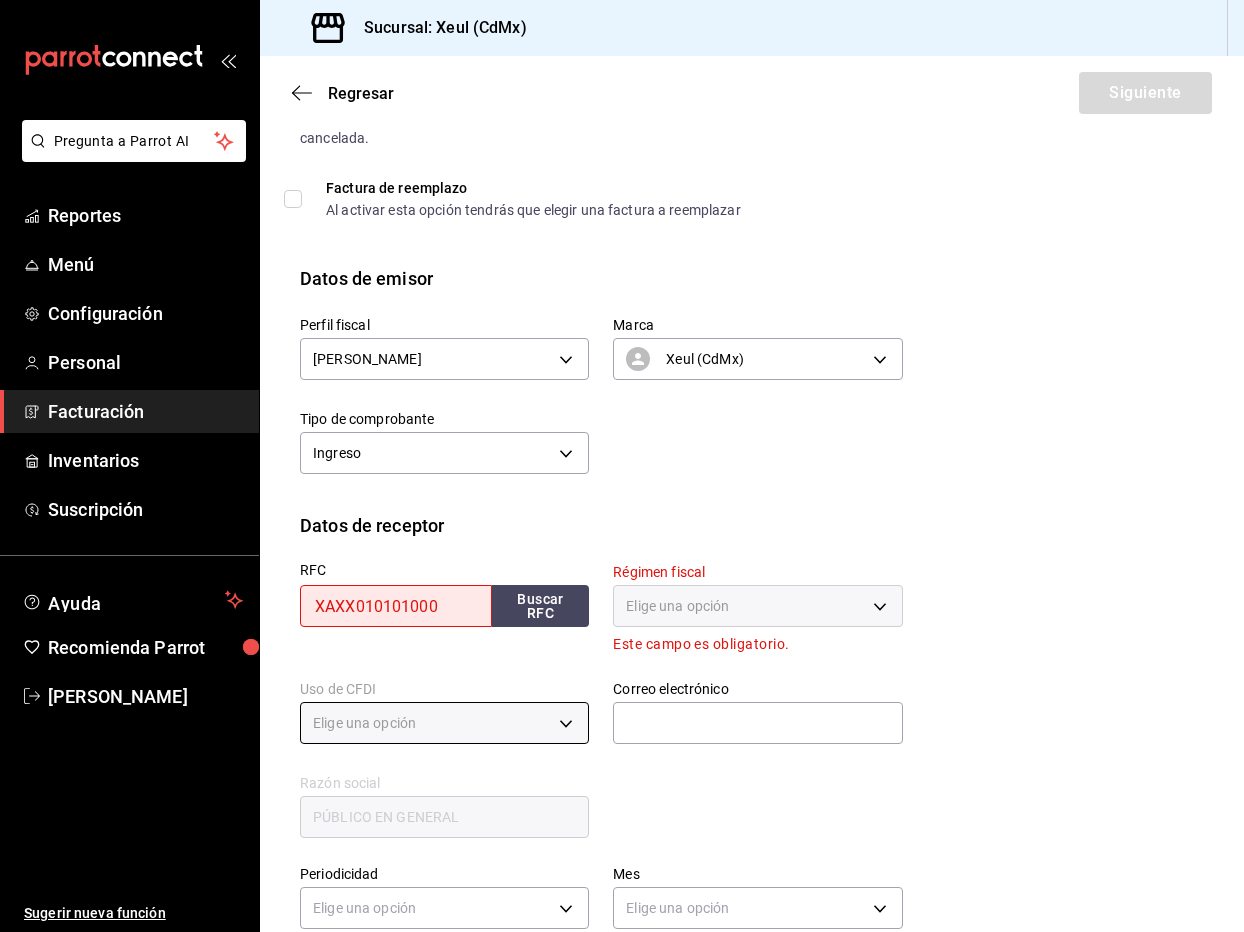 type on "S01" 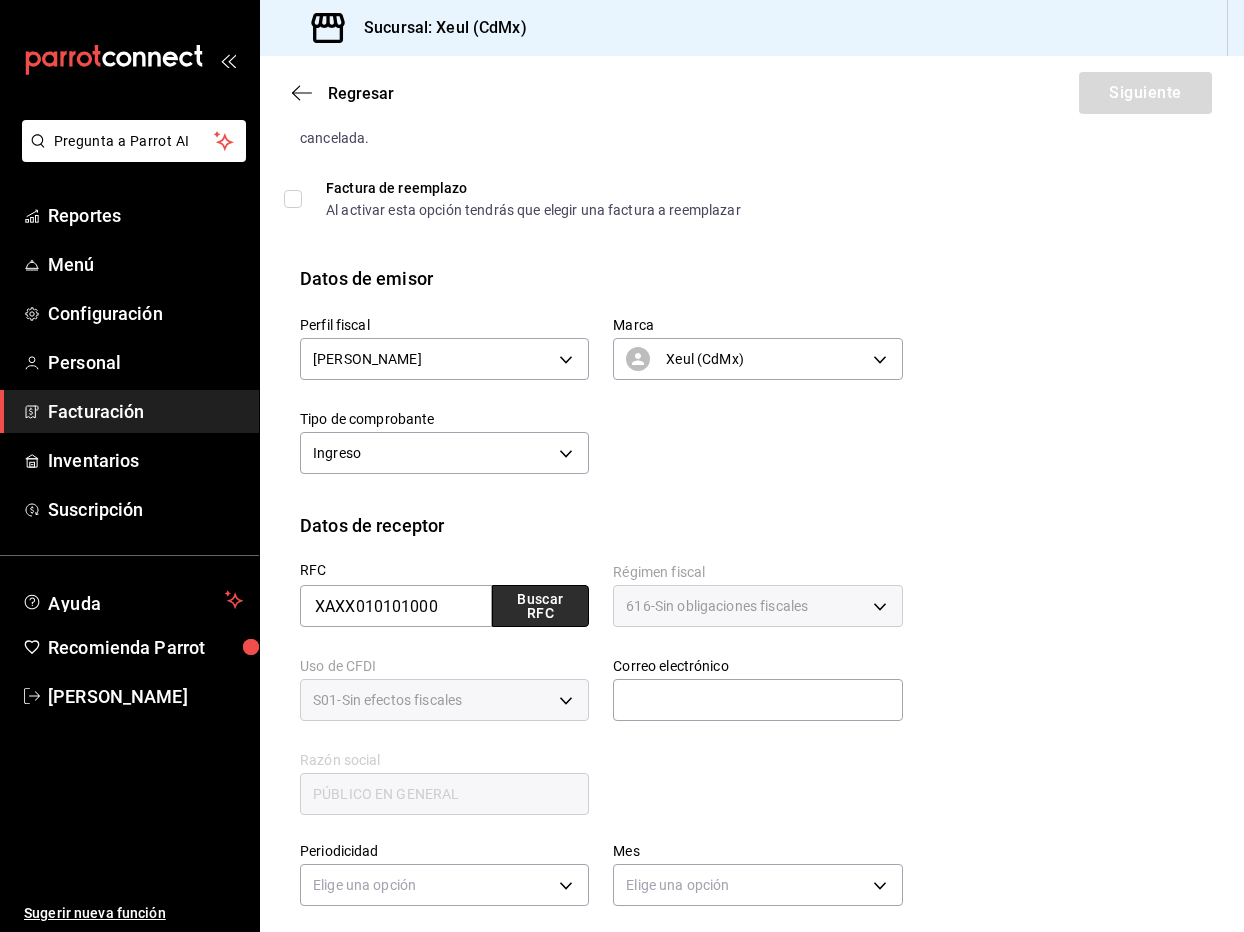 click on "Buscar RFC" at bounding box center (541, 606) 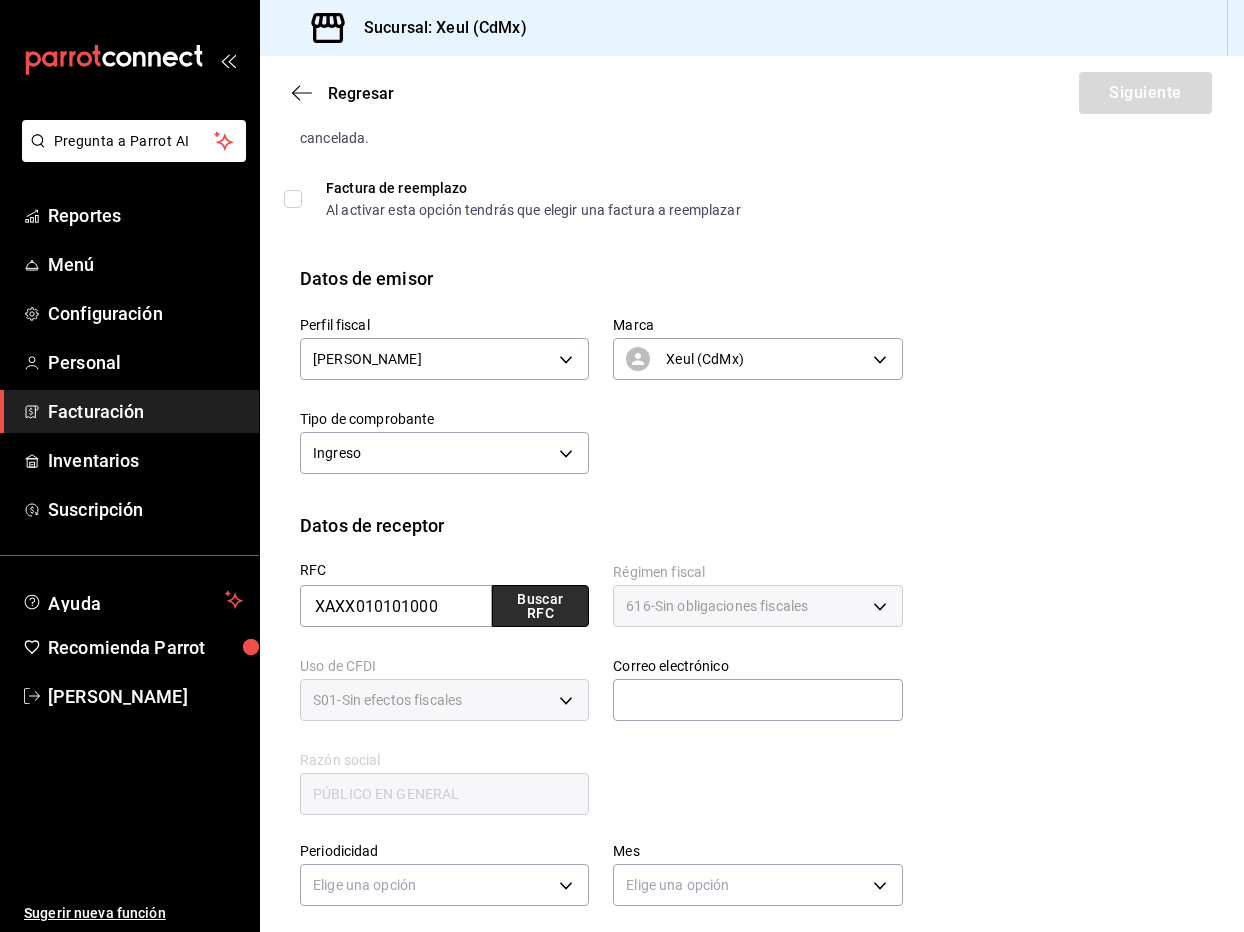 type on "[PERSON_NAME][EMAIL_ADDRESS][DOMAIN_NAME]" 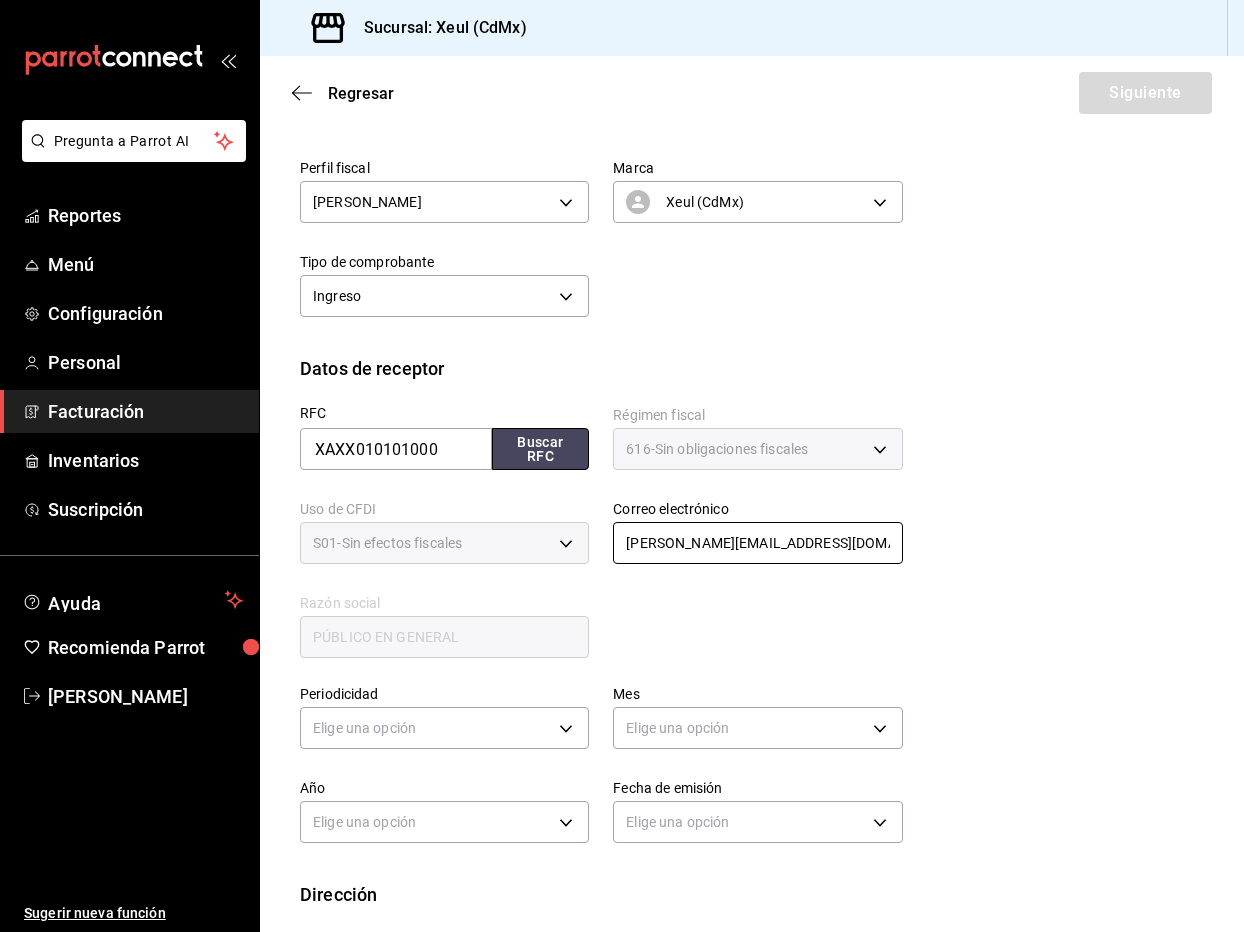 scroll, scrollTop: 325, scrollLeft: 0, axis: vertical 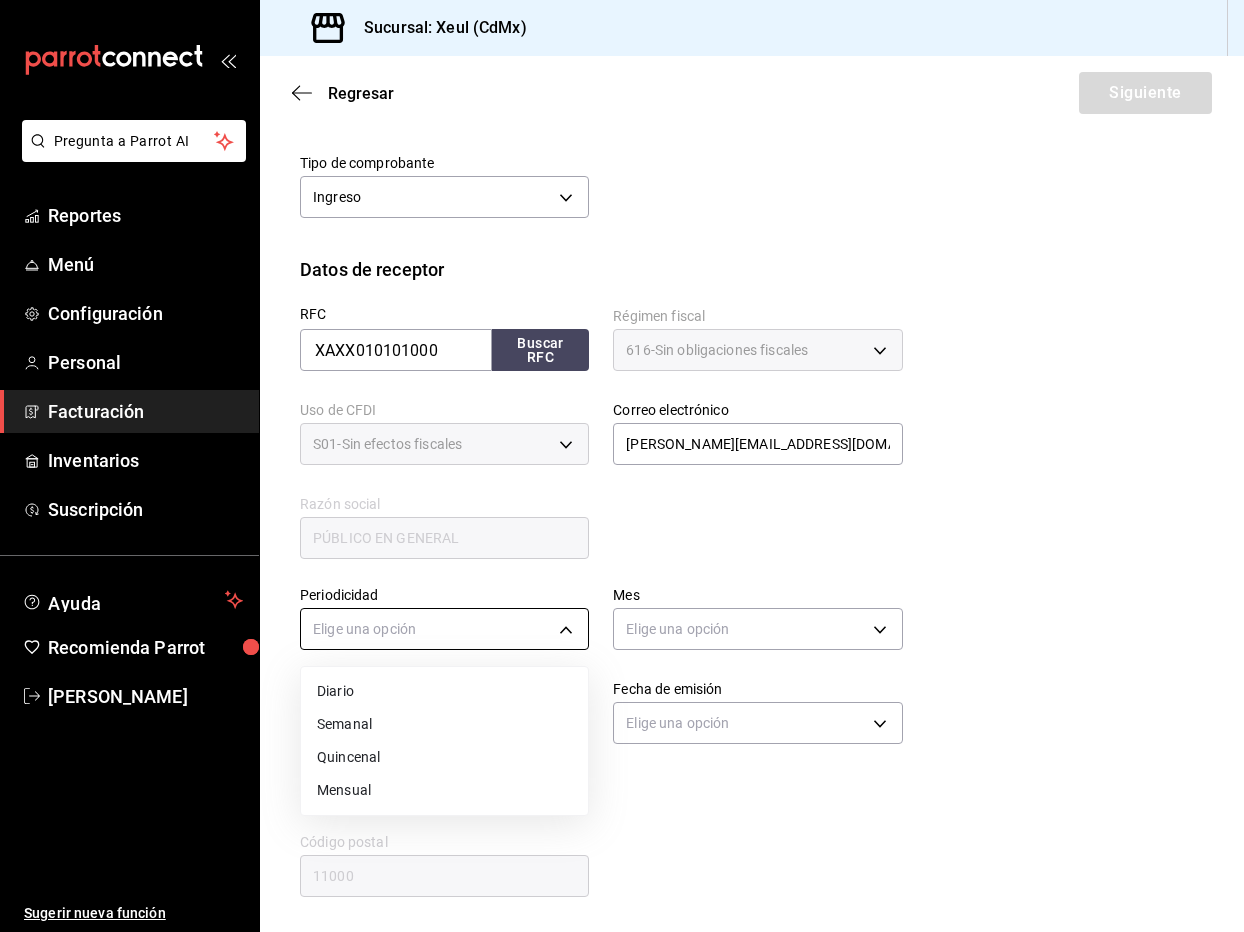 click on "Pregunta a Parrot AI Reportes   Menú   Configuración   Personal   Facturación   Inventarios   Suscripción   Ayuda Recomienda Parrot   [PERSON_NAME]   Sugerir nueva función   Sucursal: Xeul (CdMx) Regresar Siguiente Factura general Realiza tus facturas con un numero de orden o un monto en especifico; También puedes realizar una factura de remplazo mediante una factura cancelada. Factura de reemplazo Al activar esta opción tendrás que elegir una factura a reemplazar Datos de emisor Perfil fiscal [PERSON_NAME] 554c110a-18dd-44f3-977d-186ab1f95351 Marca Xeul (CdMx) 556c56df-7d38-43a9-98c1-84be39c4f433 Tipo de comprobante Ingreso I Datos de receptor RFC XAXX010101000 Buscar RFC Régimen fiscal 616  -  Sin obligaciones fiscales 616 Uso de CFDI S01  -  Sin efectos fiscales S01 Correo electrónico [PERSON_NAME][EMAIL_ADDRESS][DOMAIN_NAME] generic Razón social PÚBLICO EN GENERAL Periodicidad Elige una opción Mes Elige una opción Año Elige una opción Fecha de emisión Elige una opción Dirección Calle # exterior # interior" at bounding box center (622, 466) 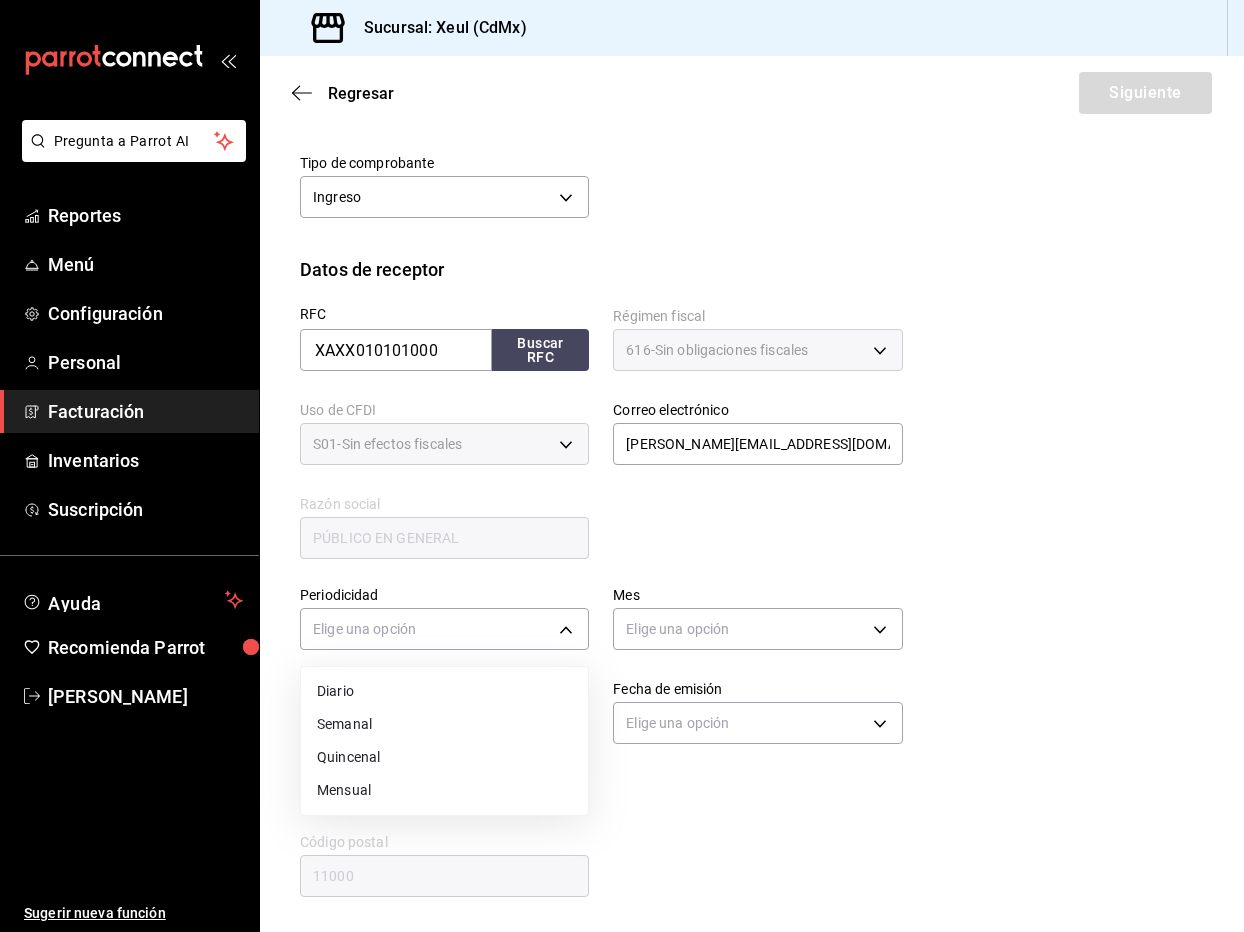 click on "Diario" at bounding box center (444, 691) 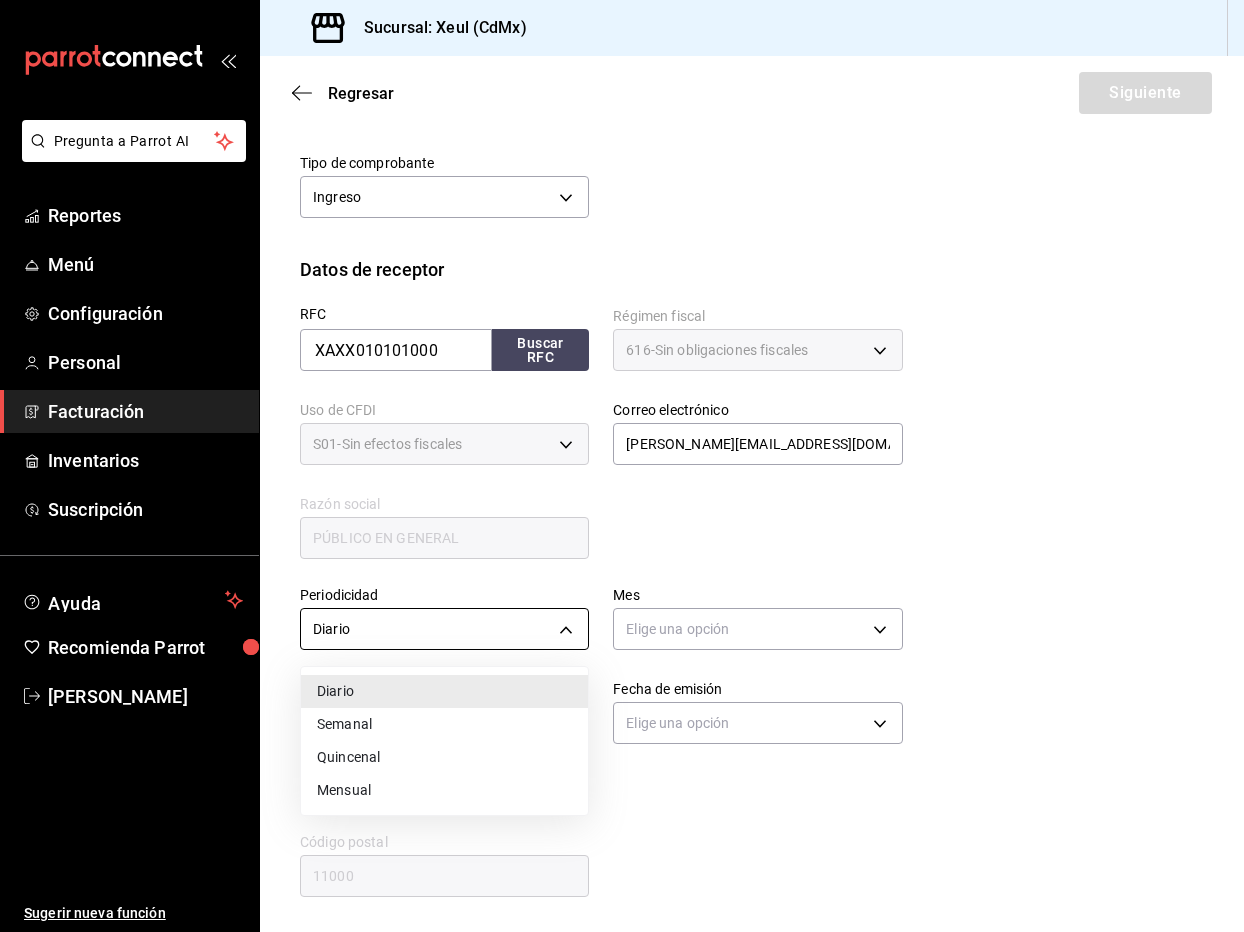 click on "Pregunta a Parrot AI Reportes   Menú   Configuración   Personal   Facturación   Inventarios   Suscripción   Ayuda Recomienda Parrot   [PERSON_NAME]   Sugerir nueva función   Sucursal: Xeul (CdMx) Regresar Siguiente Factura general Realiza tus facturas con un numero de orden o un monto en especifico; También puedes realizar una factura de remplazo mediante una factura cancelada. Factura de reemplazo Al activar esta opción tendrás que elegir una factura a reemplazar Datos de emisor Perfil fiscal [PERSON_NAME] 554c110a-18dd-44f3-977d-186ab1f95351 Marca Xeul (CdMx) 556c56df-7d38-43a9-98c1-84be39c4f433 Tipo de comprobante Ingreso I Datos de receptor RFC XAXX010101000 Buscar RFC Régimen fiscal 616  -  Sin obligaciones fiscales 616 Uso de CFDI S01  -  Sin efectos fiscales S01 Correo electrónico [PERSON_NAME][EMAIL_ADDRESS][DOMAIN_NAME] generic Razón social PÚBLICO EN GENERAL Periodicidad Diario DAILY Mes Elige una opción Año Elige una opción Fecha de emisión Elige una opción Dirección Calle # exterior # interior 11000" at bounding box center (622, 466) 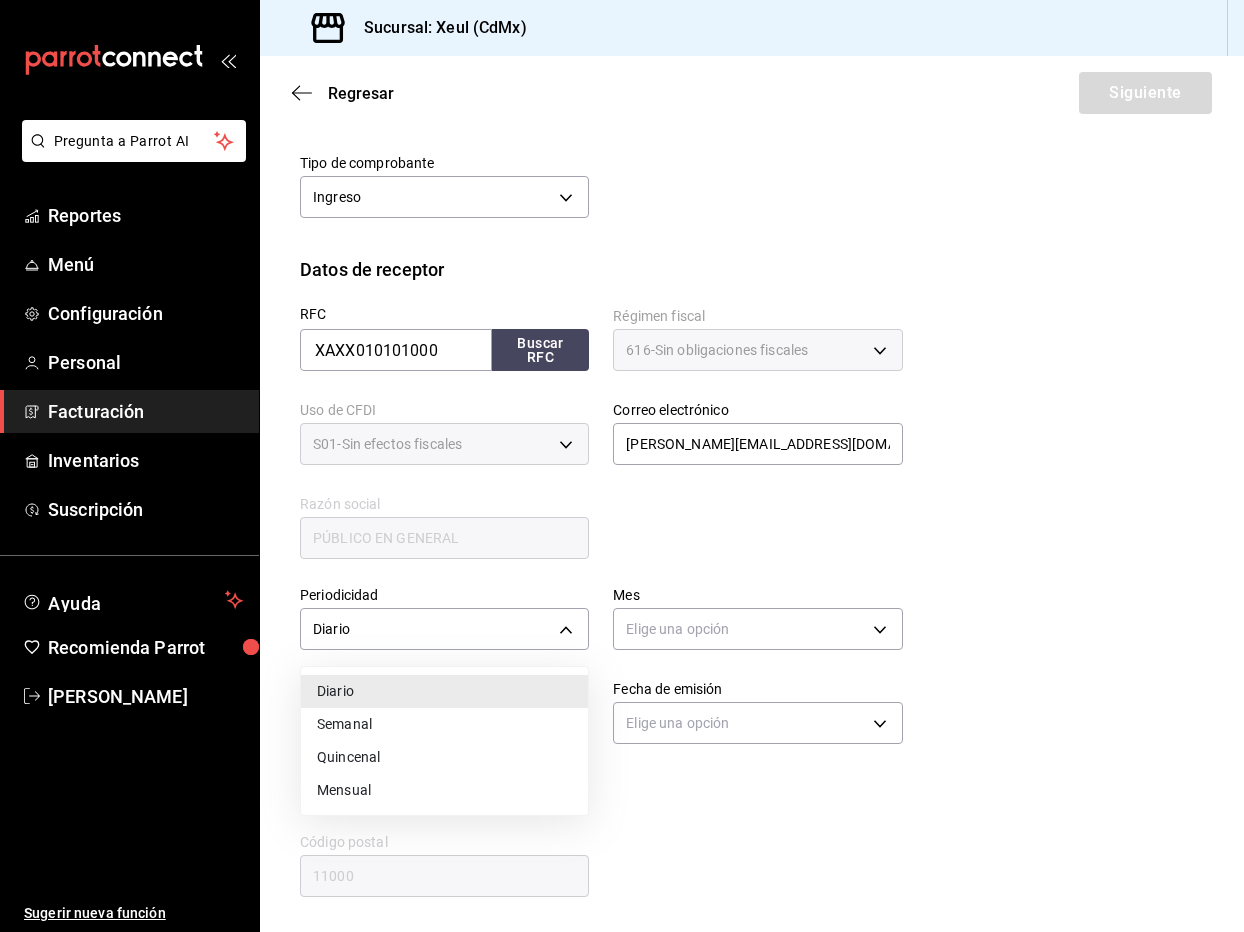 click on "Mensual" at bounding box center [444, 790] 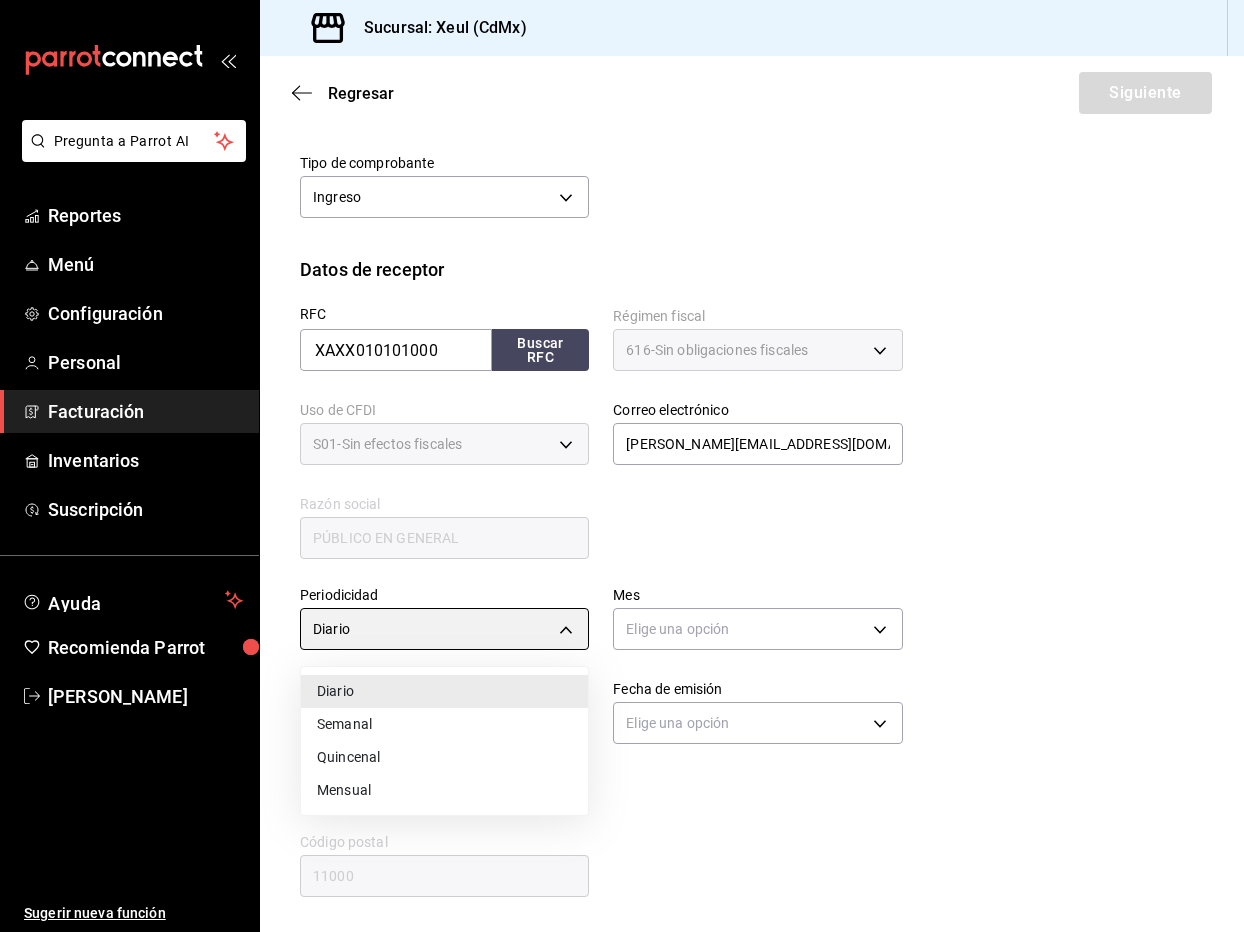 type on "MONTHLY" 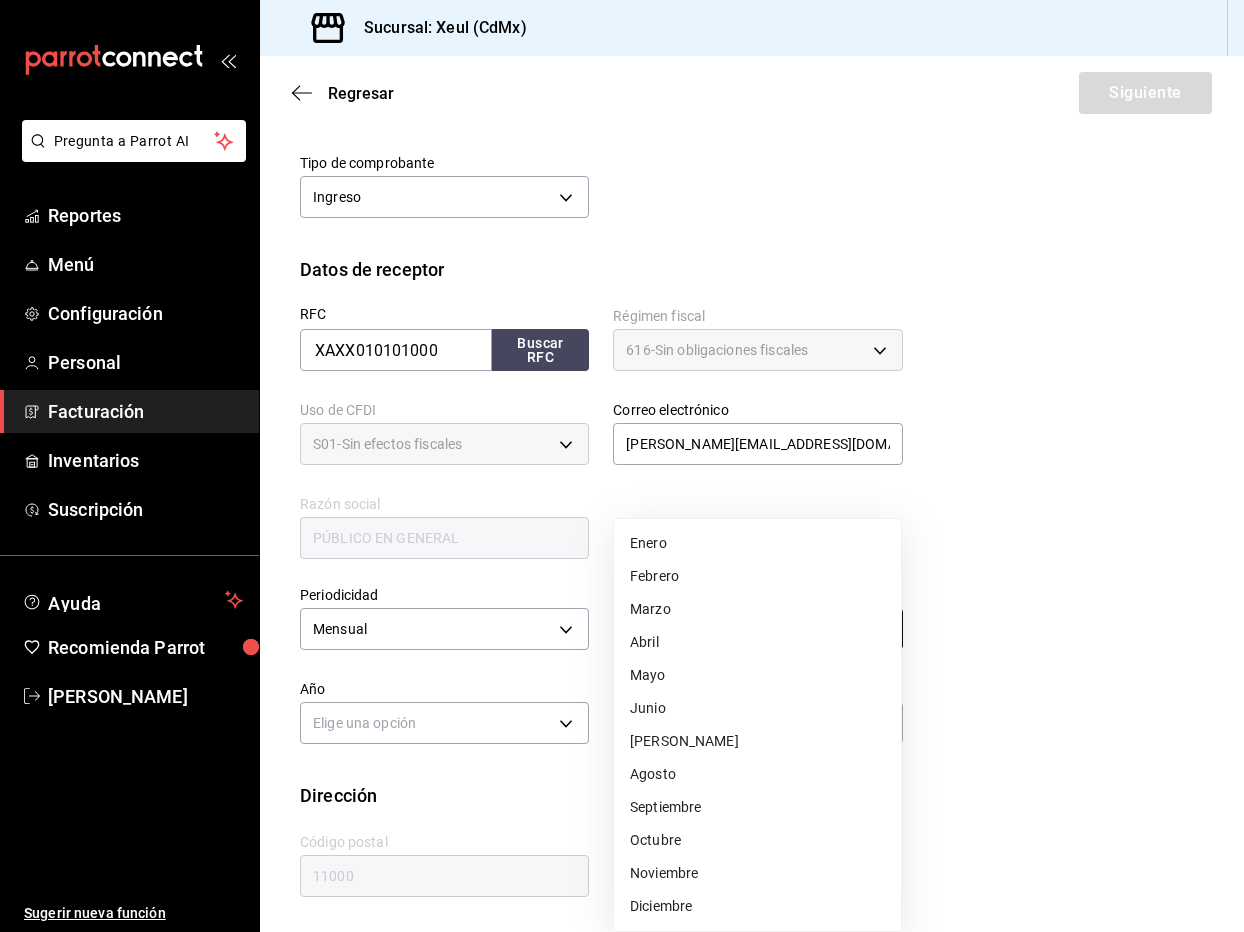 click on "Pregunta a Parrot AI Reportes   Menú   Configuración   Personal   Facturación   Inventarios   Suscripción   Ayuda Recomienda Parrot   [PERSON_NAME]   Sugerir nueva función   Sucursal: Xeul (CdMx) Regresar Siguiente Factura general Realiza tus facturas con un numero de orden o un monto en especifico; También puedes realizar una factura de remplazo mediante una factura cancelada. Factura de reemplazo Al activar esta opción tendrás que elegir una factura a reemplazar Datos de emisor Perfil fiscal [PERSON_NAME] 554c110a-18dd-44f3-977d-186ab1f95351 Marca Xeul (CdMx) 556c56df-7d38-43a9-98c1-84be39c4f433 Tipo de comprobante Ingreso I Datos de receptor RFC XAXX010101000 Buscar RFC Régimen fiscal 616  -  Sin obligaciones fiscales 616 Uso de CFDI S01  -  Sin efectos fiscales S01 Correo electrónico [PERSON_NAME][EMAIL_ADDRESS][DOMAIN_NAME] generic Razón social PÚBLICO EN GENERAL Periodicidad Mensual MONTHLY Mes Elige una opción Año Elige una opción Fecha de emisión Elige una opción Dirección Calle # exterior # interior ​" at bounding box center (622, 466) 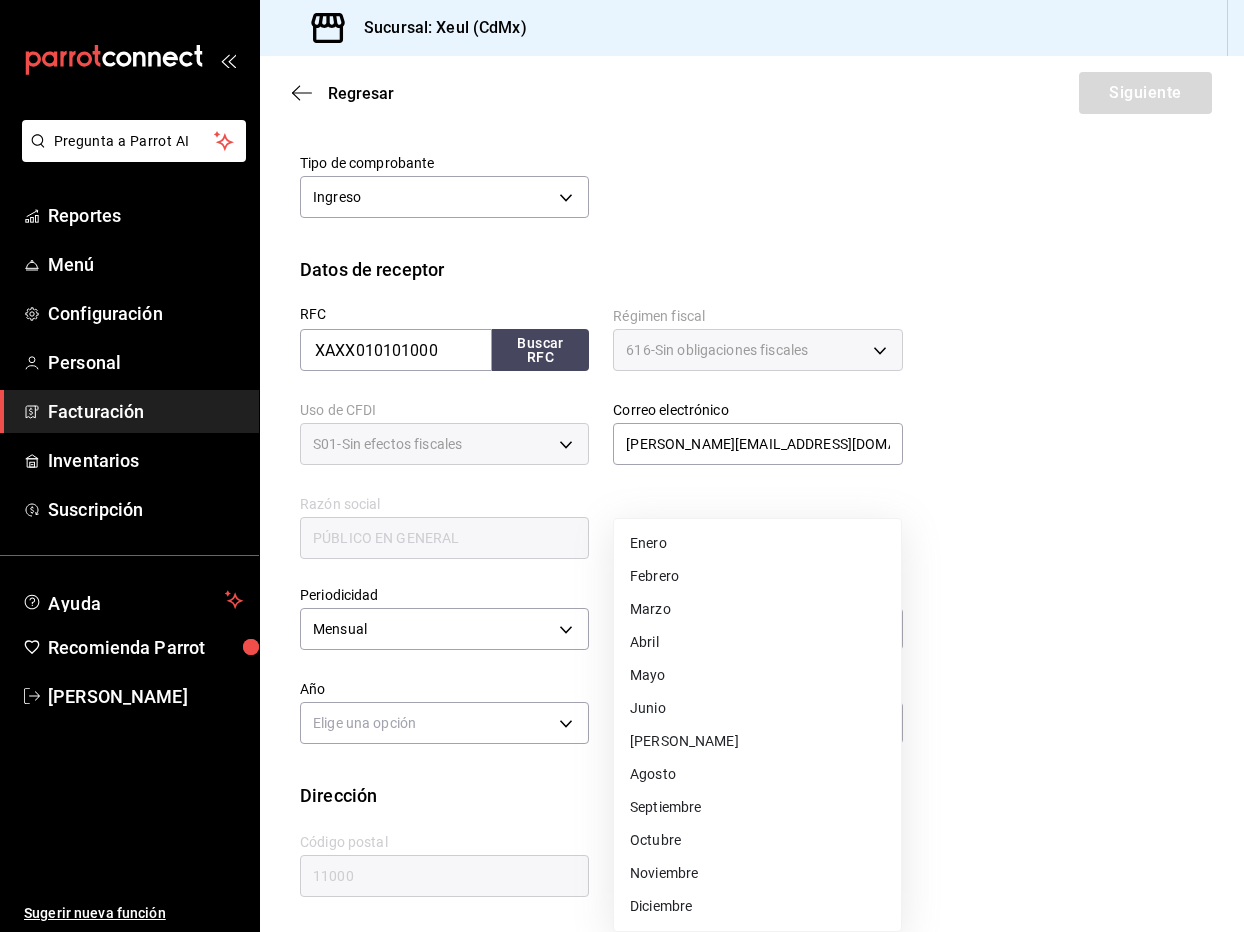 click on "[PERSON_NAME]" at bounding box center (757, 741) 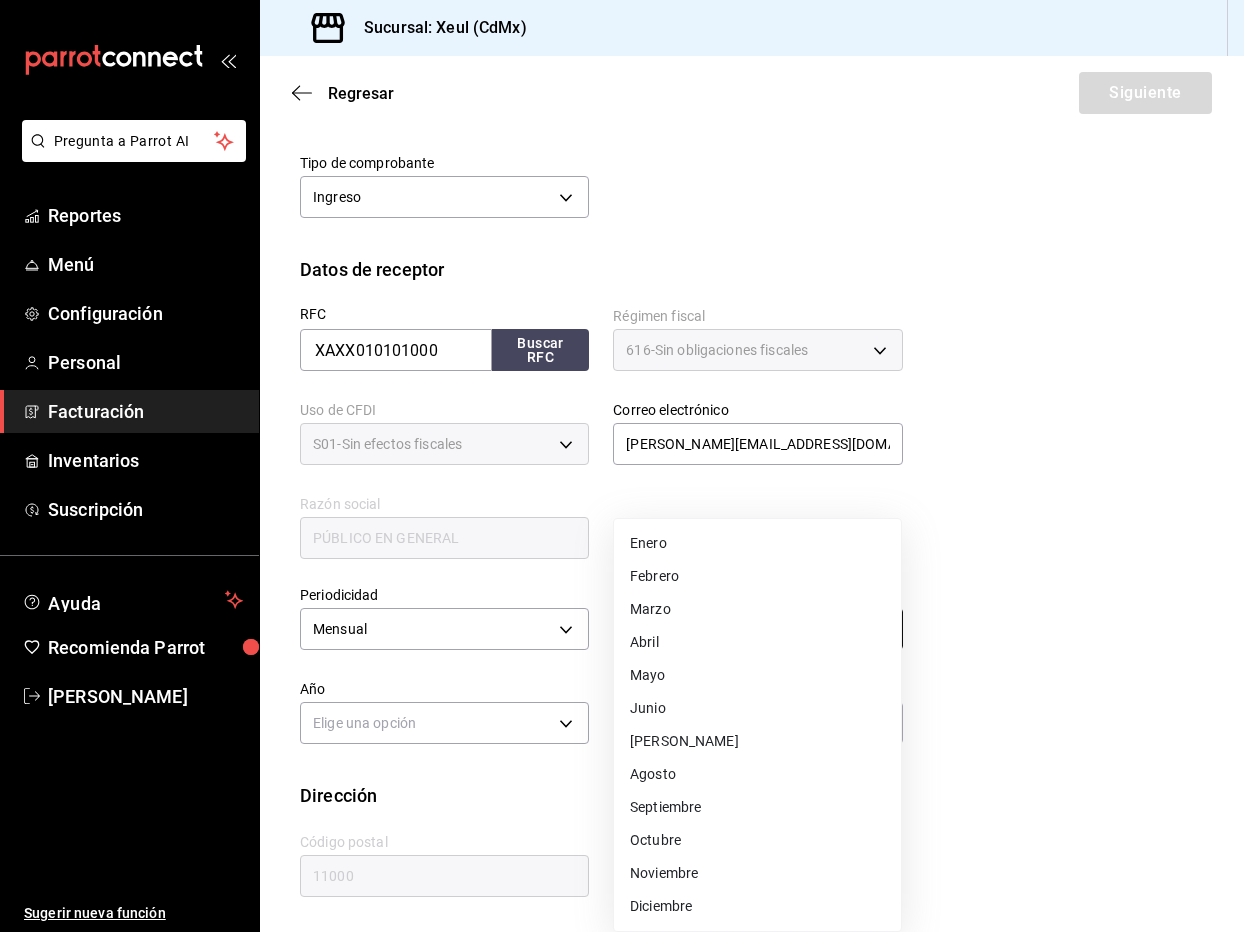 type on "7" 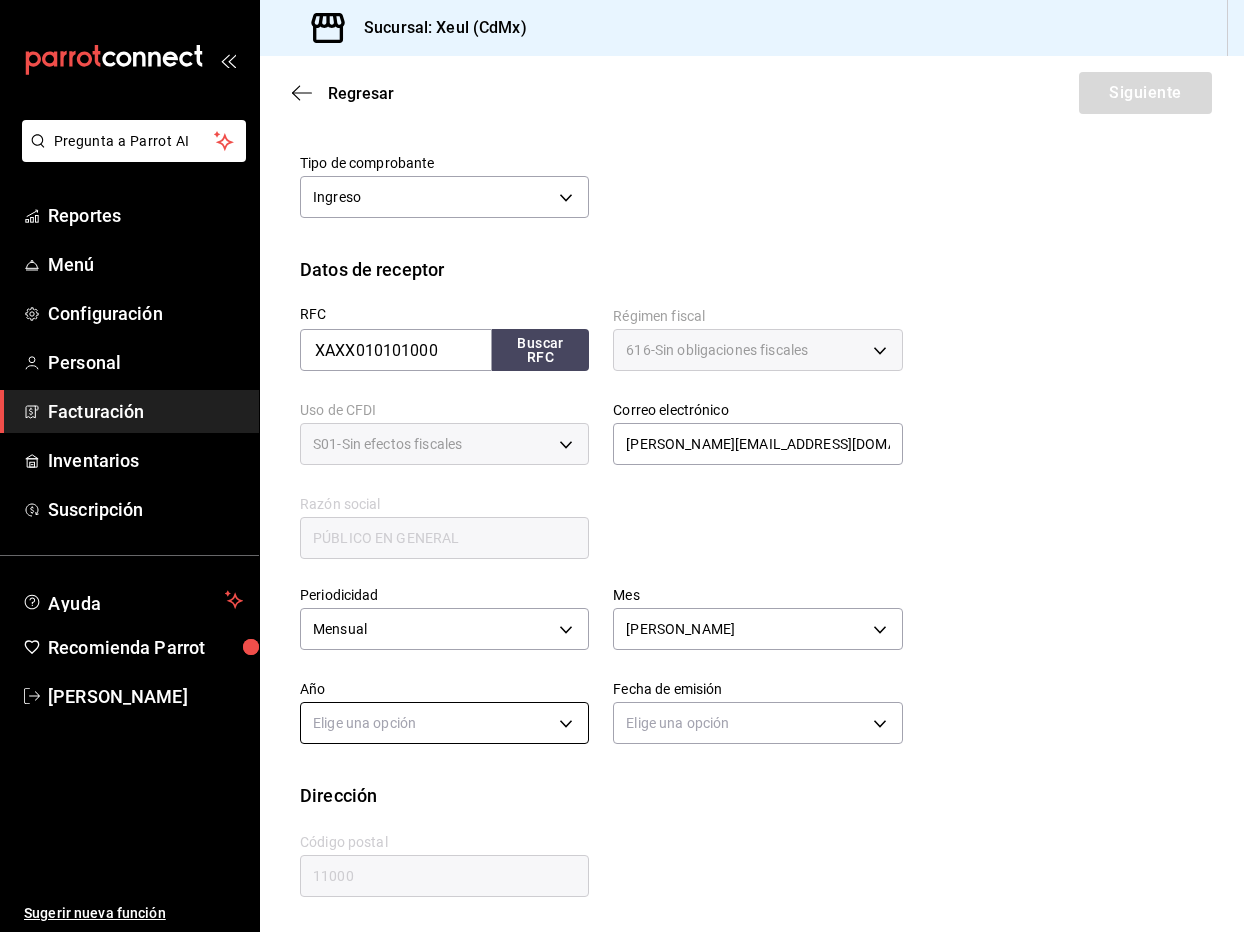 click on "Pregunta a Parrot AI Reportes   Menú   Configuración   Personal   Facturación   Inventarios   Suscripción   Ayuda Recomienda Parrot   [PERSON_NAME]   Sugerir nueva función   Sucursal: Xeul (CdMx) Regresar Siguiente Factura general Realiza tus facturas con un numero de orden o un monto en especifico; También puedes realizar una factura de remplazo mediante una factura cancelada. Factura de reemplazo Al activar esta opción tendrás que elegir una factura a reemplazar Datos de emisor Perfil fiscal [PERSON_NAME] 554c110a-18dd-44f3-977d-186ab1f95351 Marca Xeul (CdMx) 556c56df-7d38-43a9-98c1-84be39c4f433 Tipo de comprobante Ingreso I Datos de receptor RFC XAXX010101000 Buscar RFC Régimen fiscal 616  -  Sin obligaciones fiscales 616 Uso de CFDI S01  -  Sin efectos fiscales S01 Correo electrónico [PERSON_NAME][EMAIL_ADDRESS][DOMAIN_NAME] generic Razón social PÚBLICO EN GENERAL Periodicidad Mensual MONTHLY Mes [DATE] Año Elige una opción Fecha de emisión Elige una opción Dirección Calle # exterior # interior Código postal" at bounding box center [622, 466] 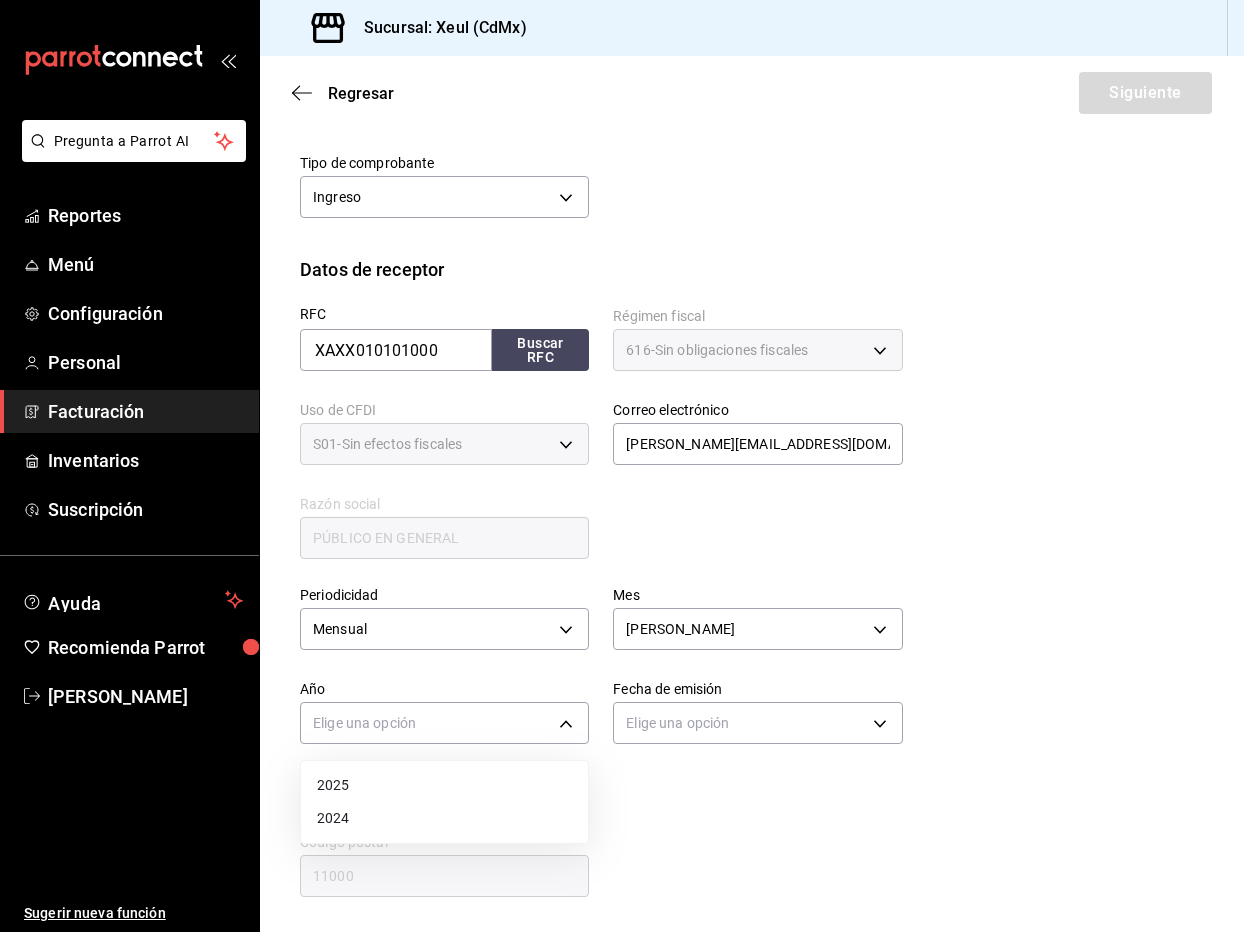 click on "2025" at bounding box center [444, 785] 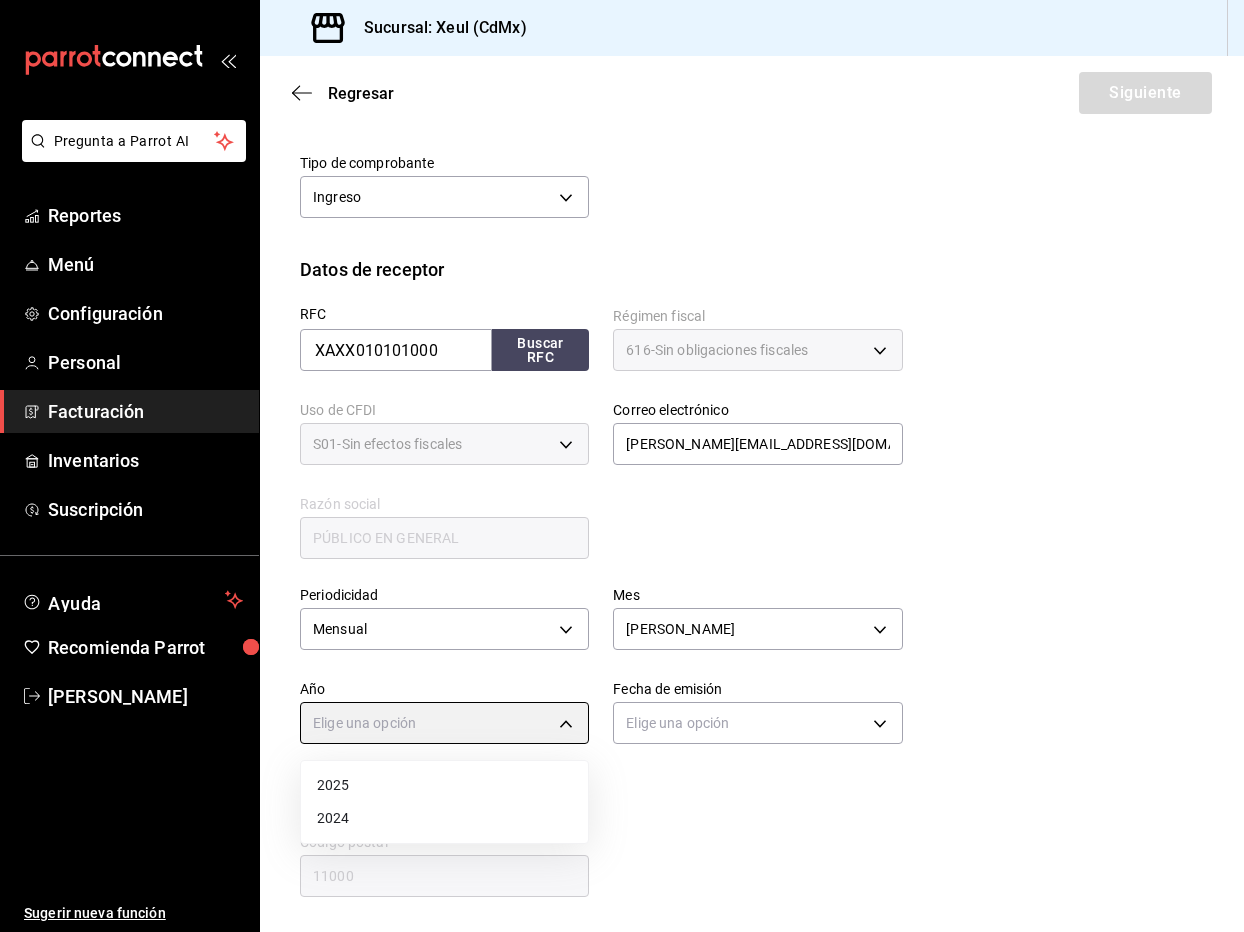 type on "2025" 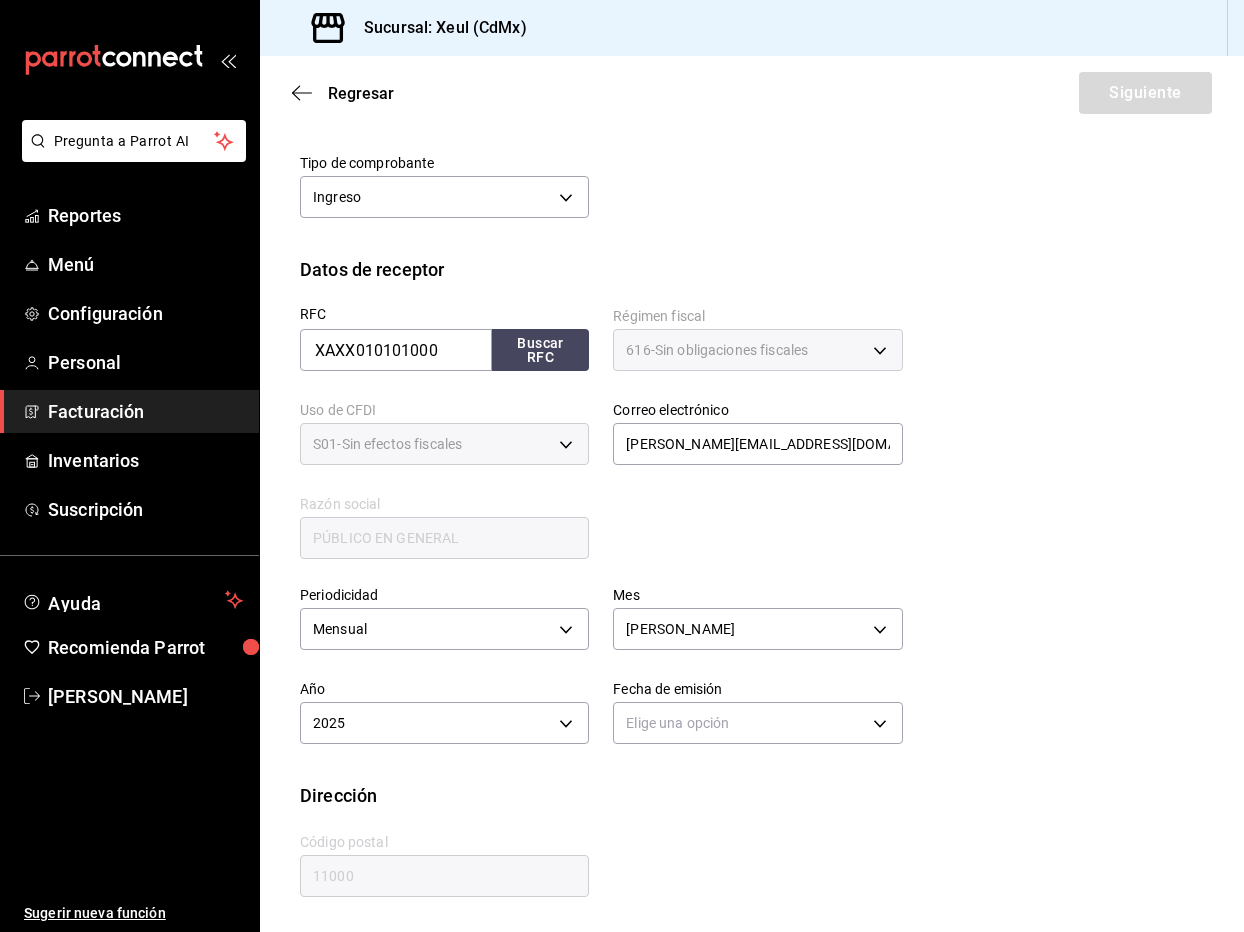 click on "Elige una opción" at bounding box center [757, 720] 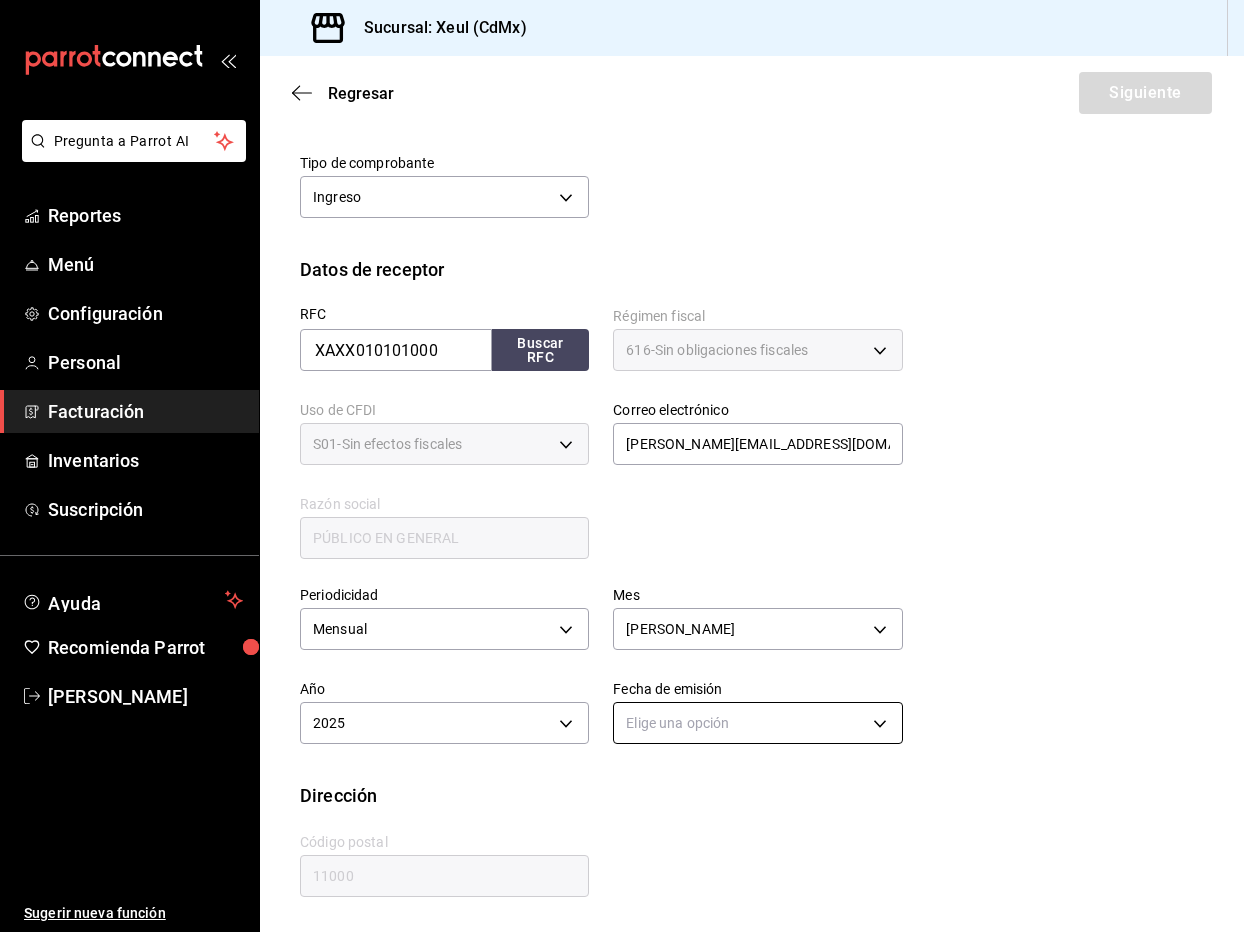 click on "Pregunta a Parrot AI Reportes   Menú   Configuración   Personal   Facturación   Inventarios   Suscripción   Ayuda Recomienda Parrot   [PERSON_NAME]   Sugerir nueva función   Sucursal: Xeul (CdMx) Regresar Siguiente Factura general Realiza tus facturas con un numero de orden o un monto en especifico; También puedes realizar una factura de remplazo mediante una factura cancelada. Factura de reemplazo Al activar esta opción tendrás que elegir una factura a reemplazar Datos de emisor Perfil fiscal [PERSON_NAME] 554c110a-18dd-44f3-977d-186ab1f95351 Marca Xeul (CdMx) 556c56df-7d38-43a9-98c1-84be39c4f433 Tipo de comprobante Ingreso I Datos de receptor RFC XAXX010101000 Buscar RFC Régimen fiscal 616  -  Sin obligaciones fiscales 616 Uso de CFDI S01  -  Sin efectos fiscales S01 Correo electrónico [PERSON_NAME][EMAIL_ADDRESS][DOMAIN_NAME] generic Razón social PÚBLICO EN GENERAL Periodicidad Mensual MONTHLY Mes [DATE] Año 2025 2025 Fecha de emisión Elige una opción Dirección Calle # exterior # interior Código postal 11000" at bounding box center [622, 466] 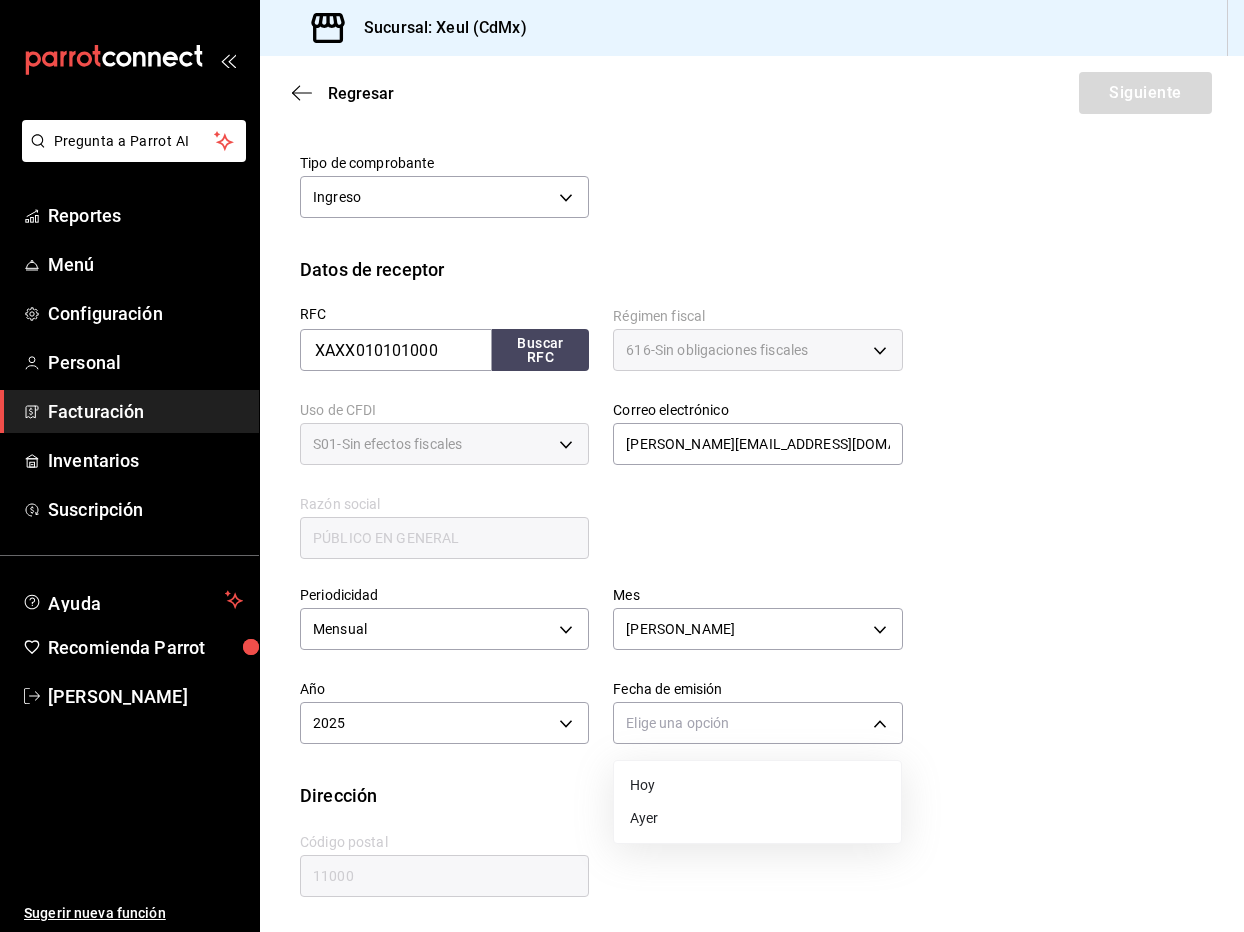 click on "Hoy" at bounding box center [757, 785] 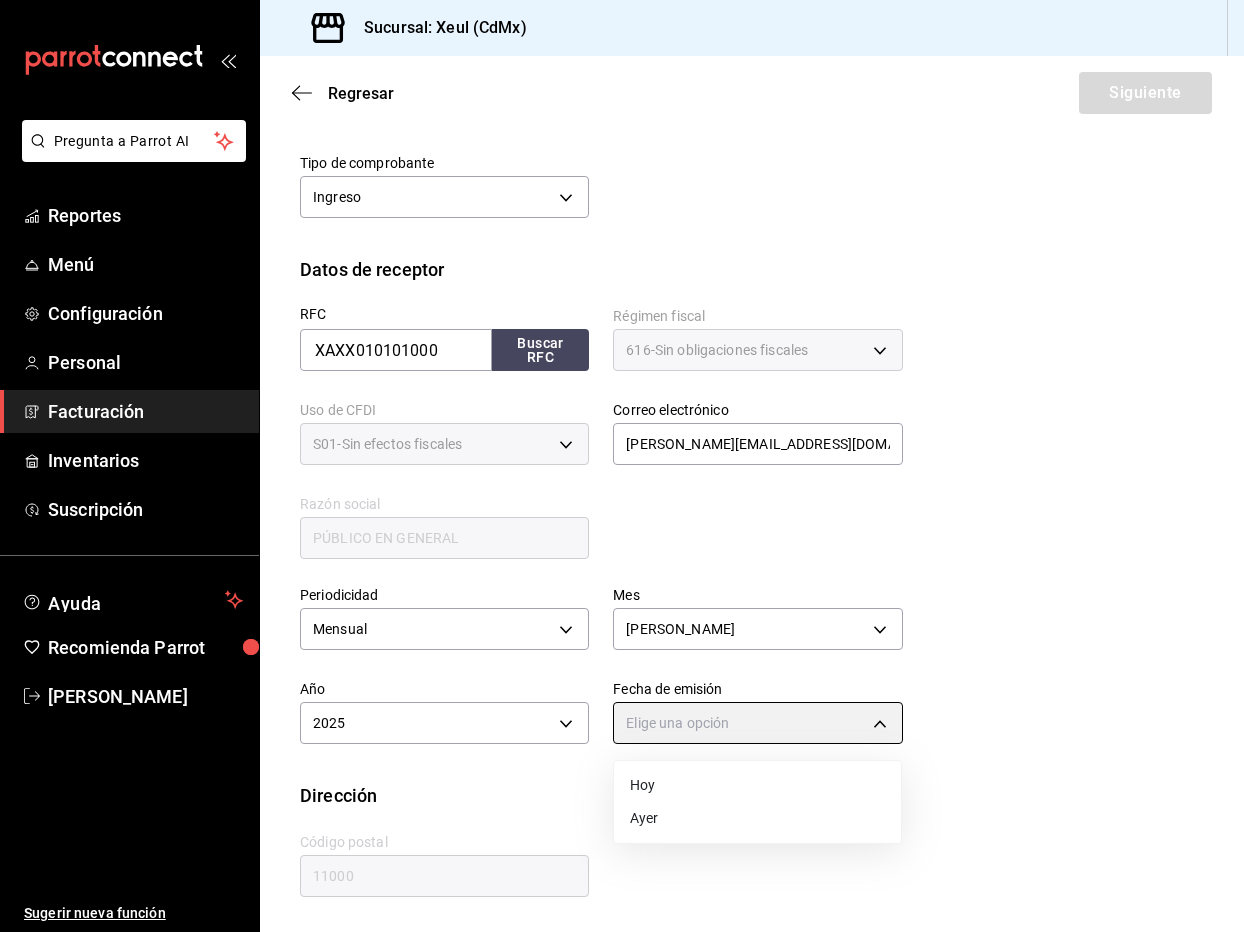 type on "[DATE]" 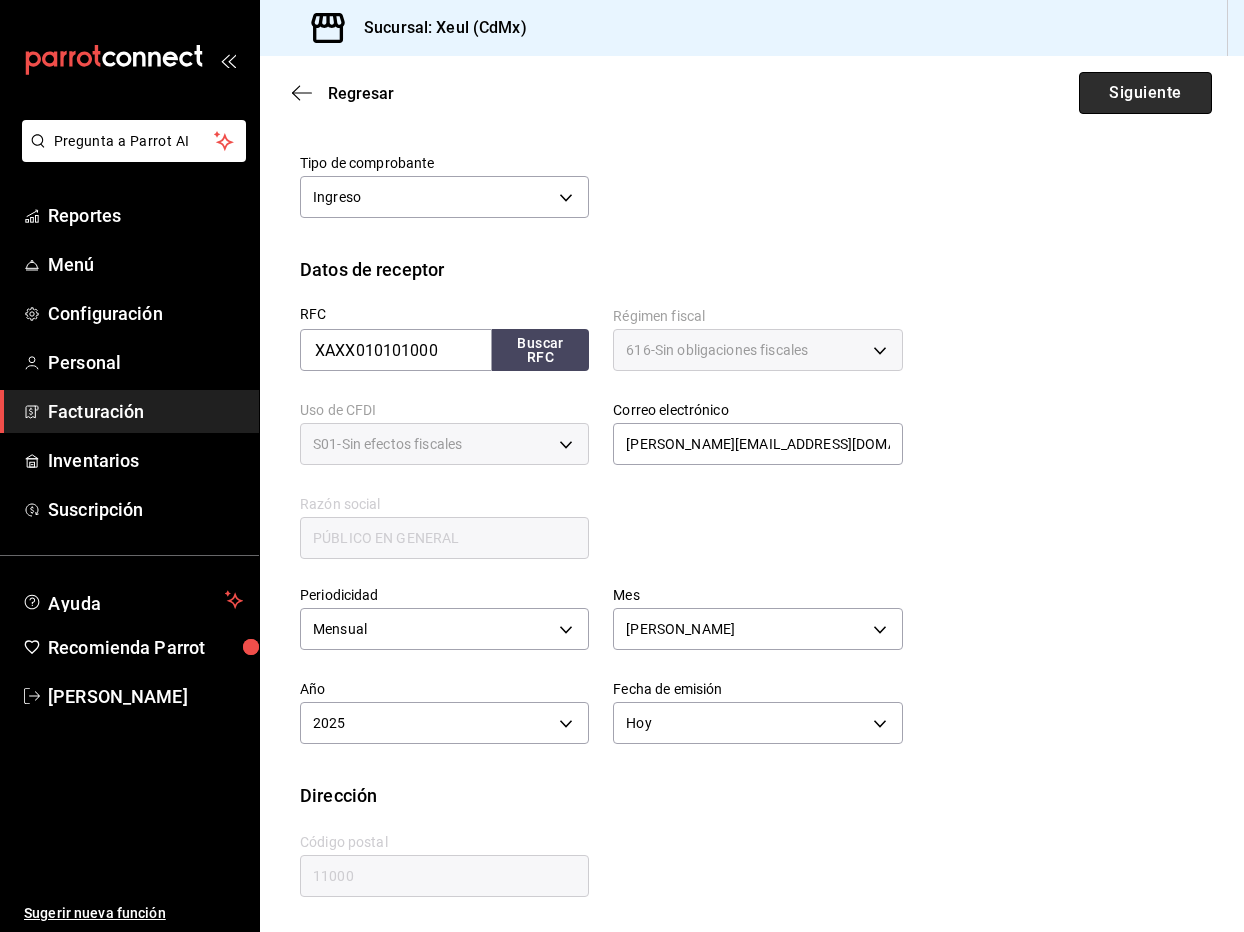 click on "Siguiente" at bounding box center [1145, 93] 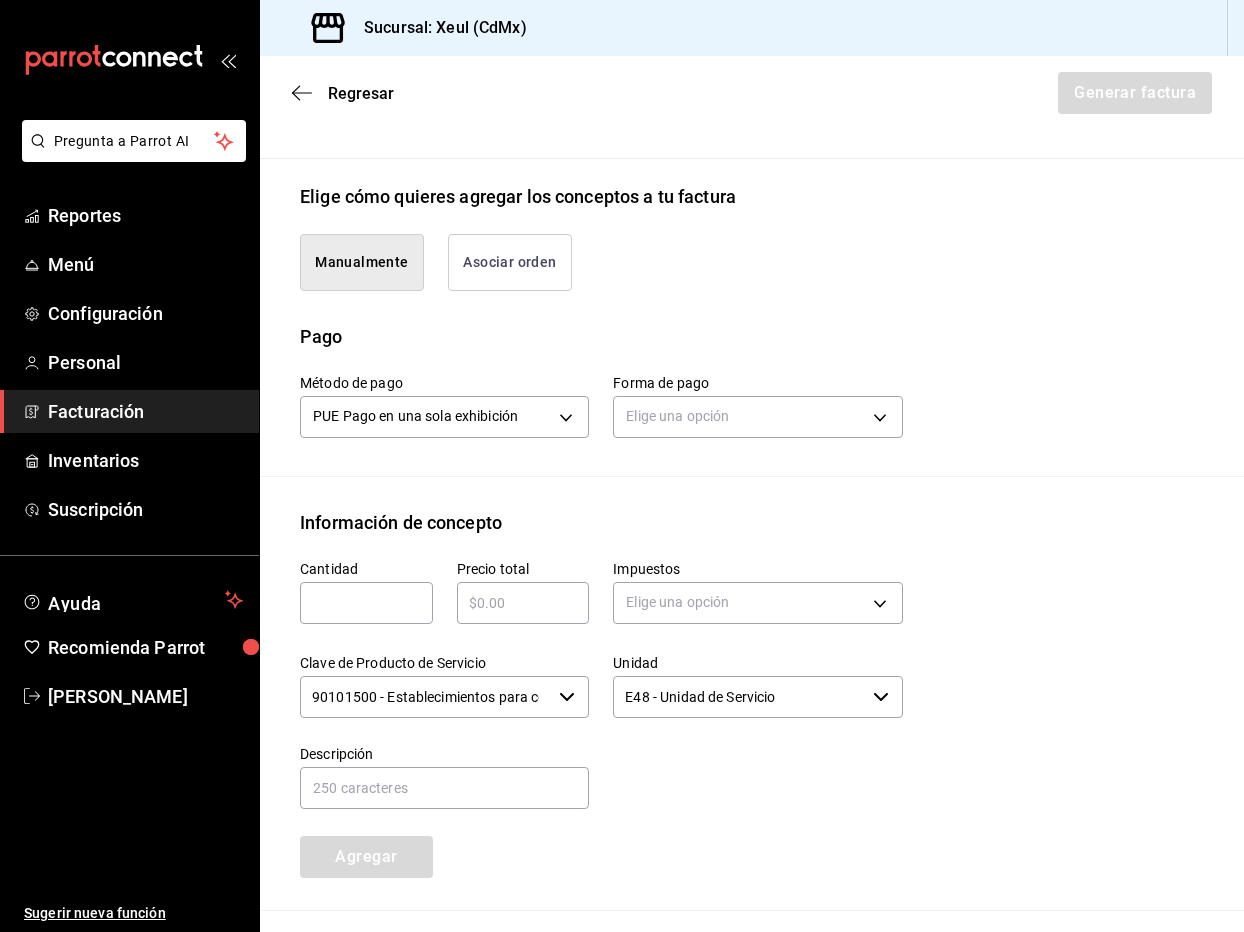 scroll, scrollTop: 422, scrollLeft: 0, axis: vertical 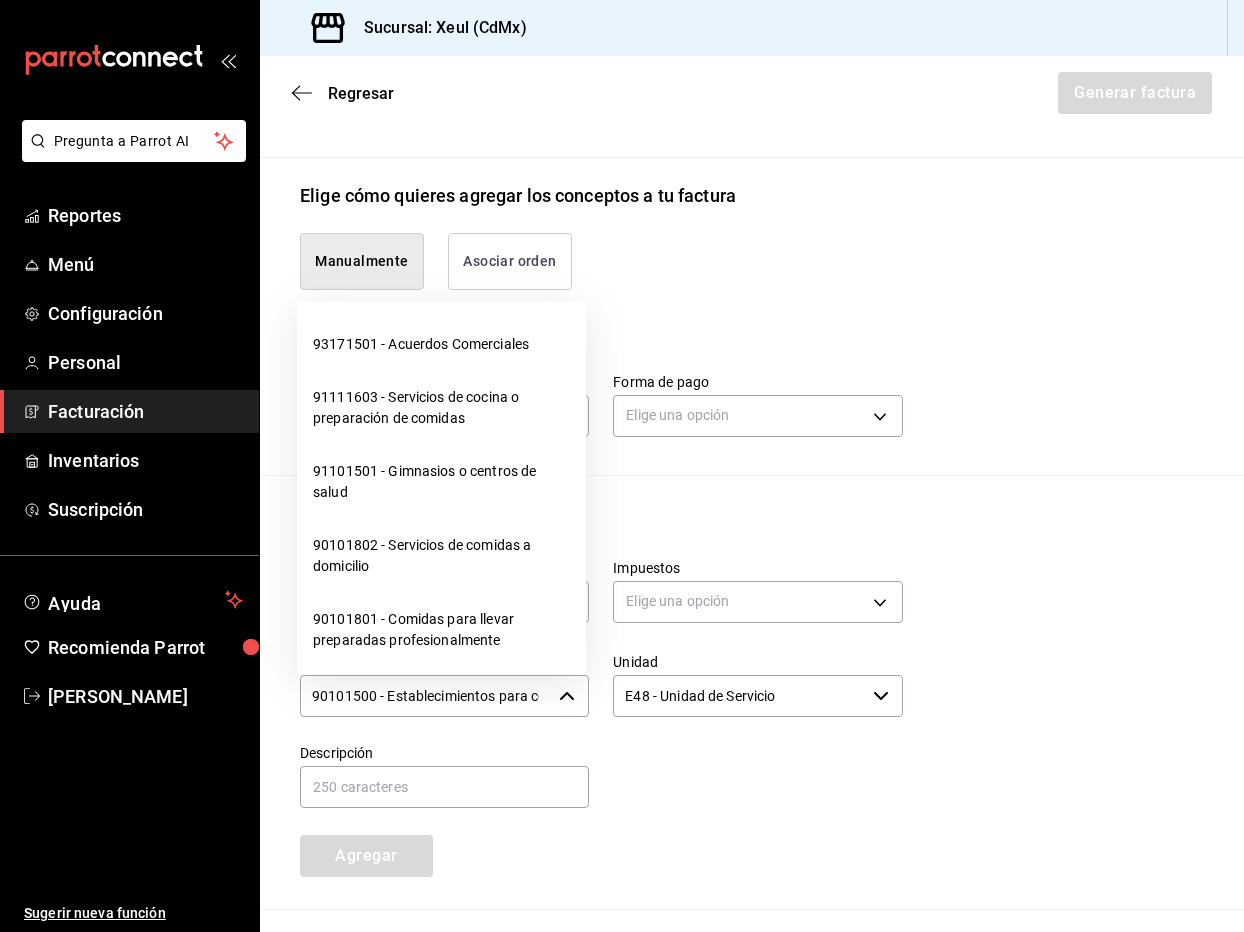 click on "90101500 - Establecimientos para comer y beber" at bounding box center (425, 696) 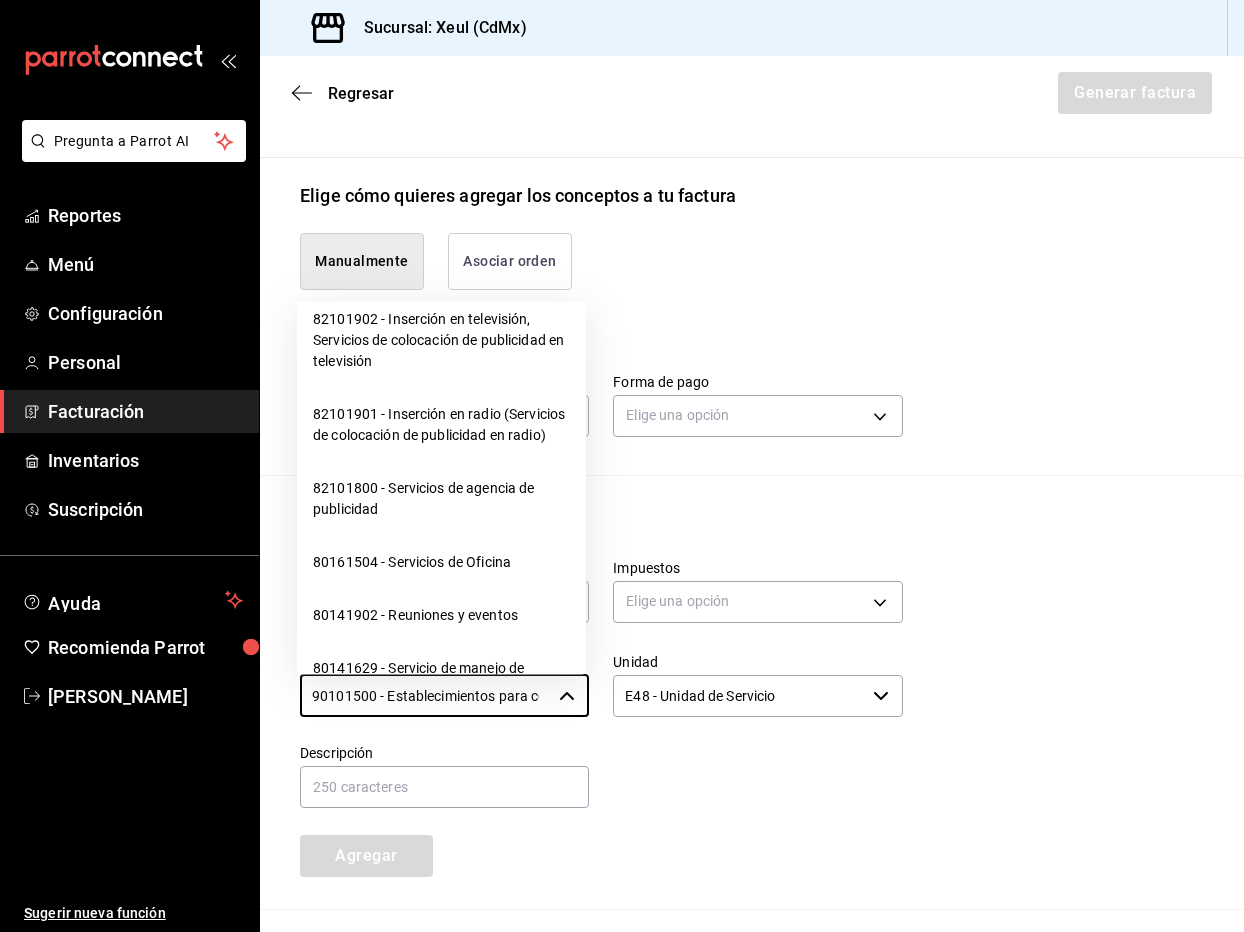 scroll, scrollTop: 1427, scrollLeft: 0, axis: vertical 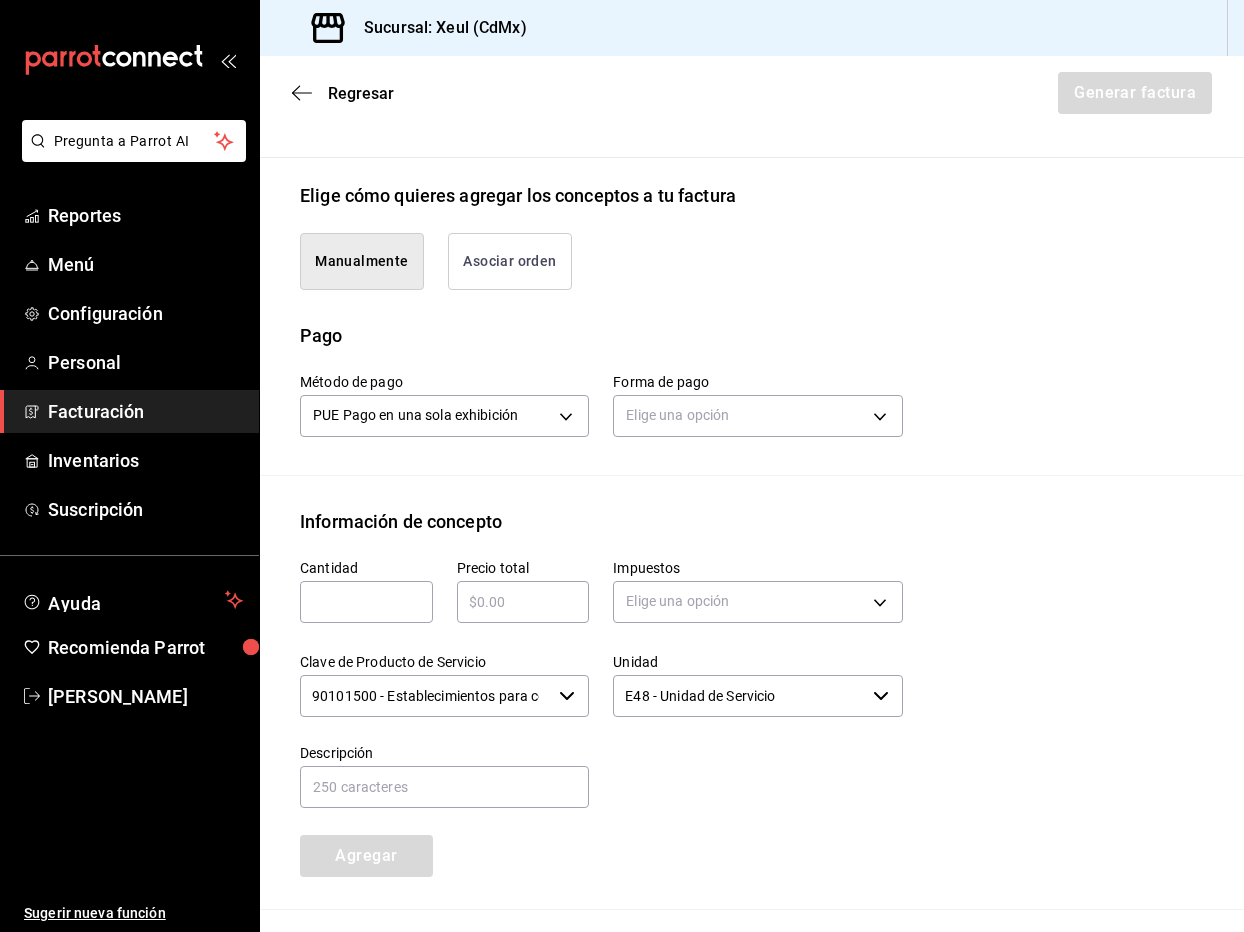 click on "90101500 - Establecimientos para comer y beber" at bounding box center [425, 696] 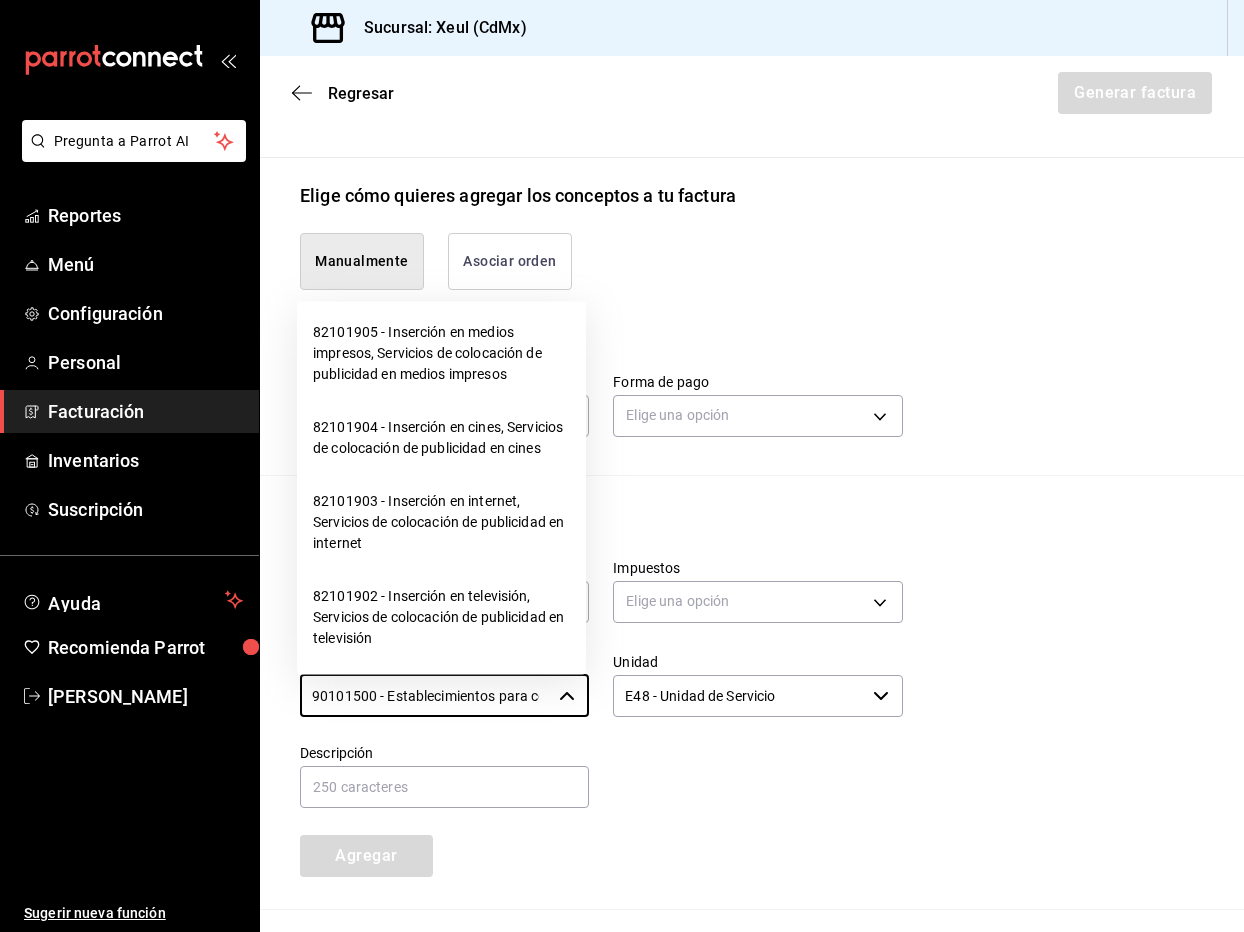 scroll, scrollTop: 1243, scrollLeft: 0, axis: vertical 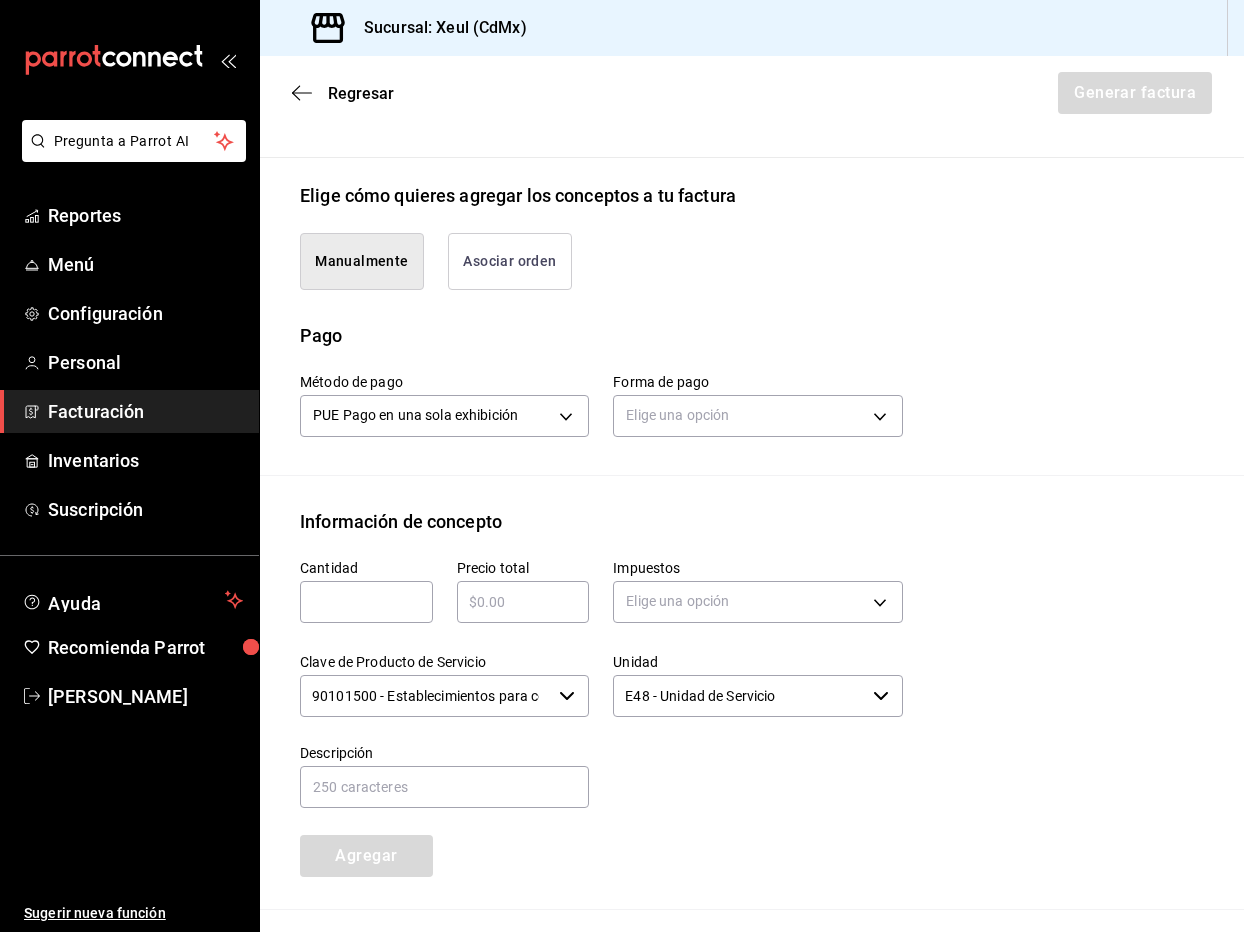 click on "Emisor Perfil fiscal [PERSON_NAME] Tipo de comprobante Ingreso Receptor Nombre / Razón social PÚBLICO EN GENERAL RFC Receptor XAXX010101000 Régimen fiscal Sin obligaciones fiscales Uso de CFDI S01: Sin efectos fiscales Correo electrónico [PERSON_NAME][EMAIL_ADDRESS][DOMAIN_NAME] Elige cómo quieres agregar los conceptos a tu factura Manualmente Asociar orden Pago Método de pago PUE   Pago en una sola exhibición PUE Forma de pago Elige una opción Información de concepto Cantidad ​ Precio total ​ Impuestos Elige una opción Clave de Producto de Servicio 90101500 - Establecimientos para comer y beber ​ Unidad E48 - Unidad de Servicio ​ Descripción Agregar IVA Total $0.00 IEPS Total $0.00 Subtotal $0.00 Total $0.00 Orden Cantidad Clave Unidad Monto Impuesto Subtotal Total" at bounding box center (752, 414) 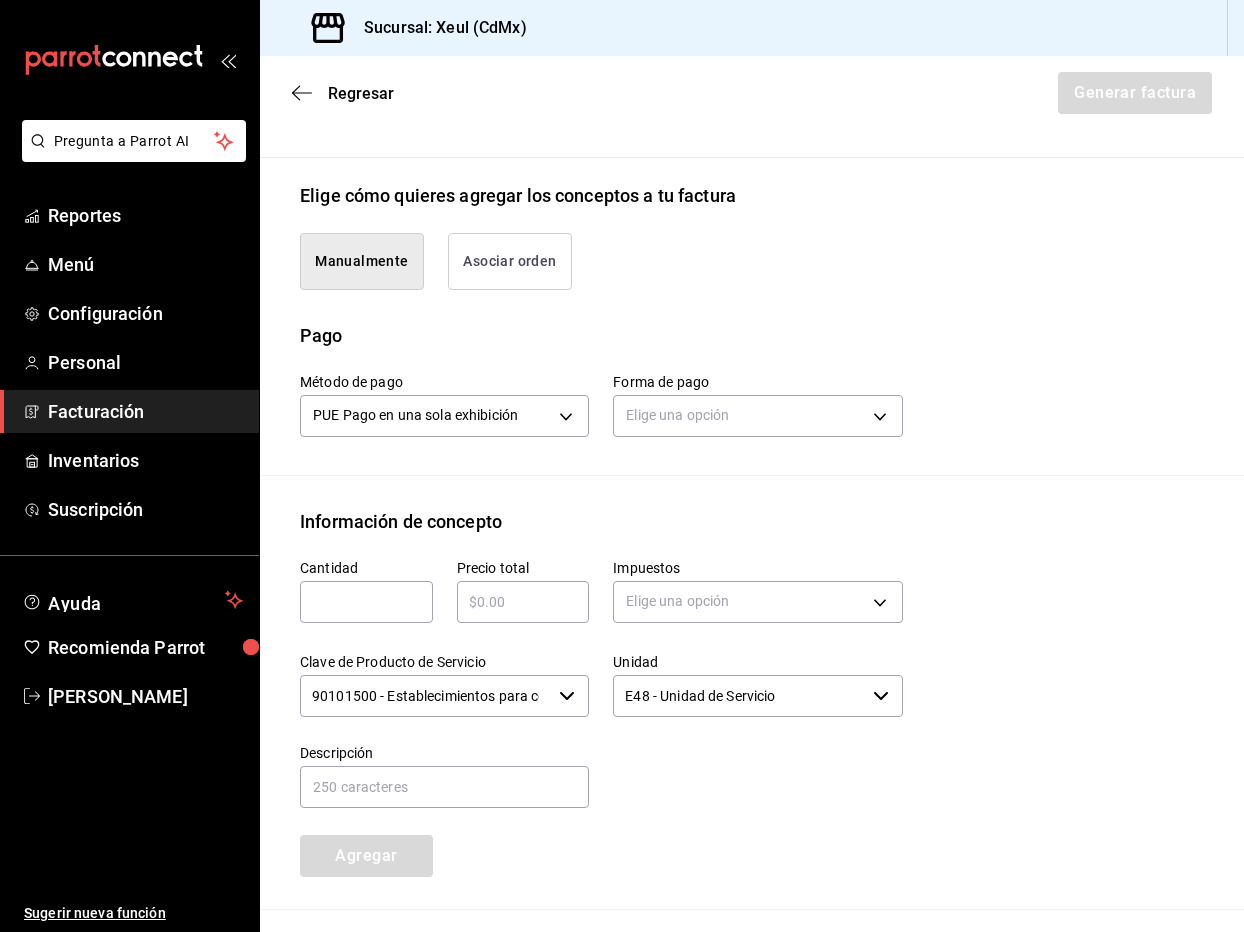 click on "90101500 - Establecimientos para comer y beber" at bounding box center (425, 696) 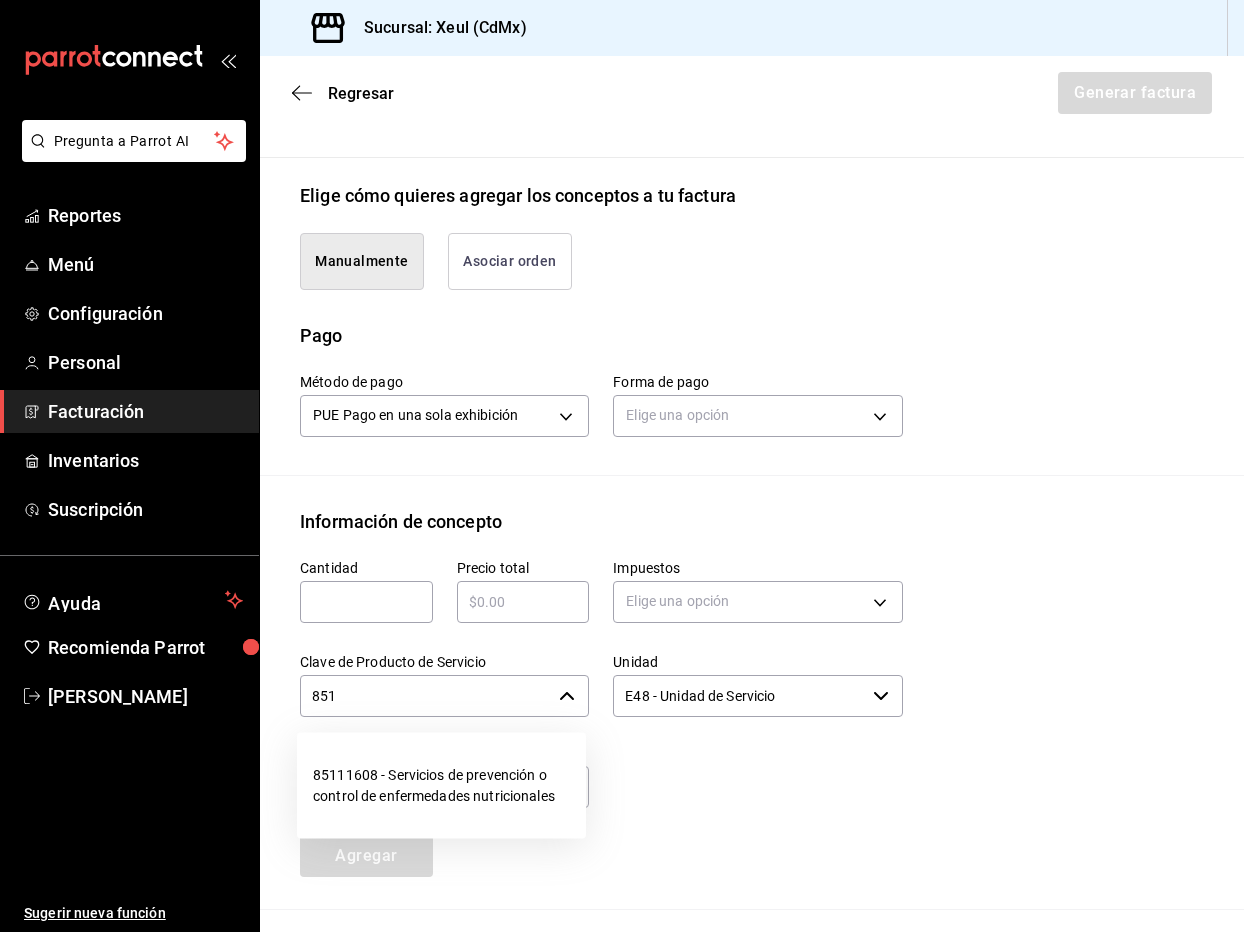 type on "8515" 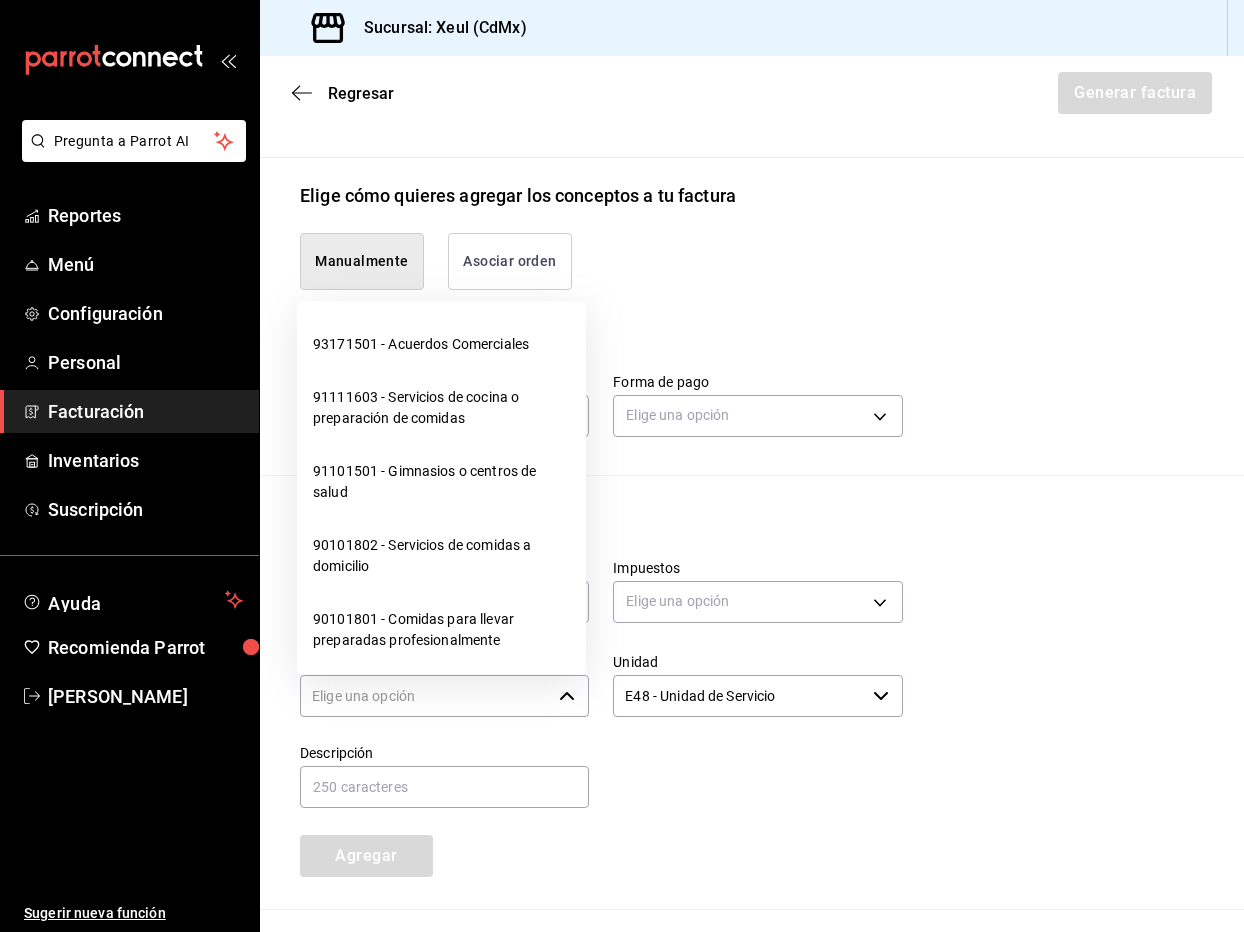 click 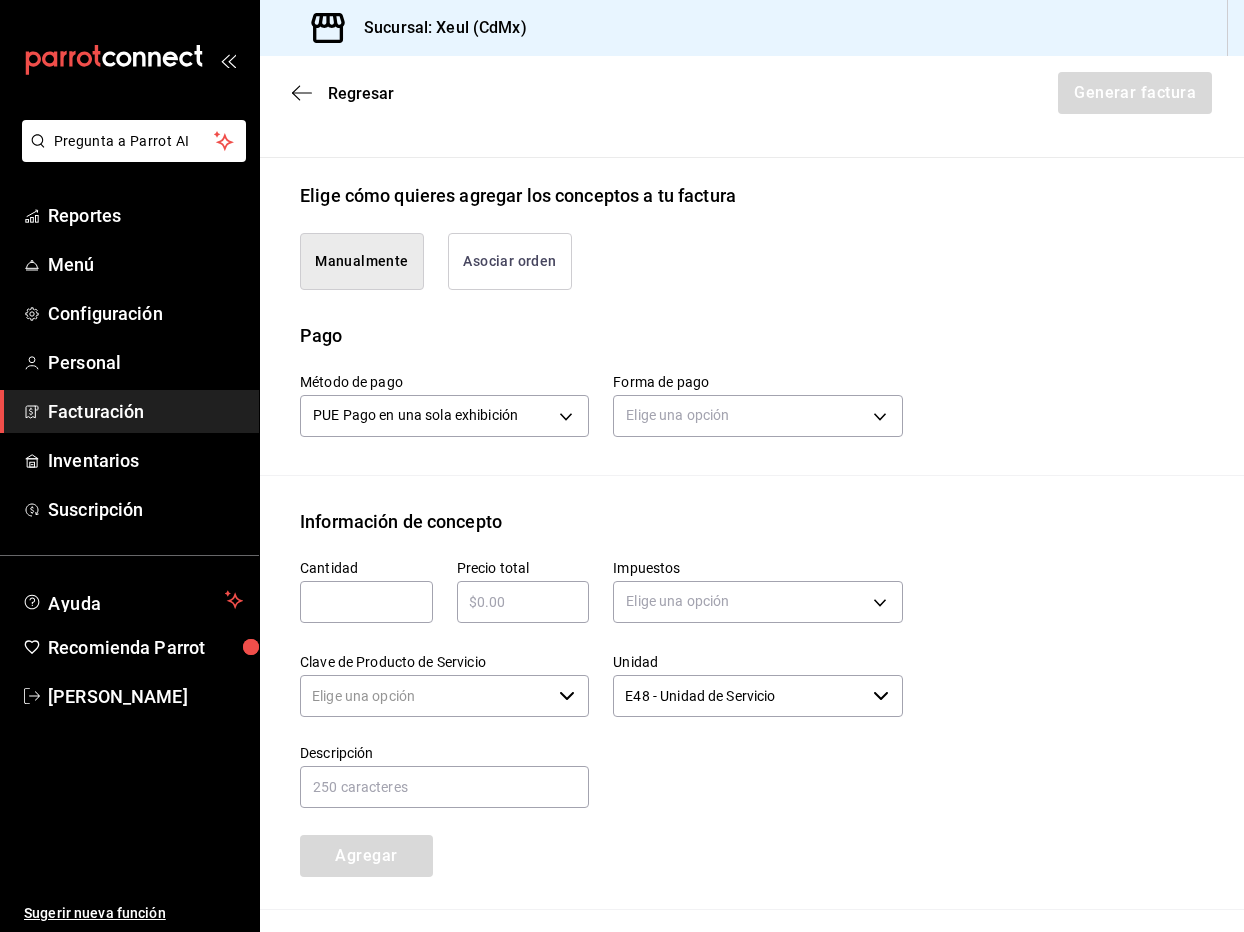 click 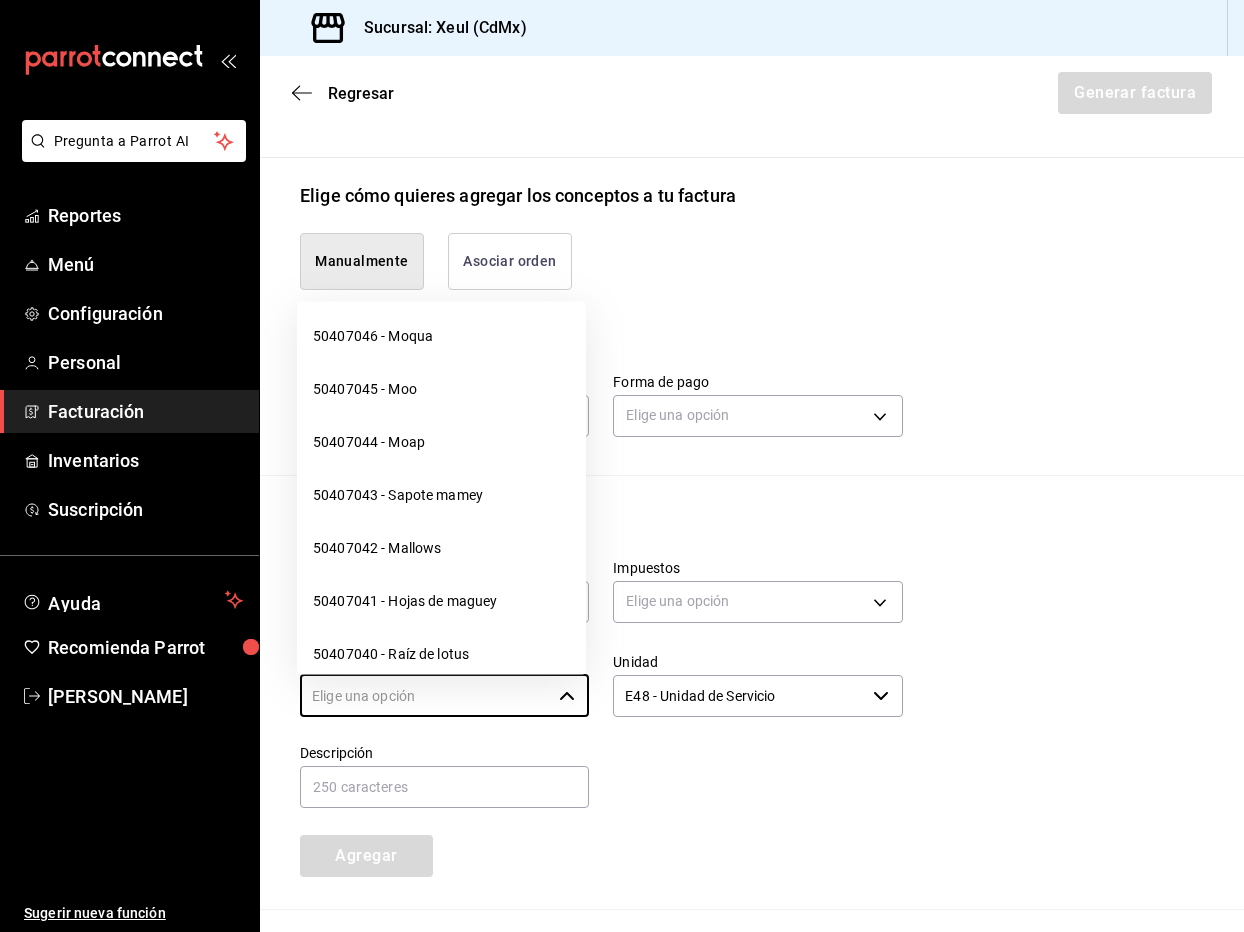 scroll, scrollTop: 4870, scrollLeft: 0, axis: vertical 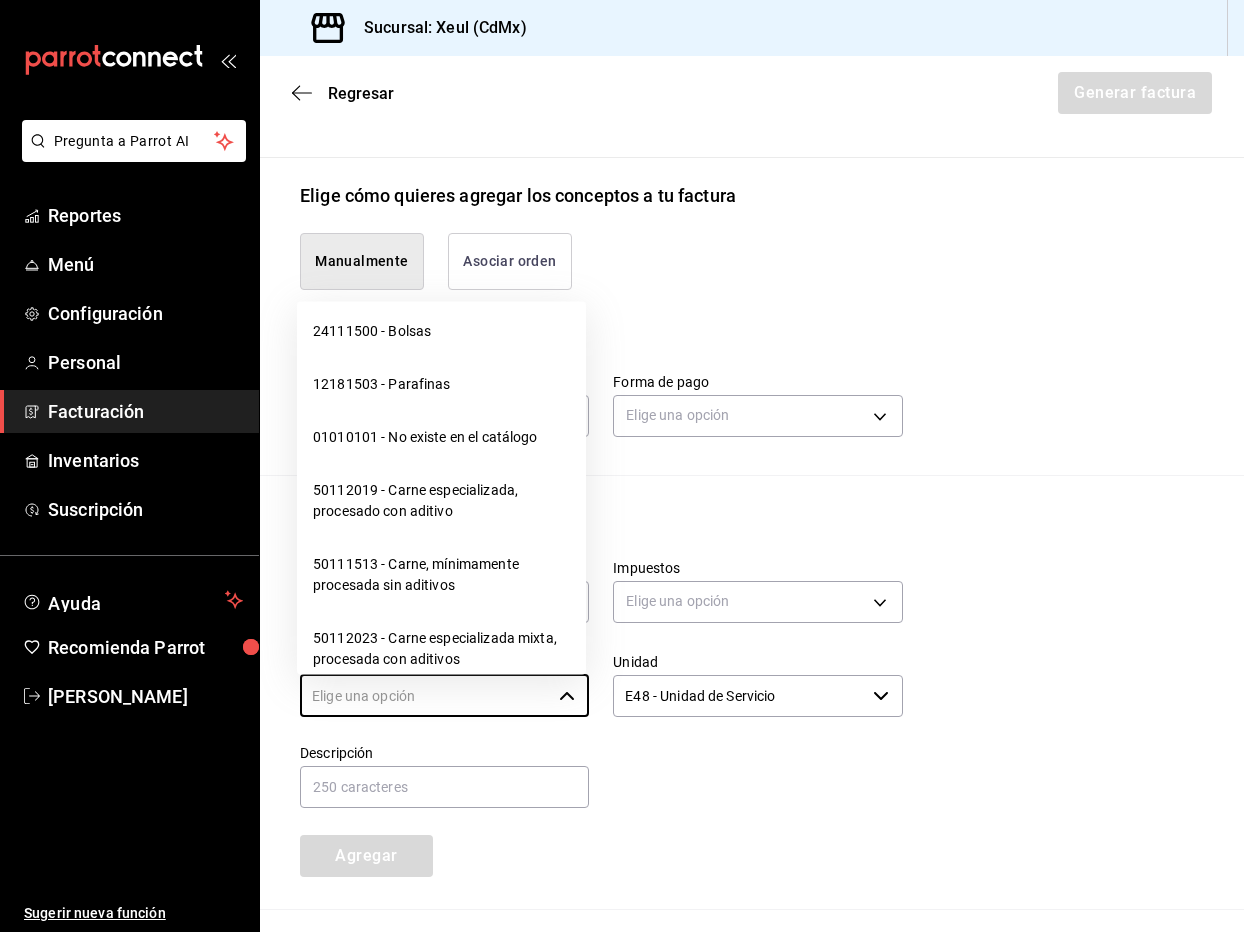 click on "80101500 - Servicio de consultoría de negocio y administración" at bounding box center [441, 723] 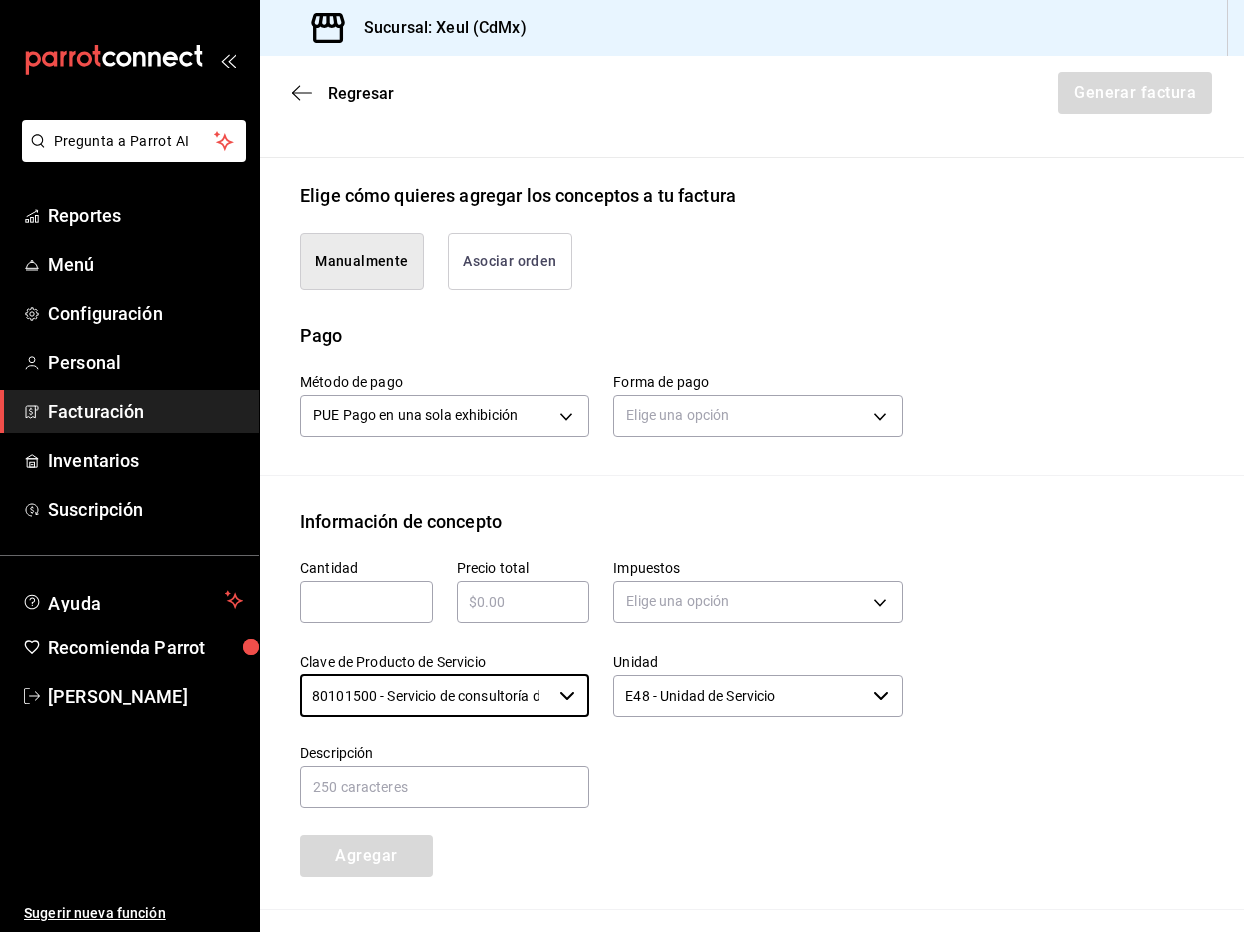 type on "80101500 - Servicio de consultoría de negocio y administración" 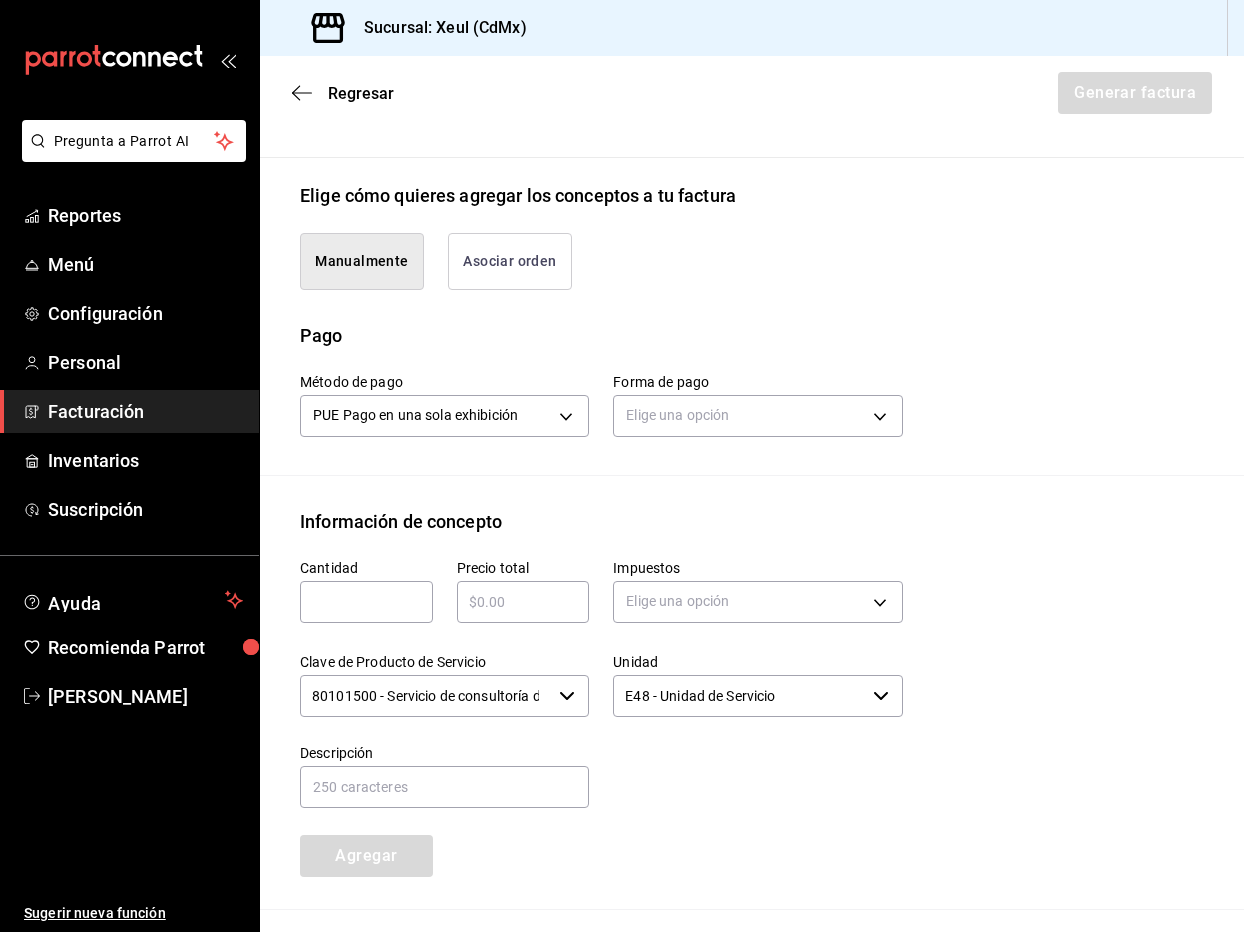 click at bounding box center [745, 765] 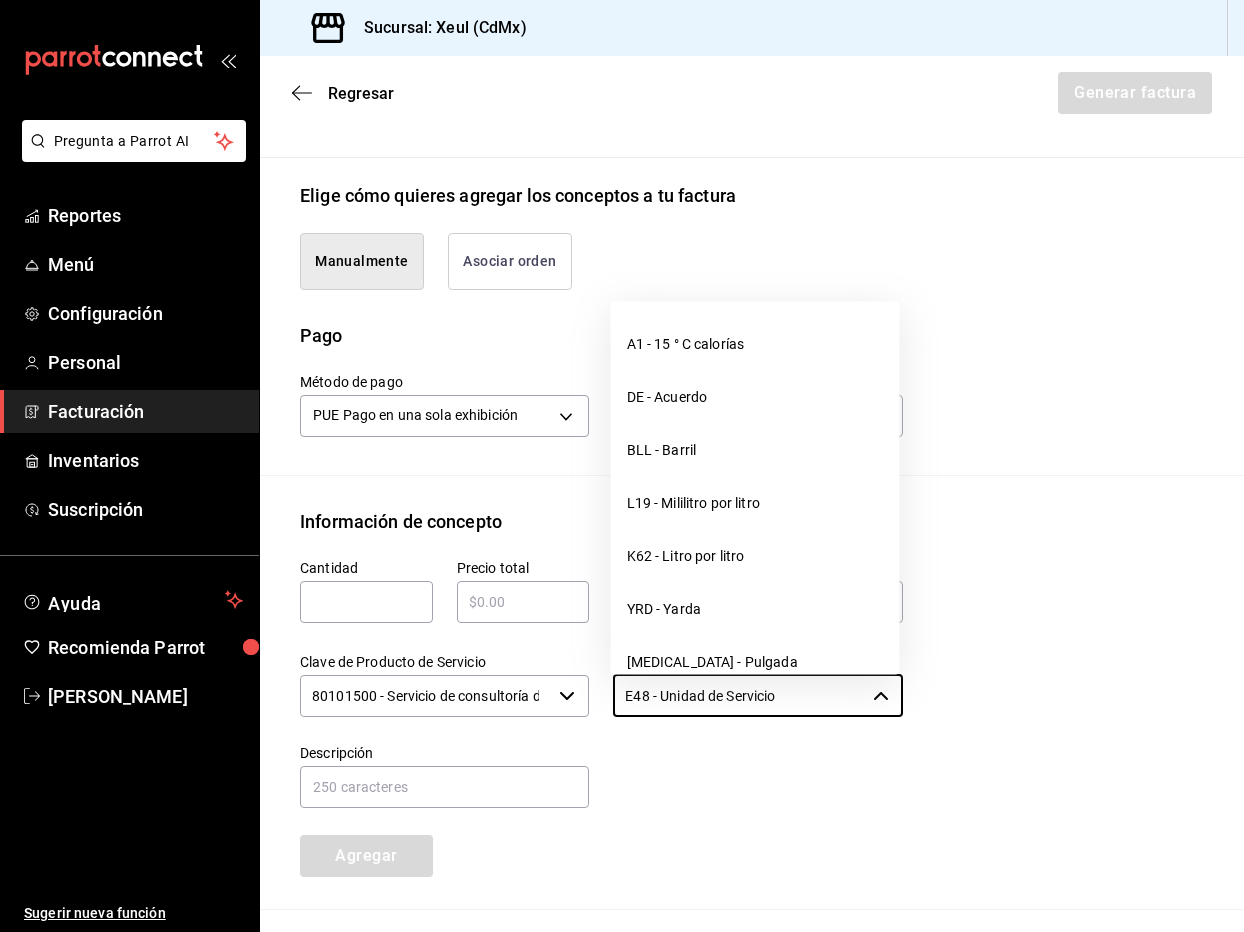 click at bounding box center (745, 765) 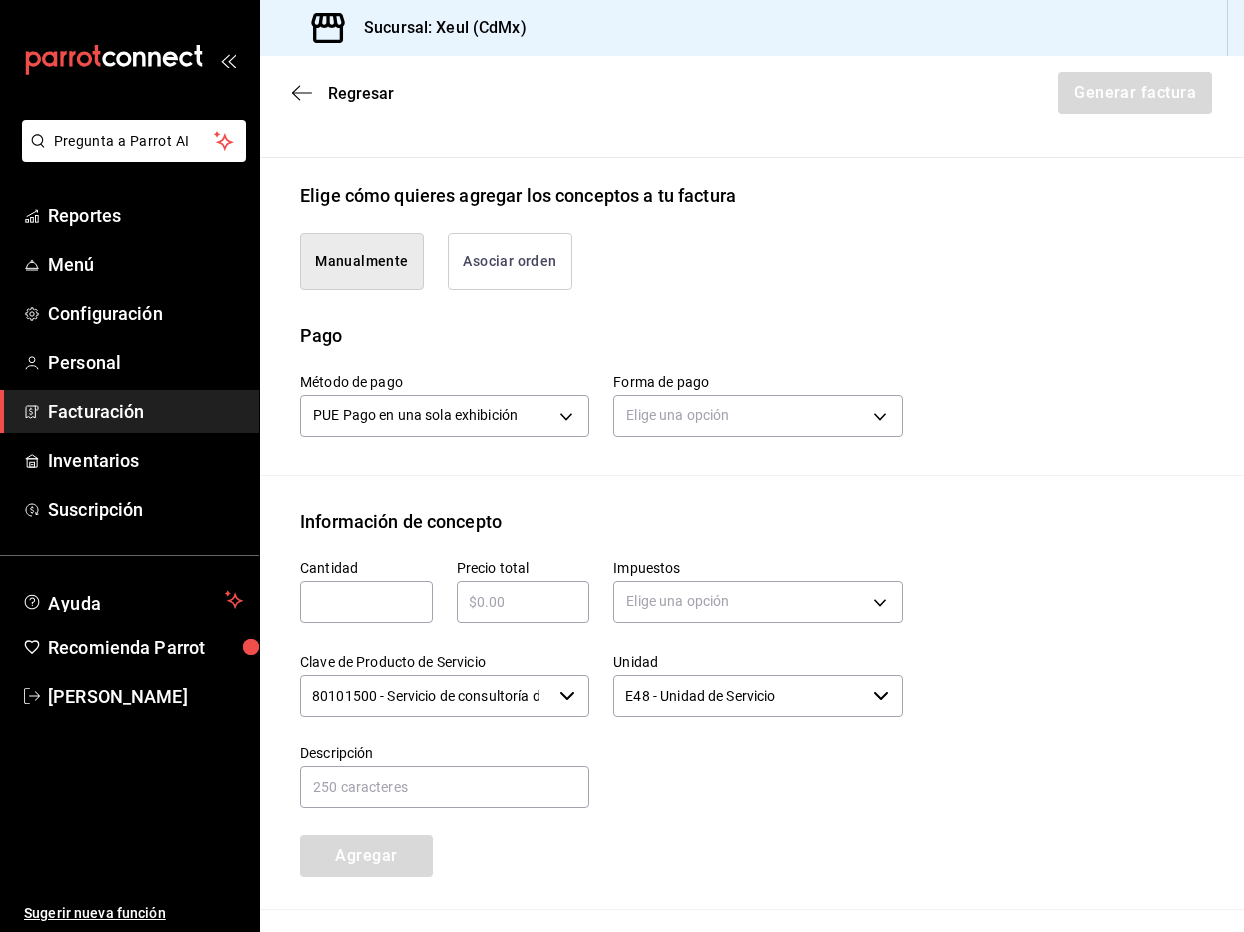 click on "Clave de Producto de Servicio 80101500 - Servicio de consultoría de negocio y administración ​" at bounding box center [444, 686] 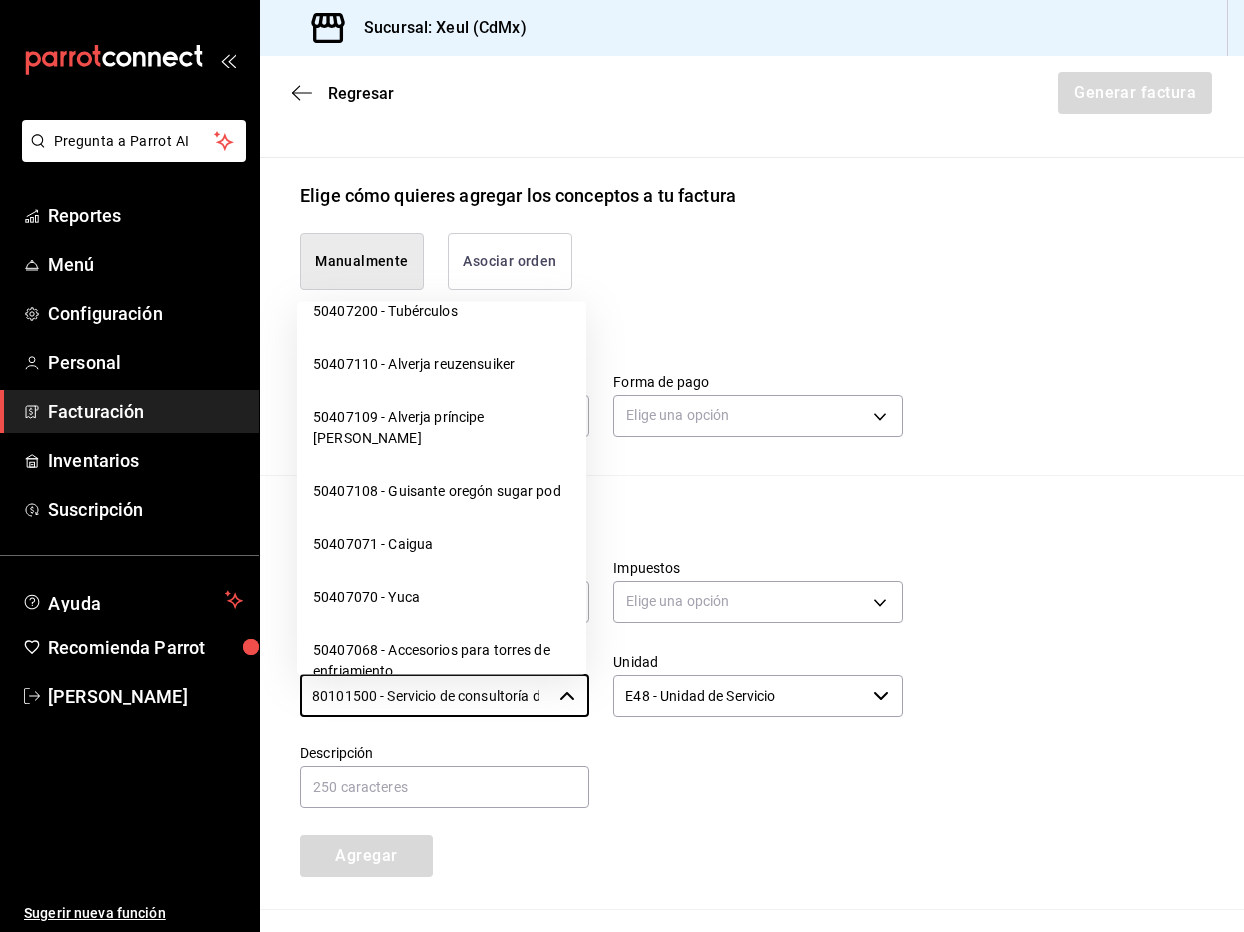scroll, scrollTop: 3155, scrollLeft: 0, axis: vertical 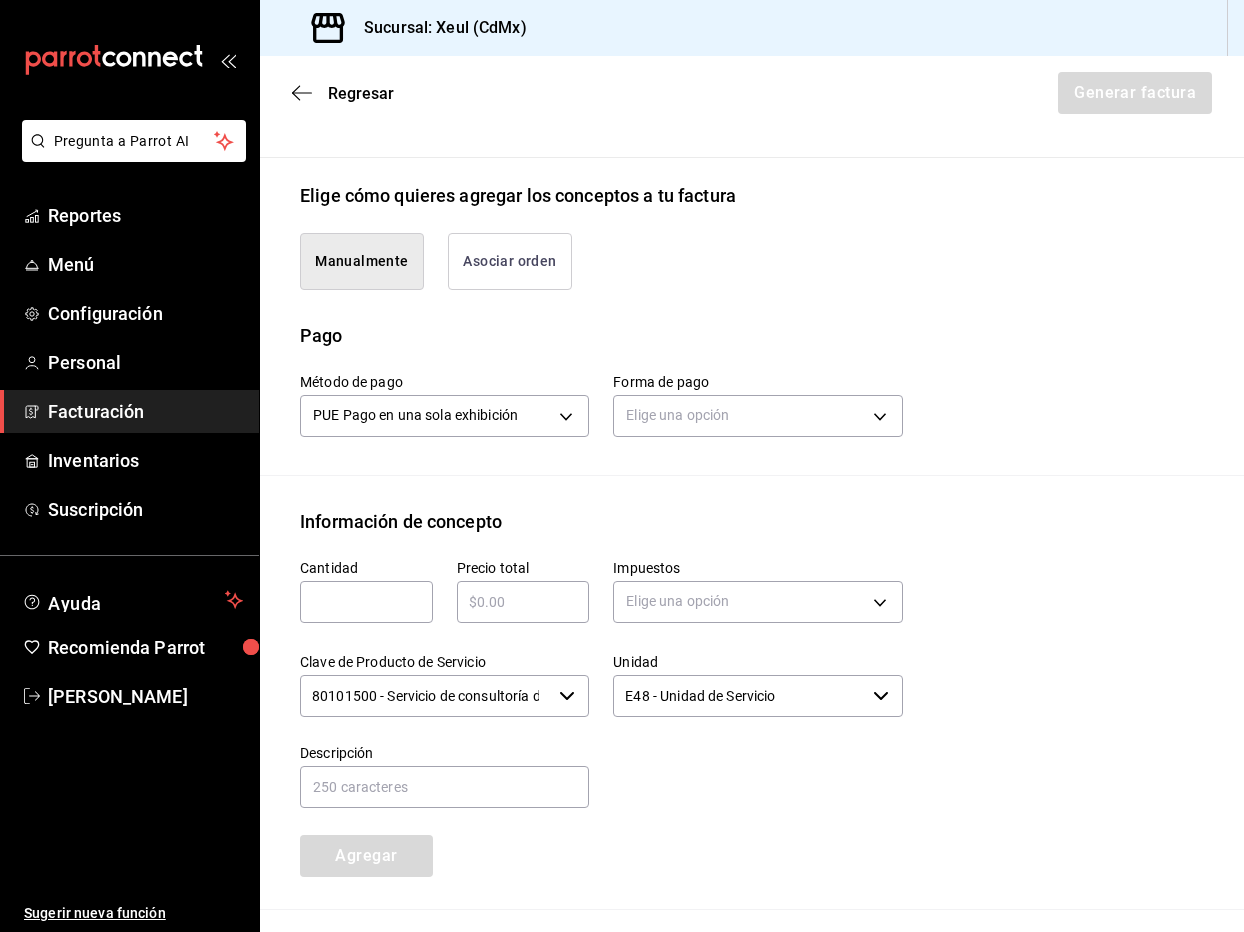 click on "80101500 - Servicio de consultoría de negocio y administración ​" at bounding box center (444, 696) 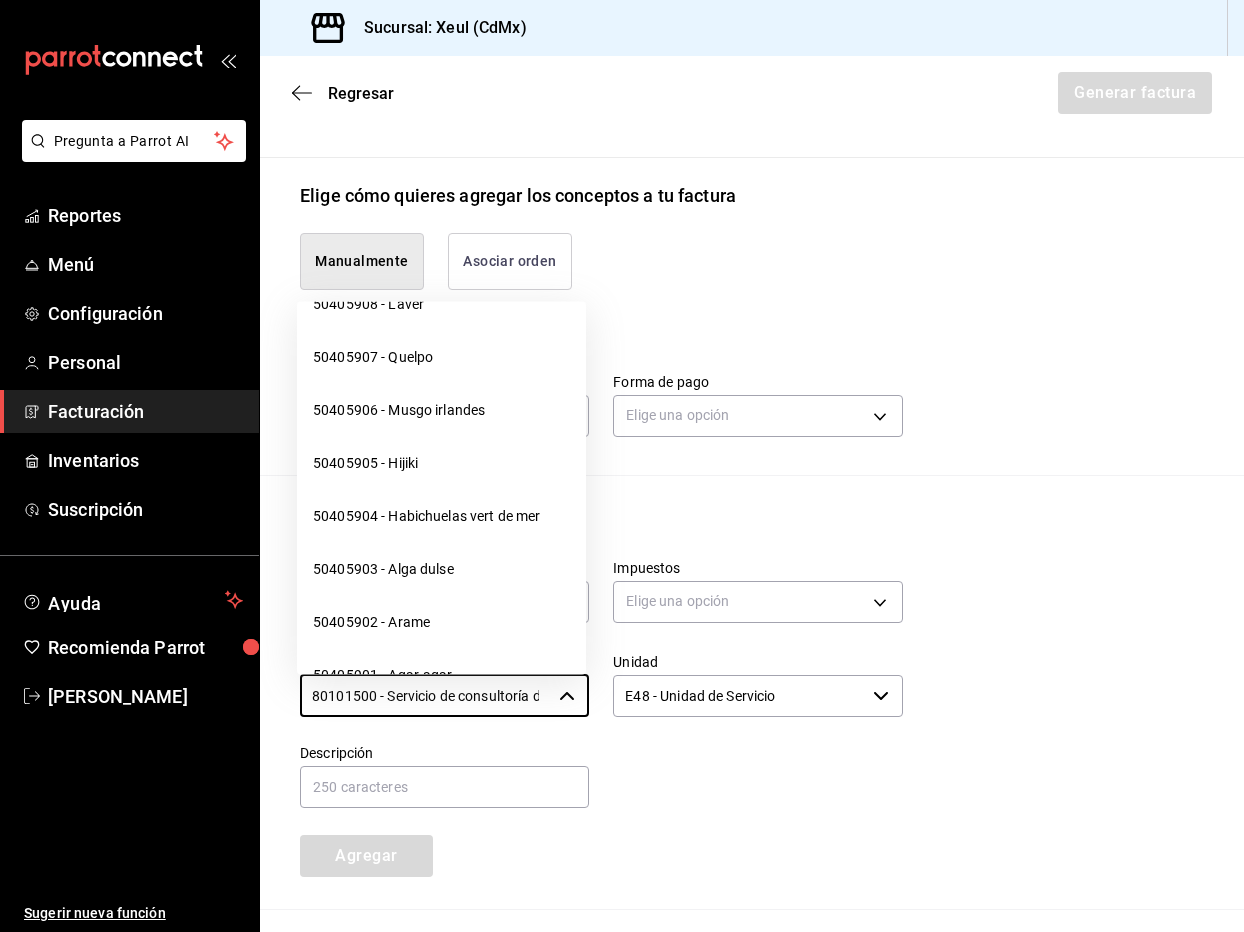 scroll, scrollTop: 34012, scrollLeft: 0, axis: vertical 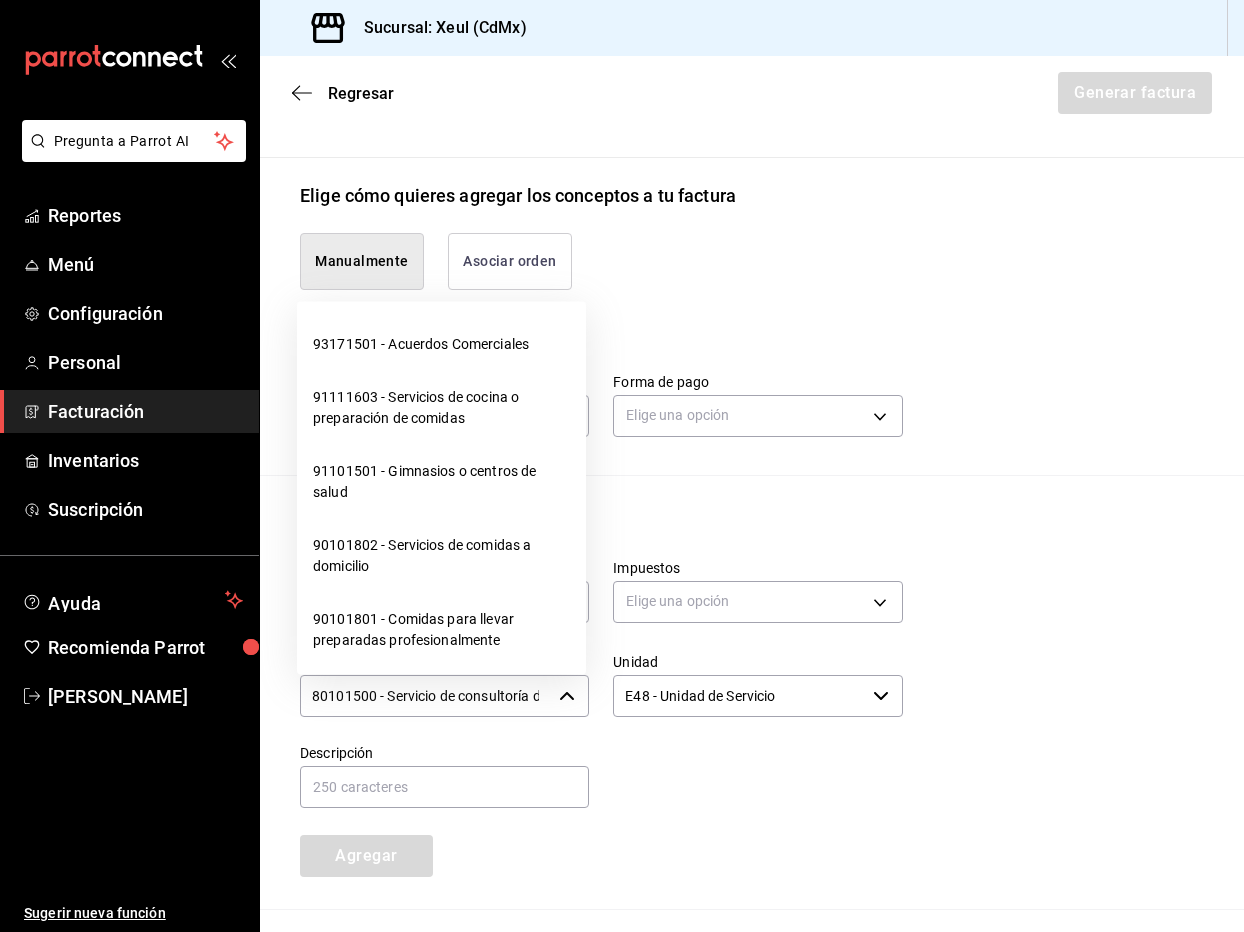 click on "80101500 - Servicio de consultoría de negocio y administración ​" at bounding box center [444, 696] 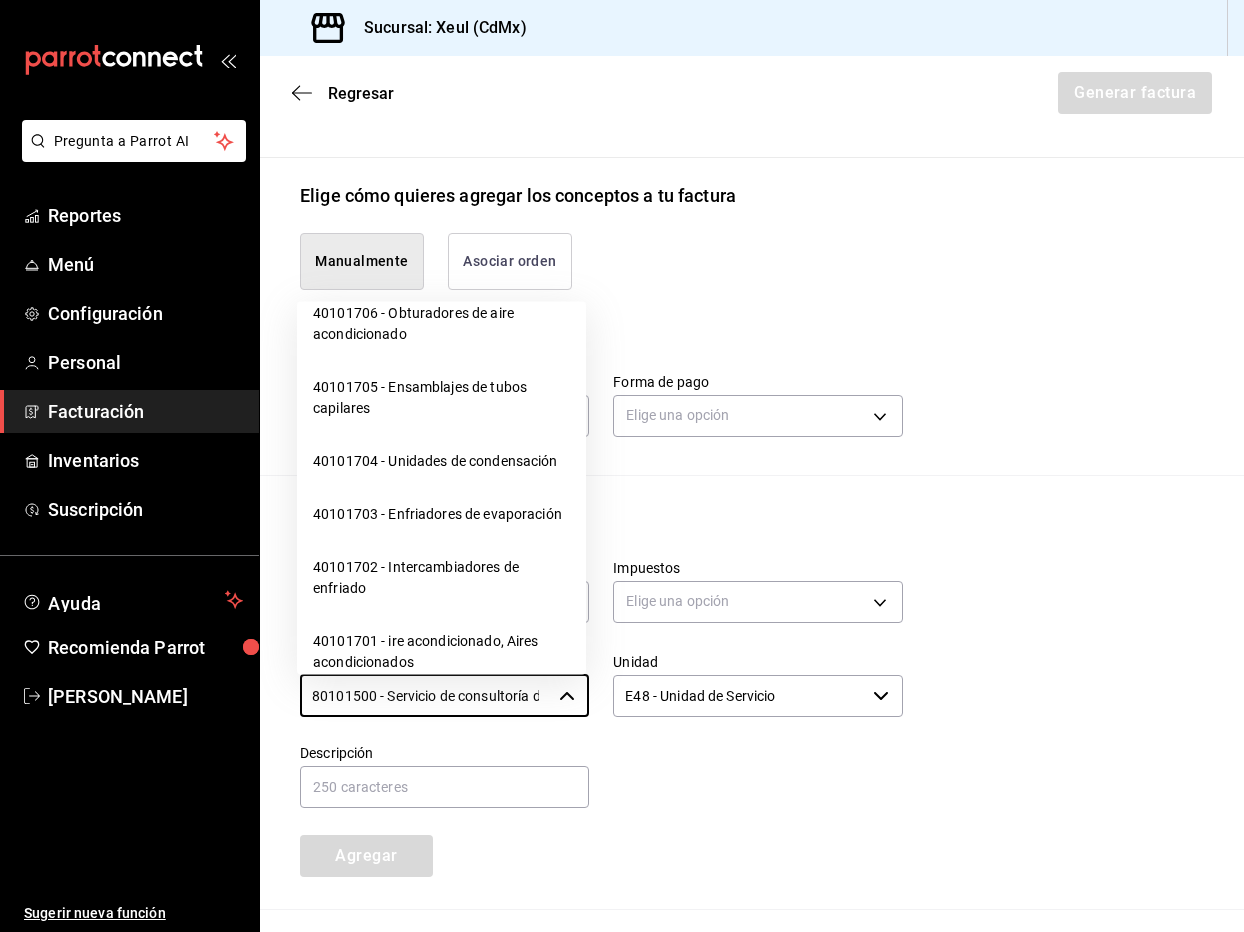 scroll, scrollTop: 34012, scrollLeft: 0, axis: vertical 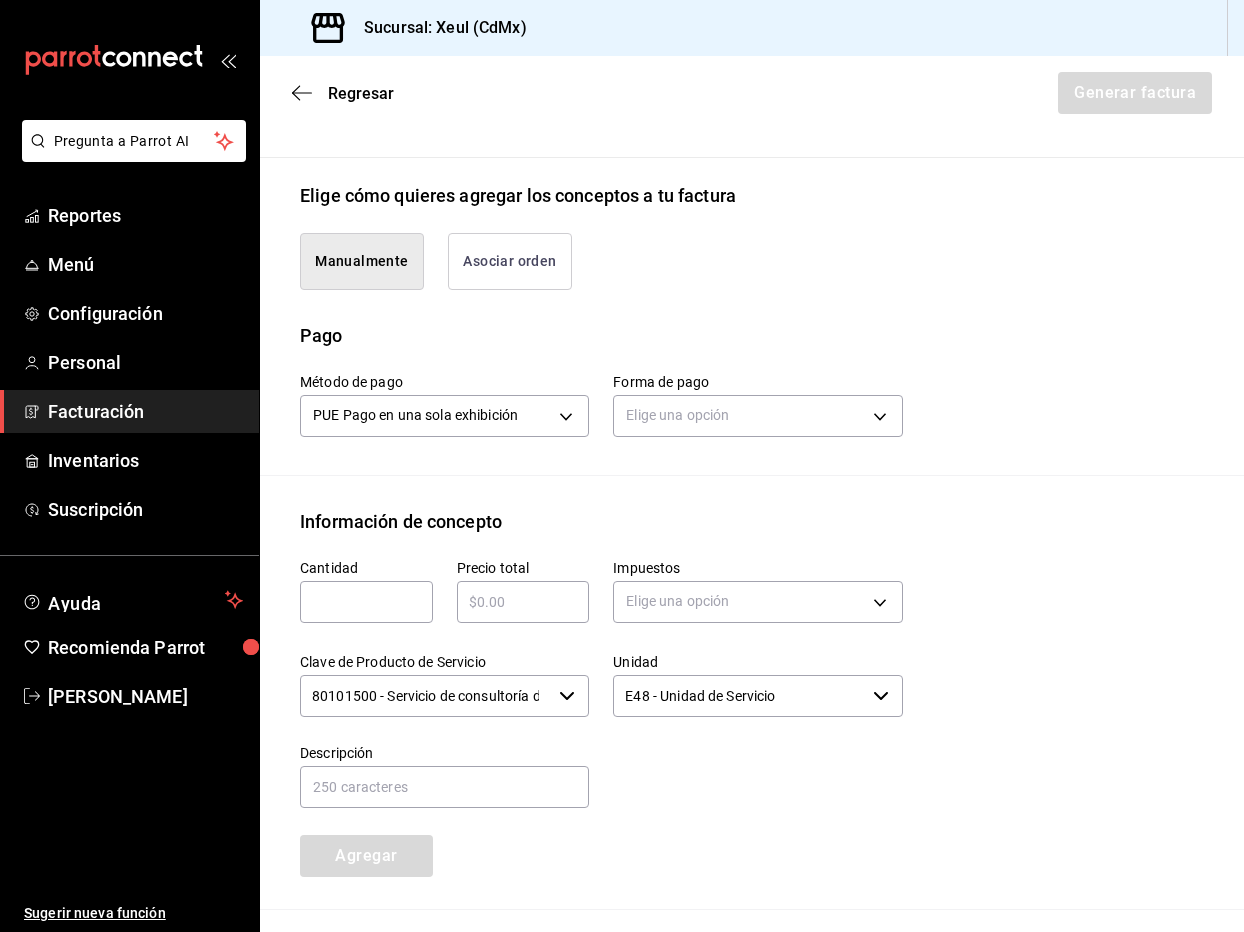 click on "Emisor Perfil fiscal [PERSON_NAME] Tipo de comprobante Ingreso Receptor Nombre / Razón social PÚBLICO EN GENERAL RFC Receptor XAXX010101000 Régimen fiscal Sin obligaciones fiscales Uso de CFDI S01: Sin efectos fiscales Correo electrónico [PERSON_NAME][EMAIL_ADDRESS][DOMAIN_NAME] Elige cómo quieres agregar los conceptos a tu factura Manualmente Asociar orden Pago Método de pago PUE   Pago en una sola exhibición PUE Forma de pago Elige una opción Información de concepto Cantidad ​ Precio total ​ Impuestos Elige una opción Clave de Producto de Servicio 80101500 - Servicio de consultoría de negocio y administración ​ Unidad E48 - Unidad de Servicio ​ Descripción Agregar IVA Total $0.00 IEPS Total $0.00 Subtotal $0.00 Total $0.00 Orden Cantidad Clave Unidad Monto Impuesto Subtotal Total" at bounding box center (752, 414) 